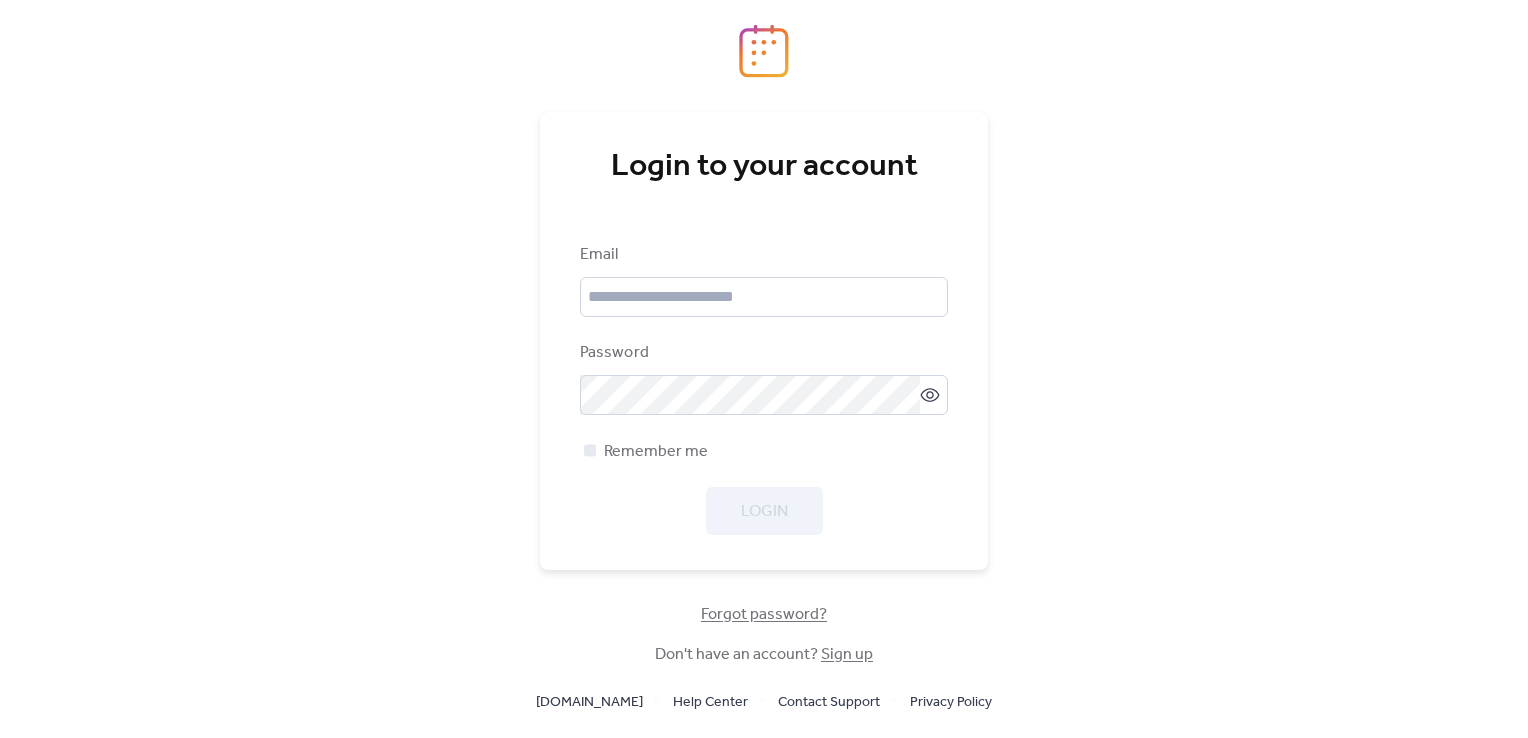 scroll, scrollTop: 0, scrollLeft: 0, axis: both 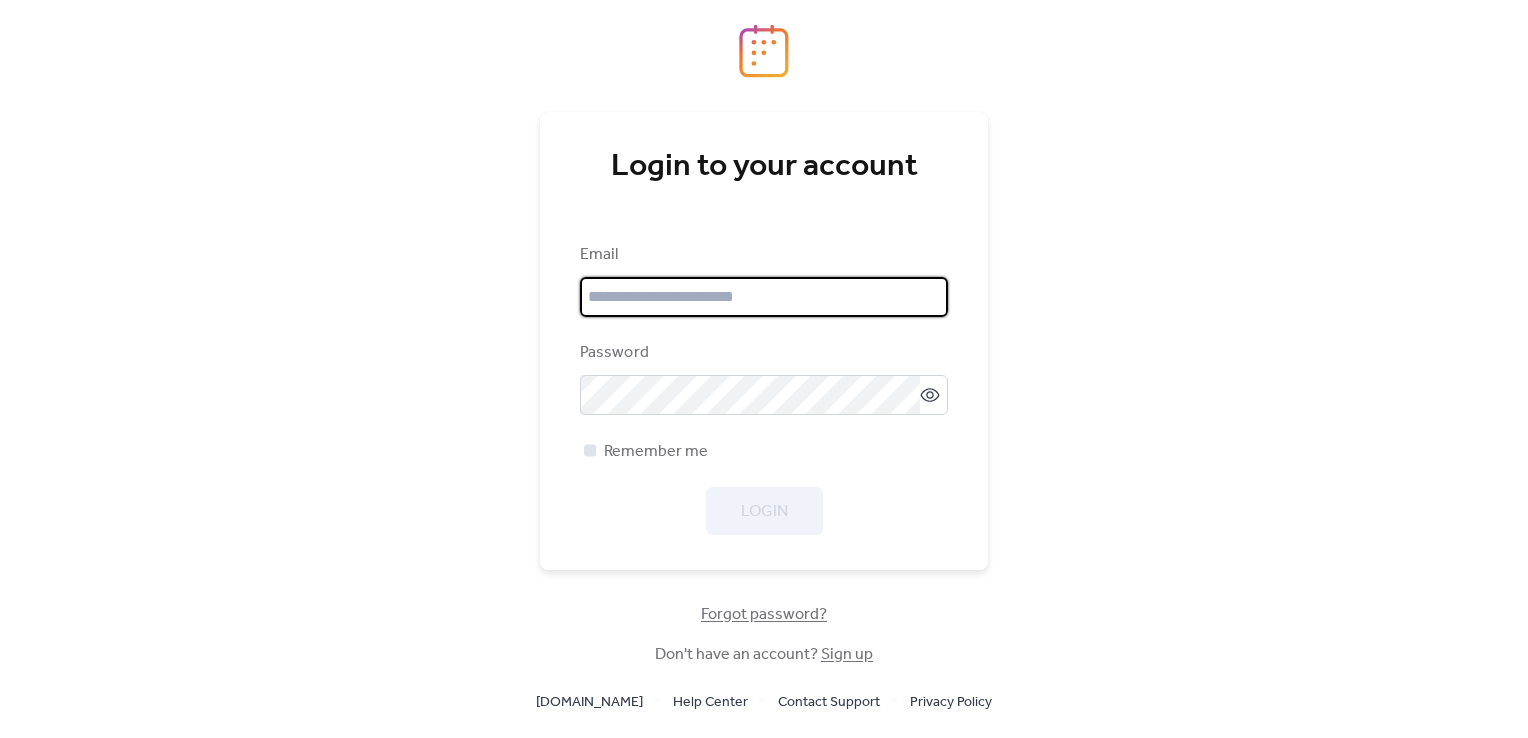 type on "**********" 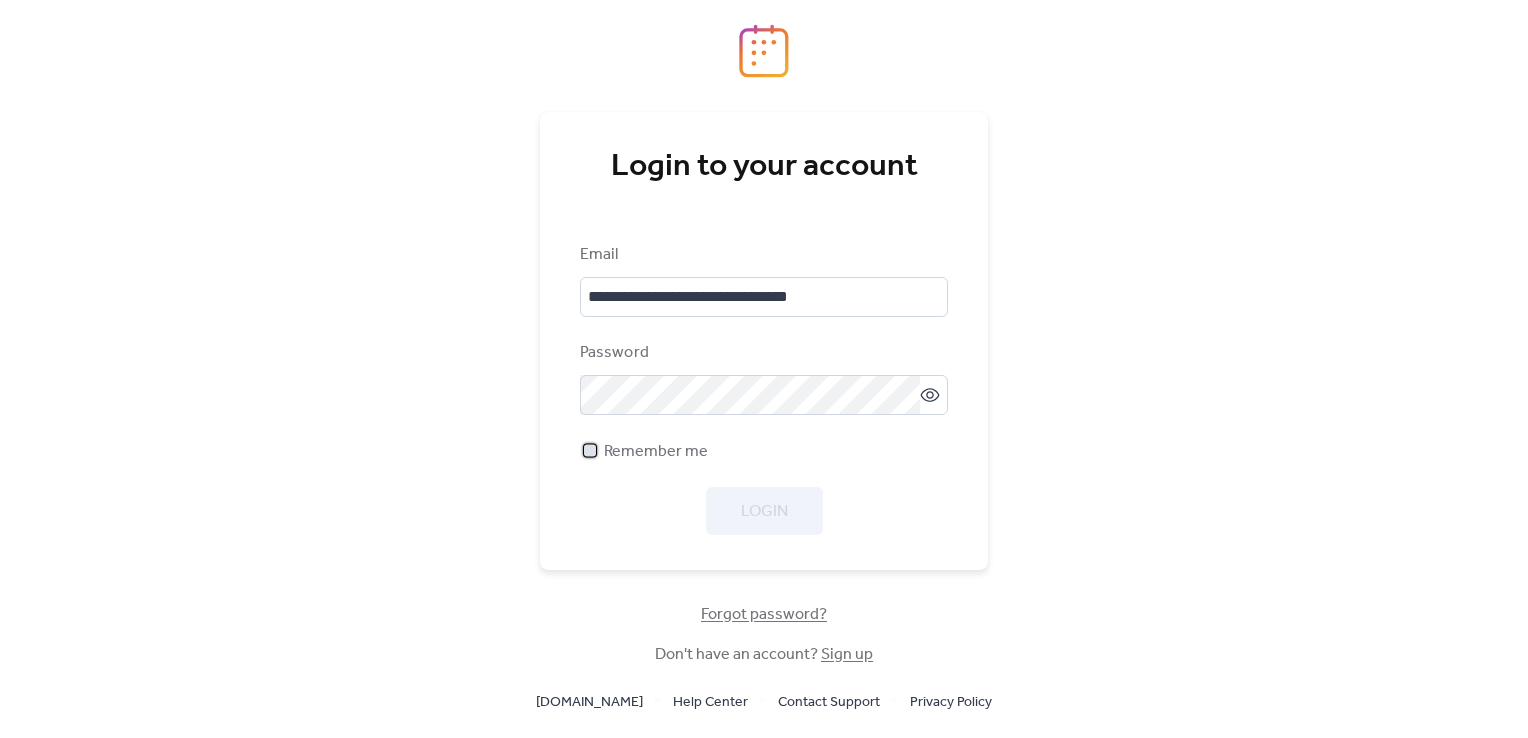 click at bounding box center [590, 450] 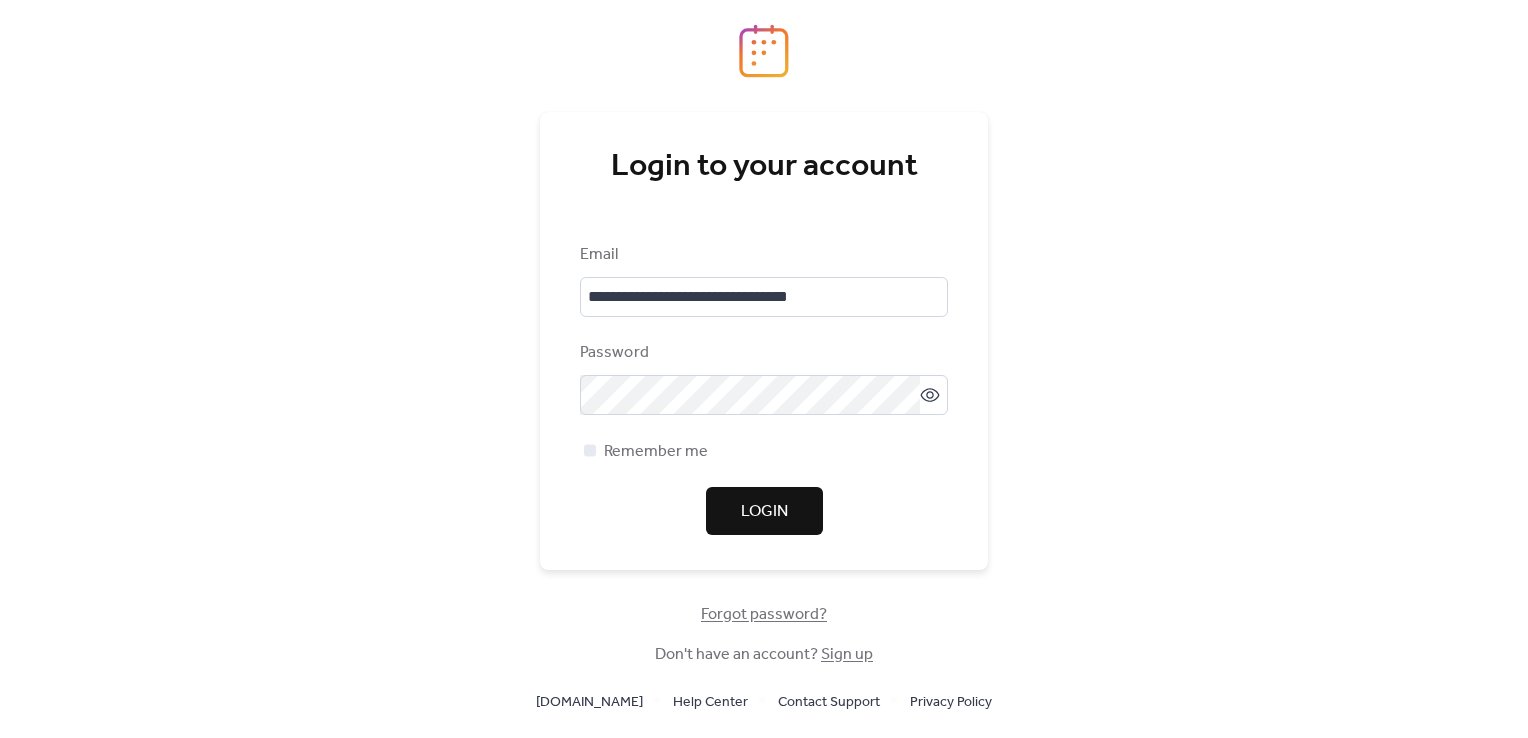 click on "Login" at bounding box center (764, 512) 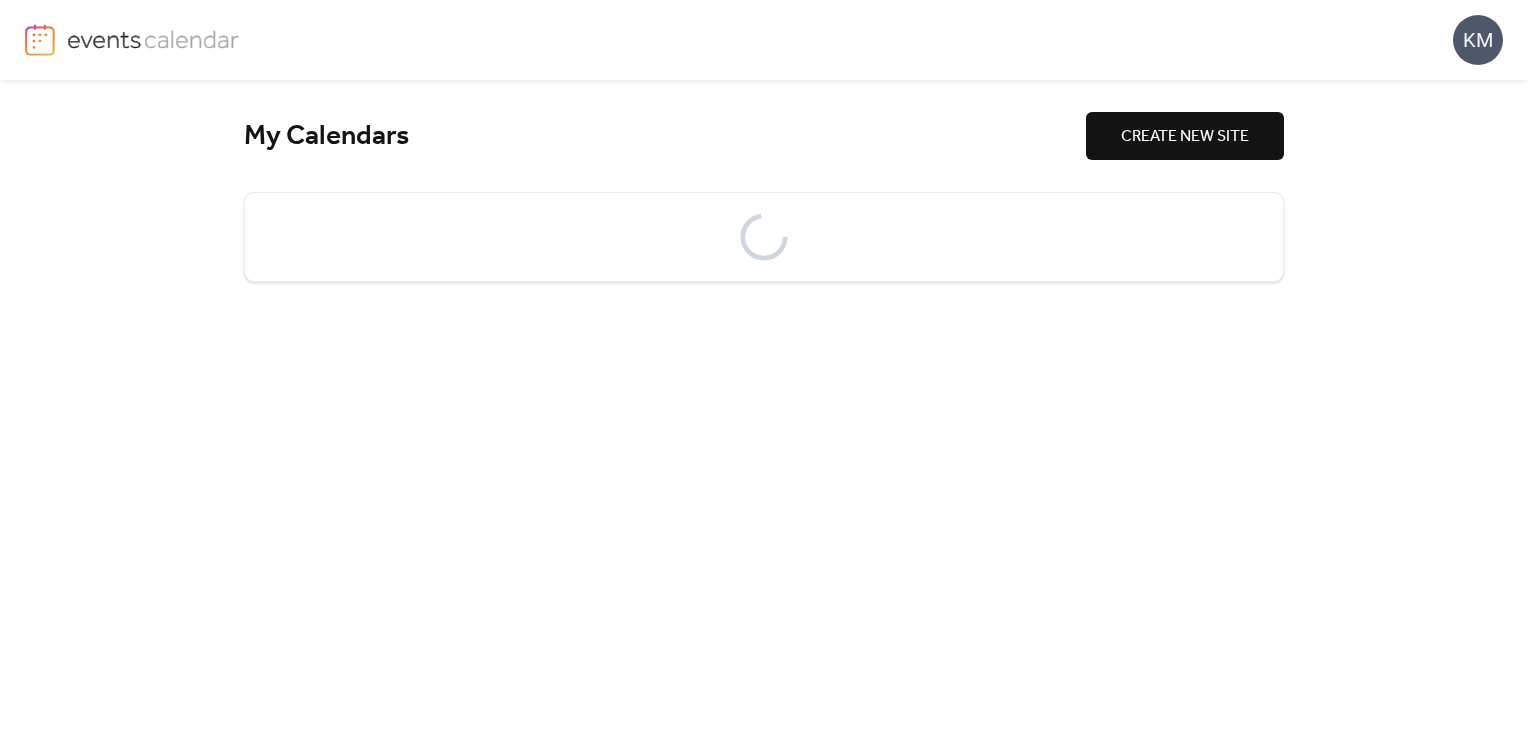 scroll, scrollTop: 0, scrollLeft: 0, axis: both 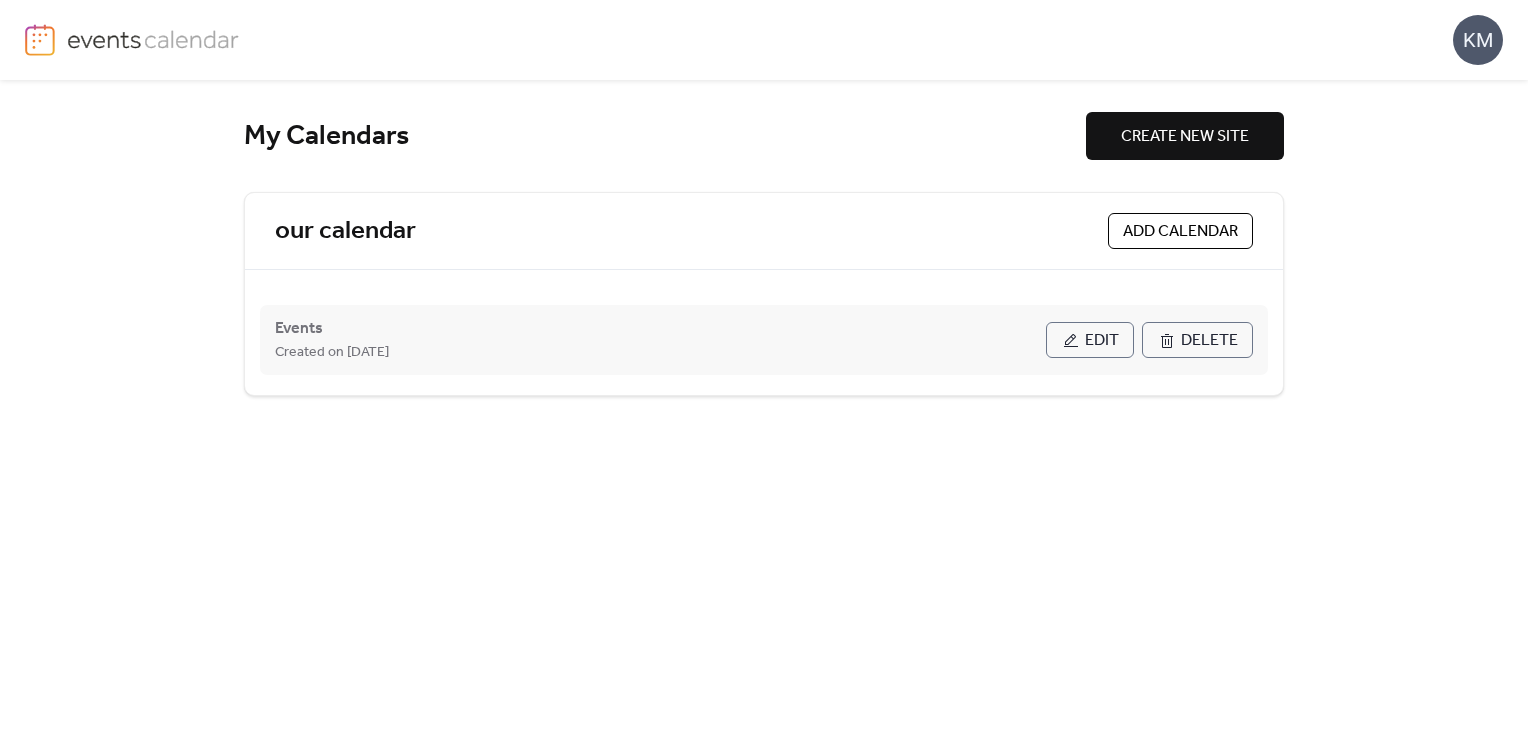 click on "Edit" at bounding box center [1102, 341] 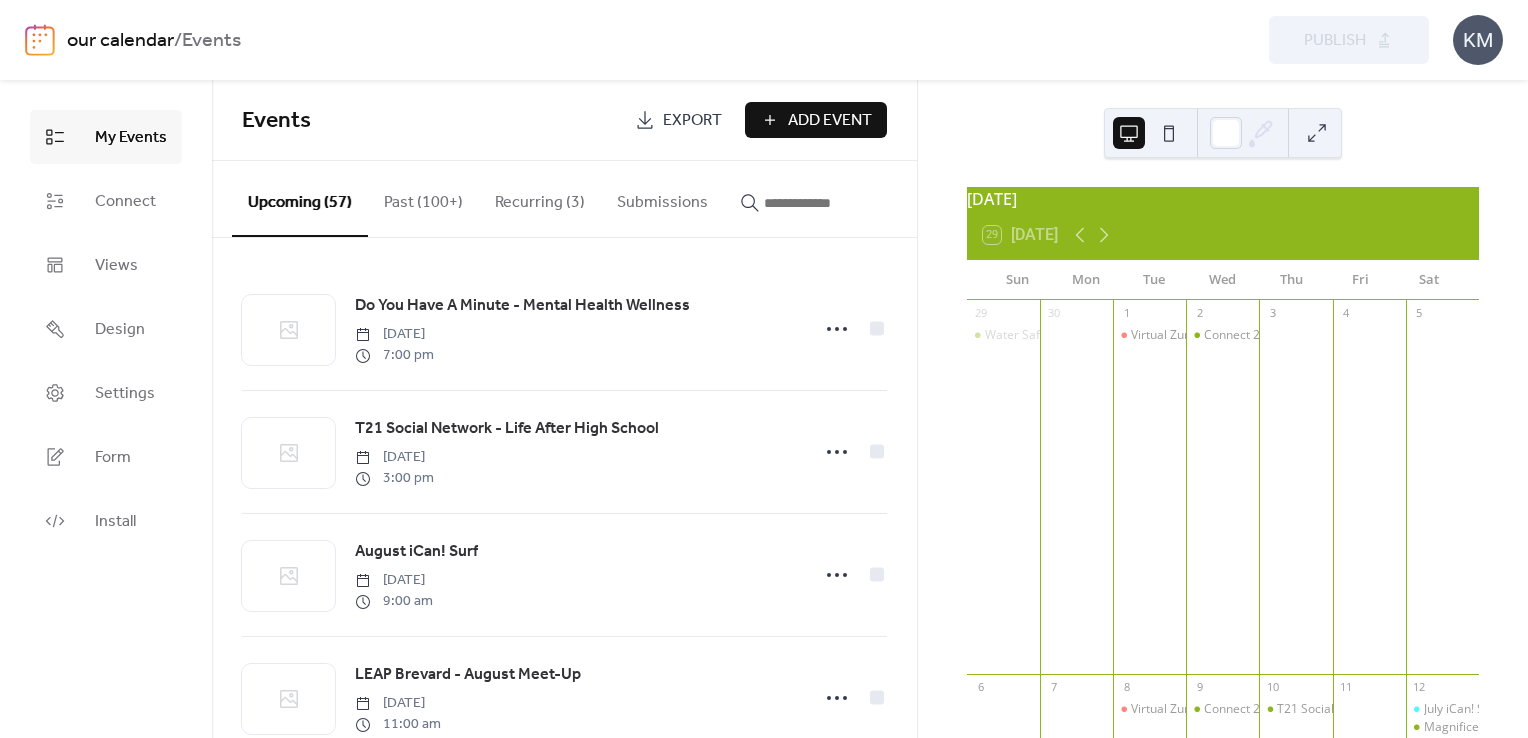 click on "Add Event" at bounding box center [830, 121] 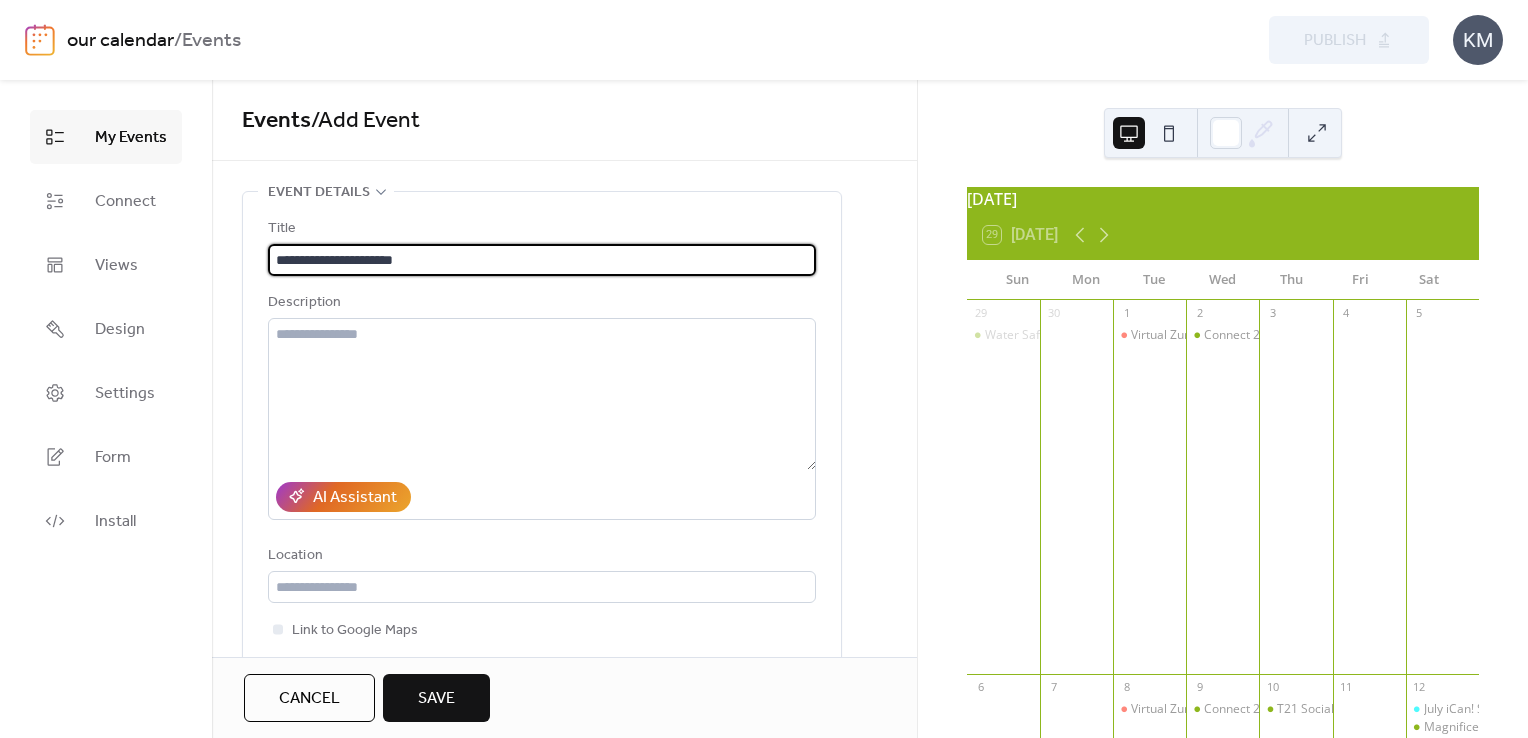 type on "**********" 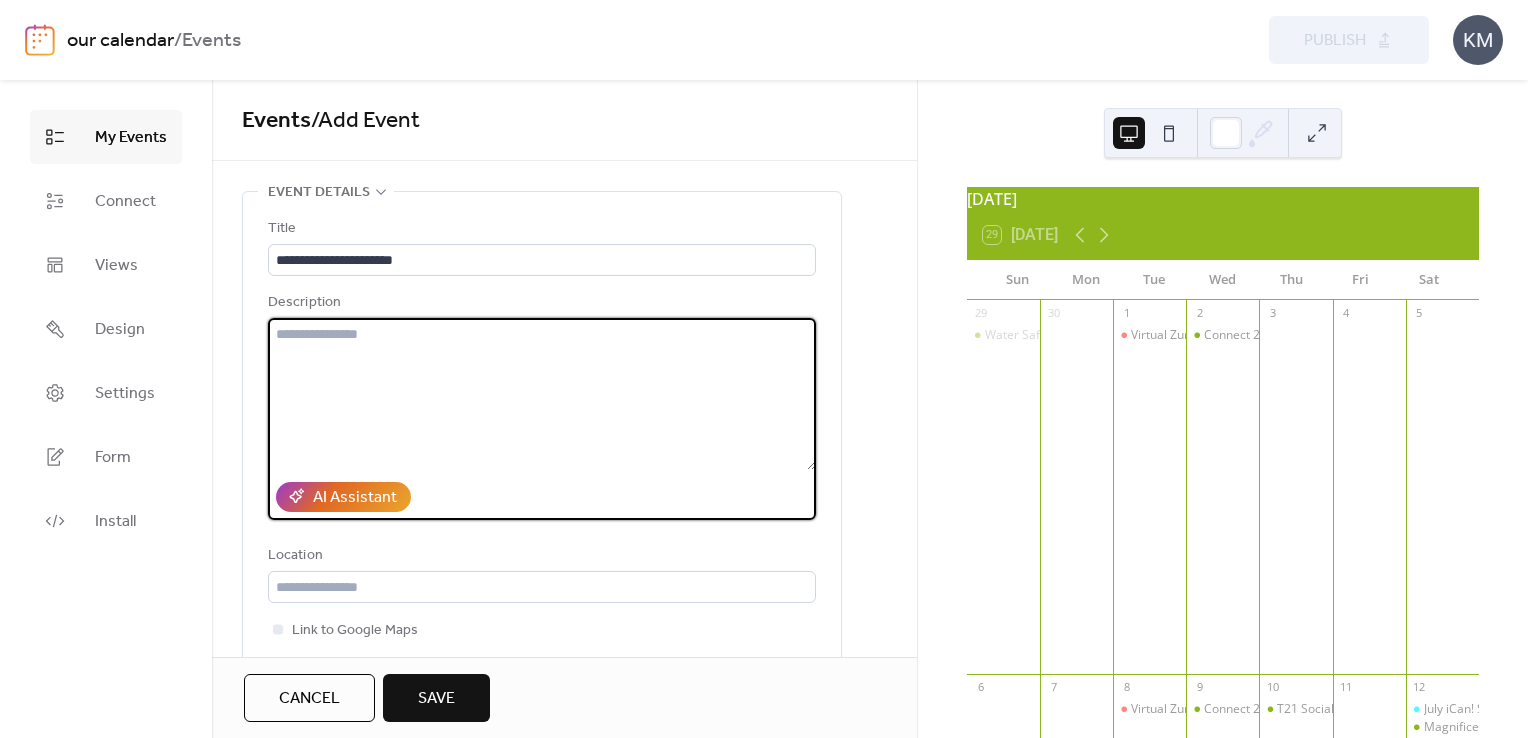 click at bounding box center [542, 394] 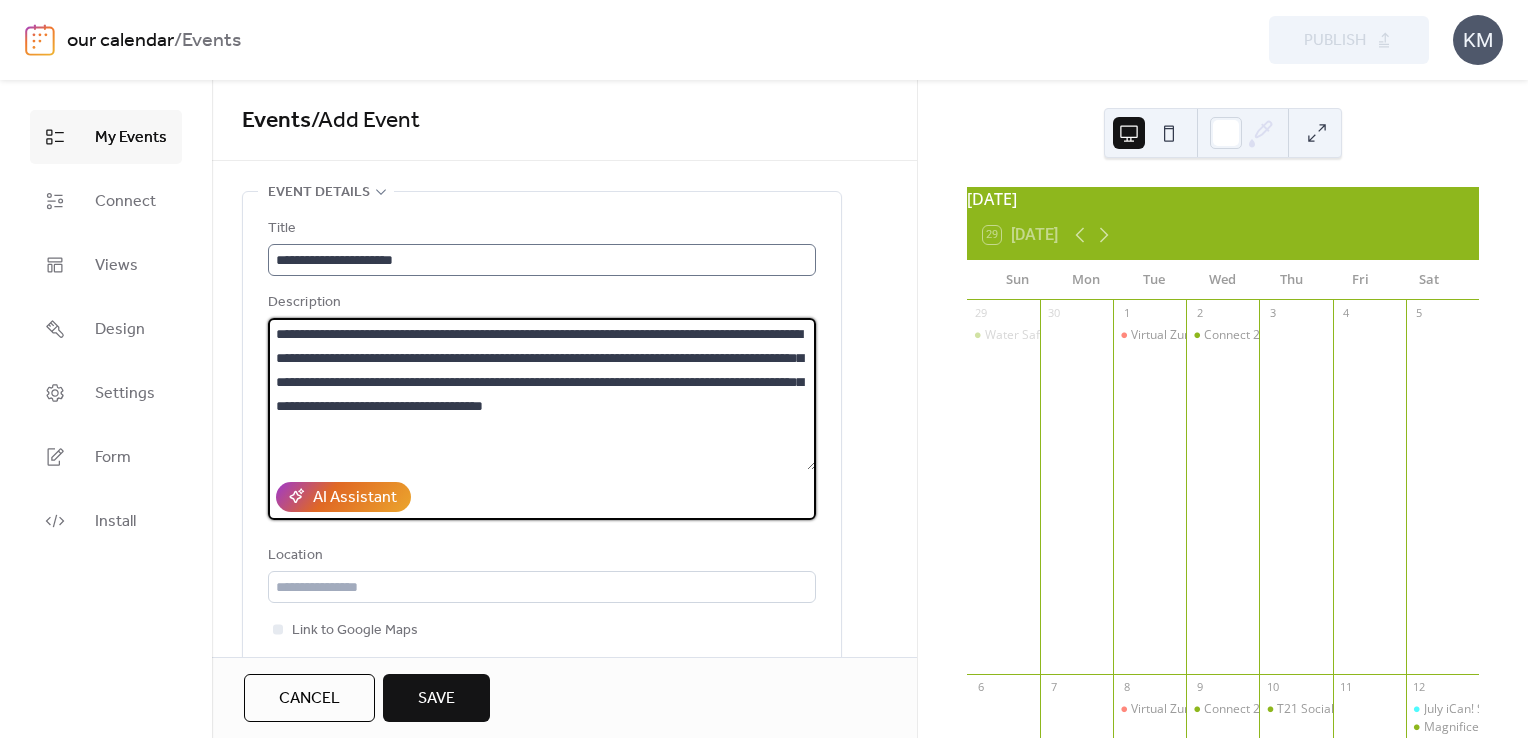 type on "**********" 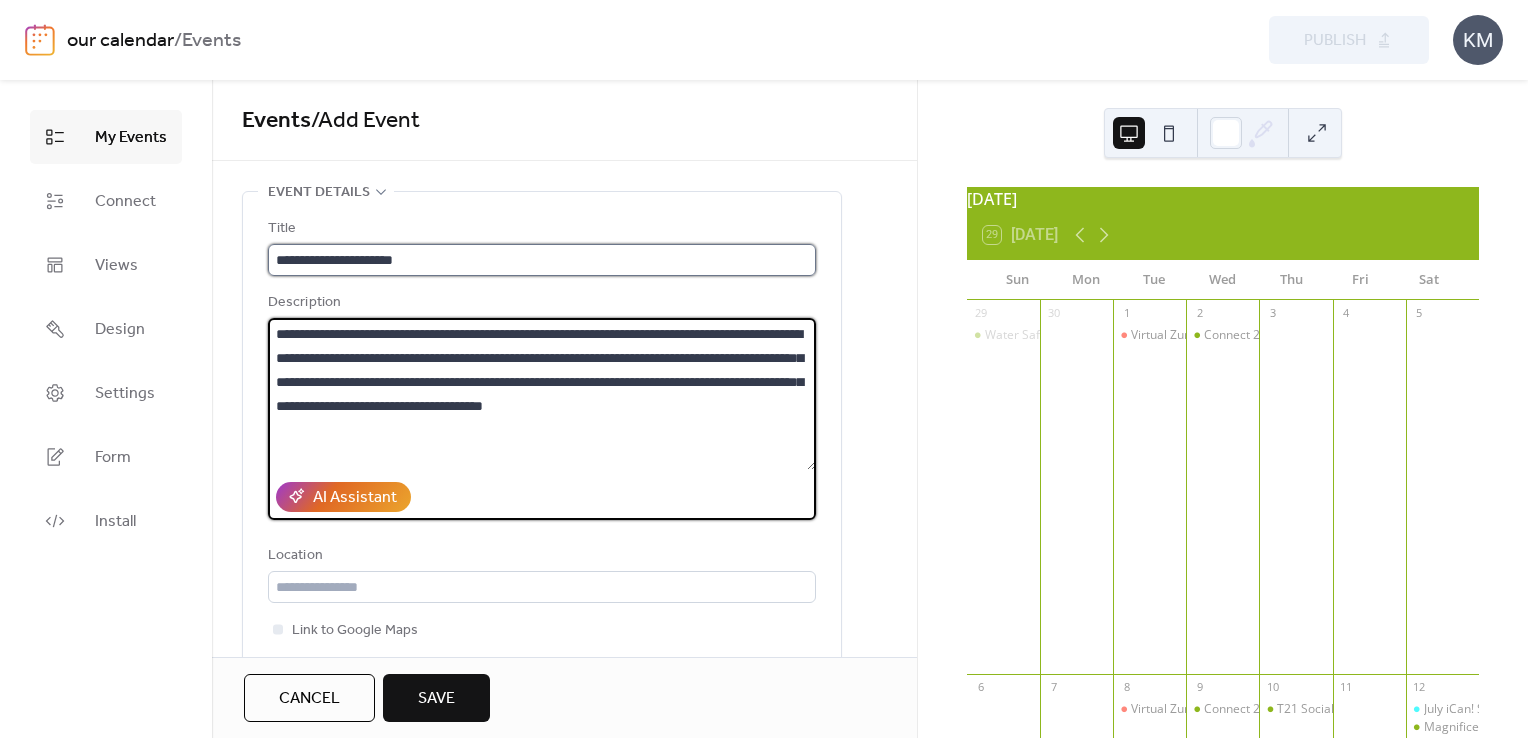 click on "**********" at bounding box center [542, 260] 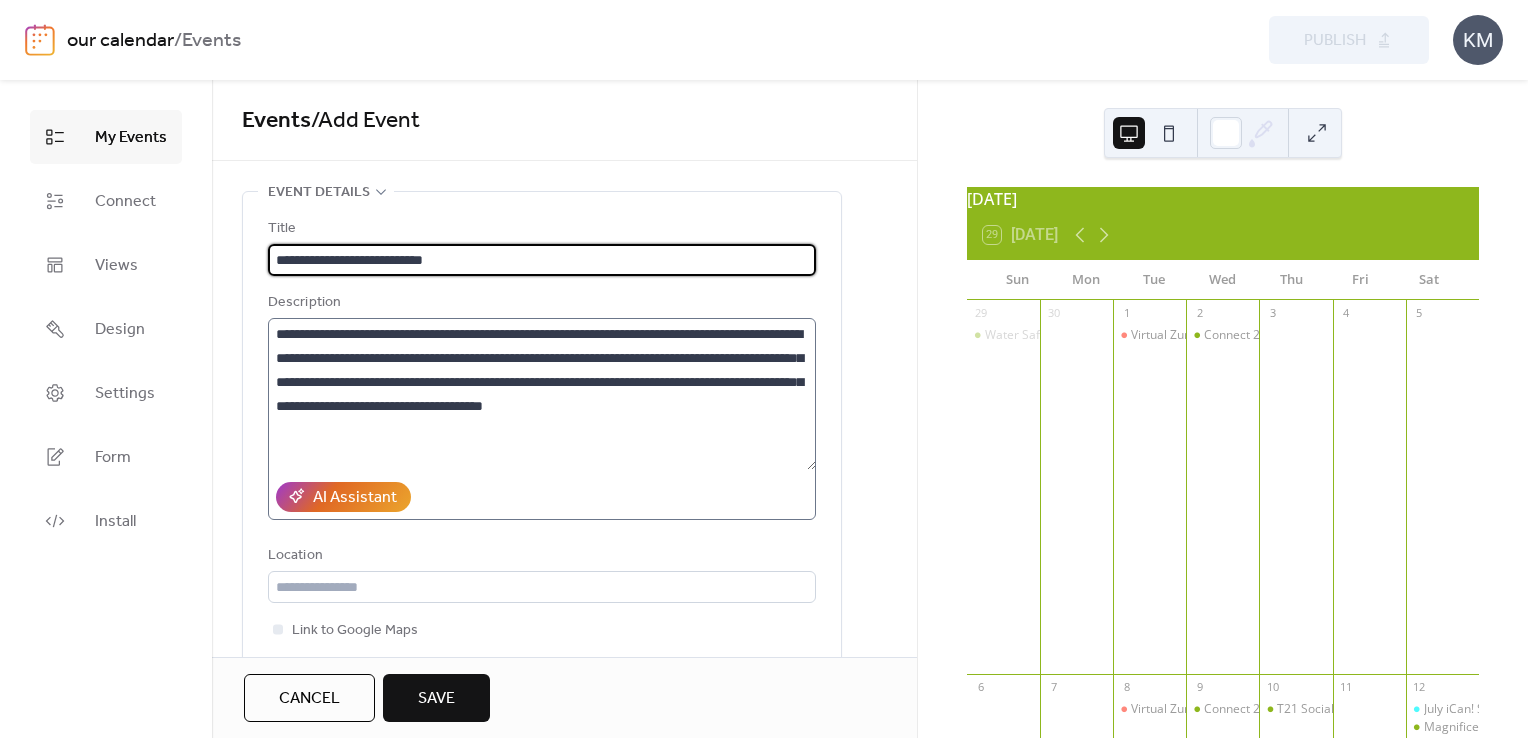 type on "**********" 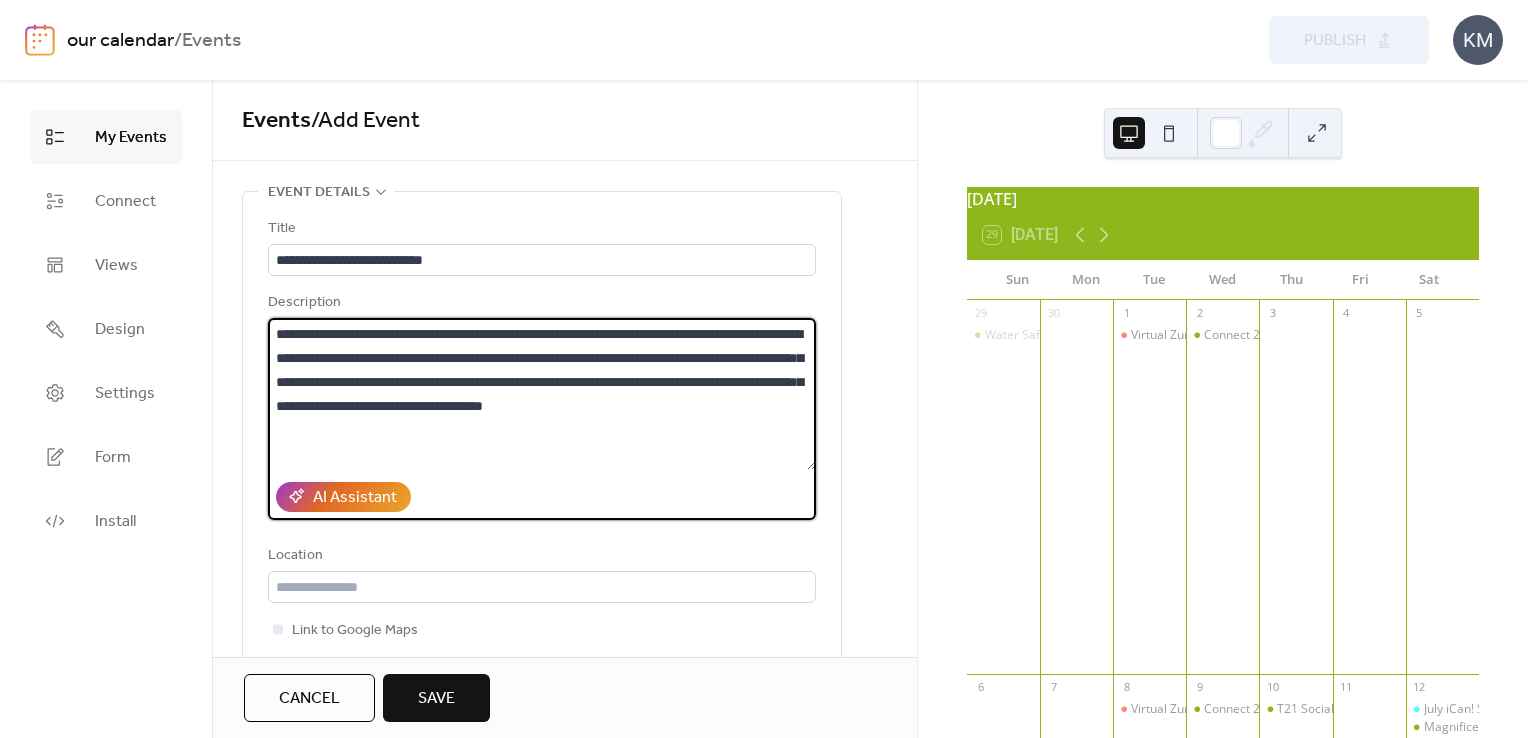 drag, startPoint x: 380, startPoint y: 424, endPoint x: 481, endPoint y: 409, distance: 102.10779 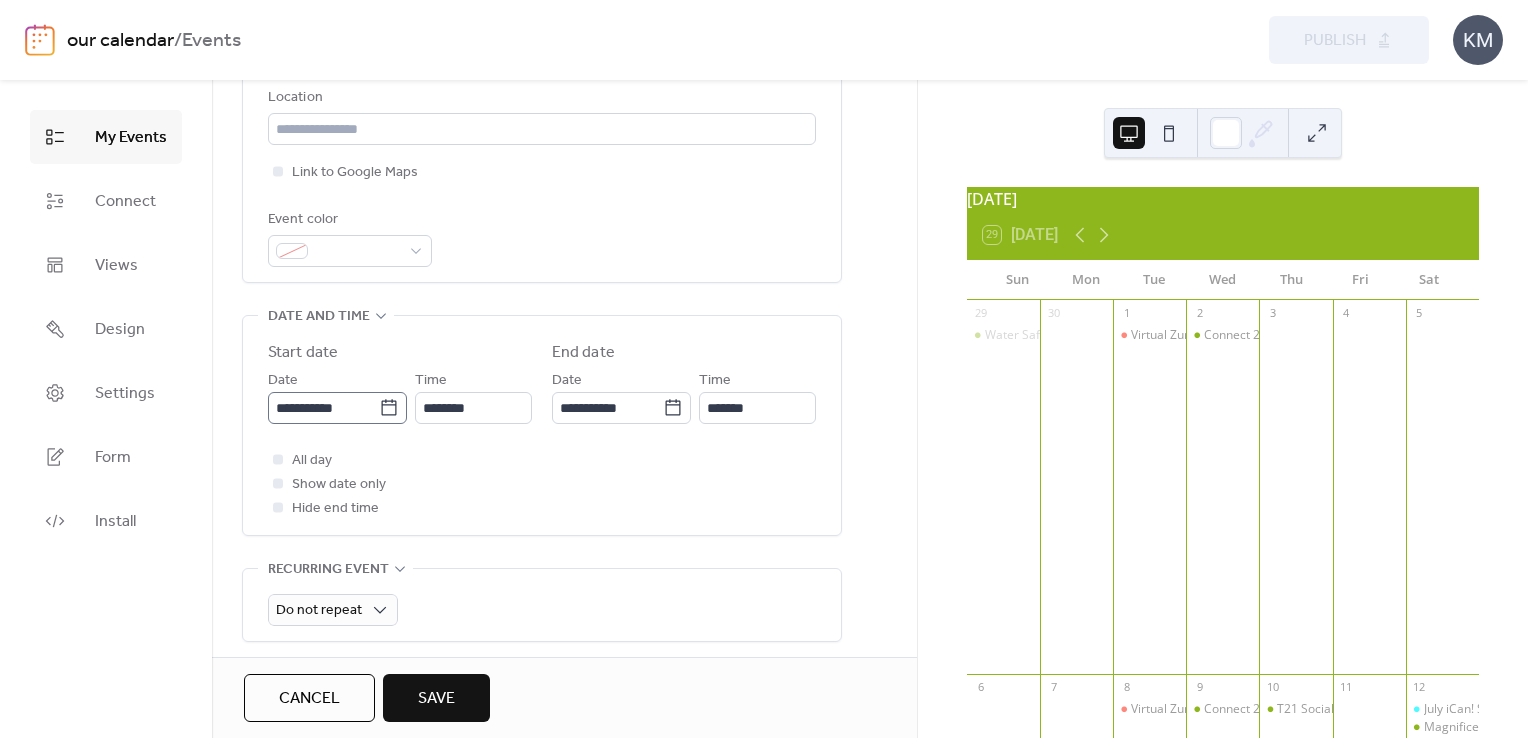 scroll, scrollTop: 500, scrollLeft: 0, axis: vertical 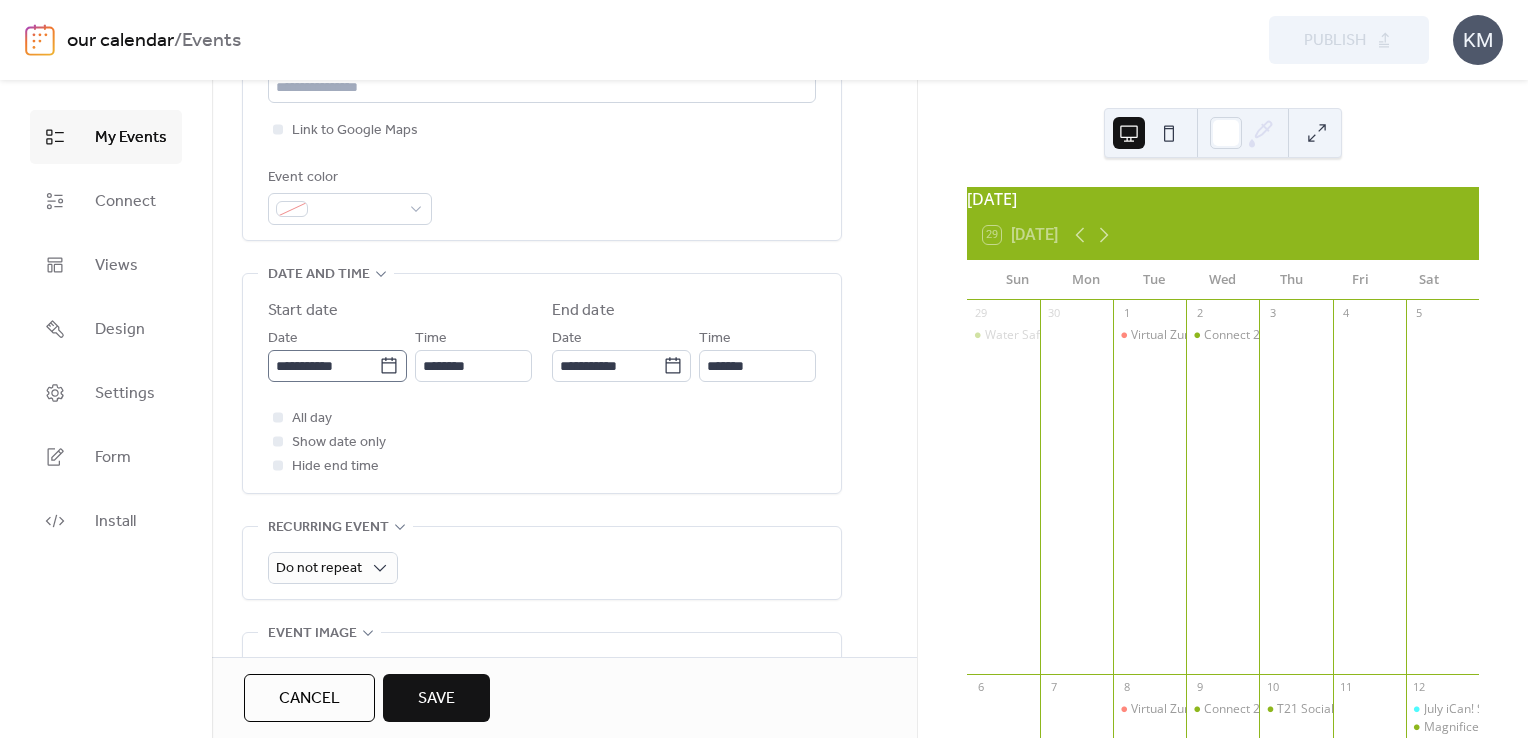 type on "**********" 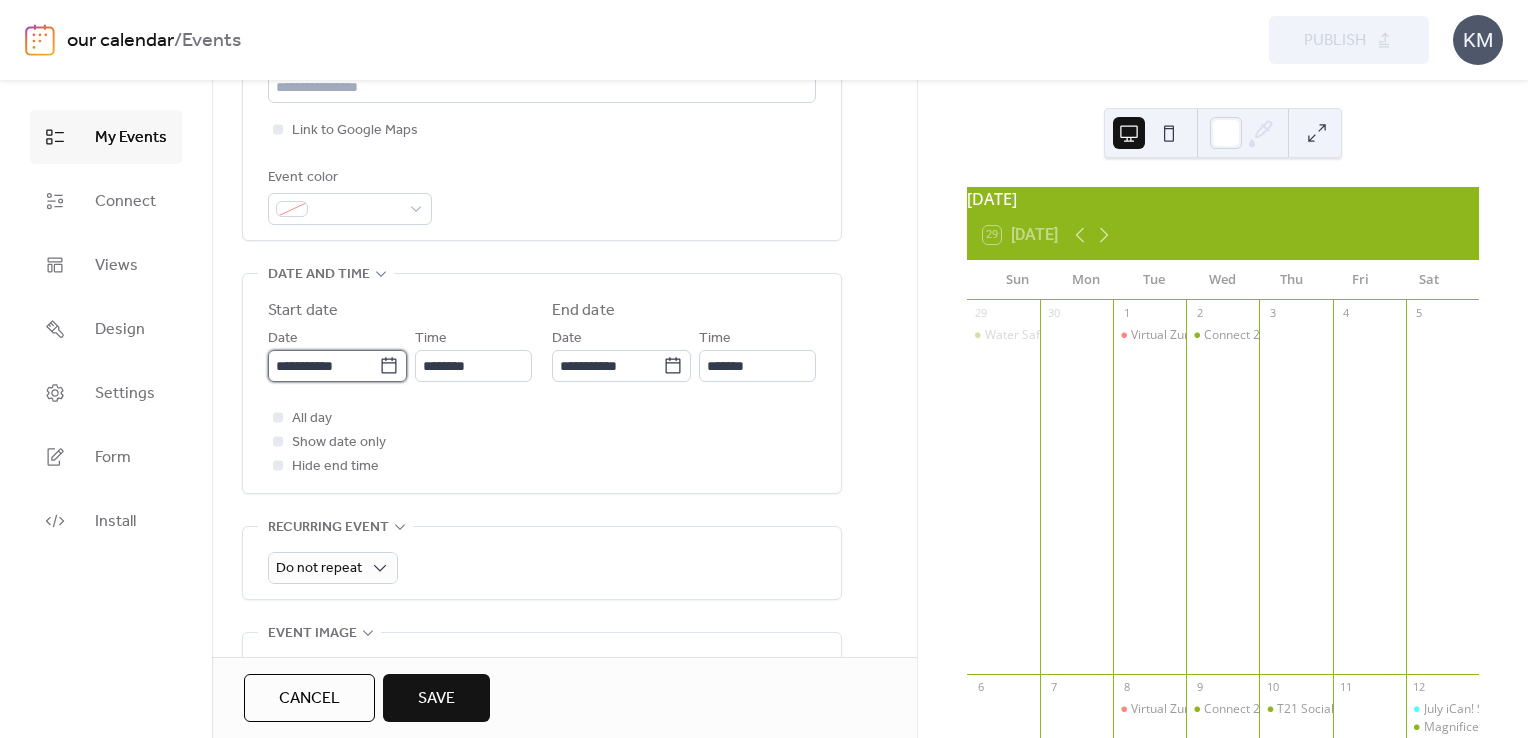 click on "**********" at bounding box center (323, 366) 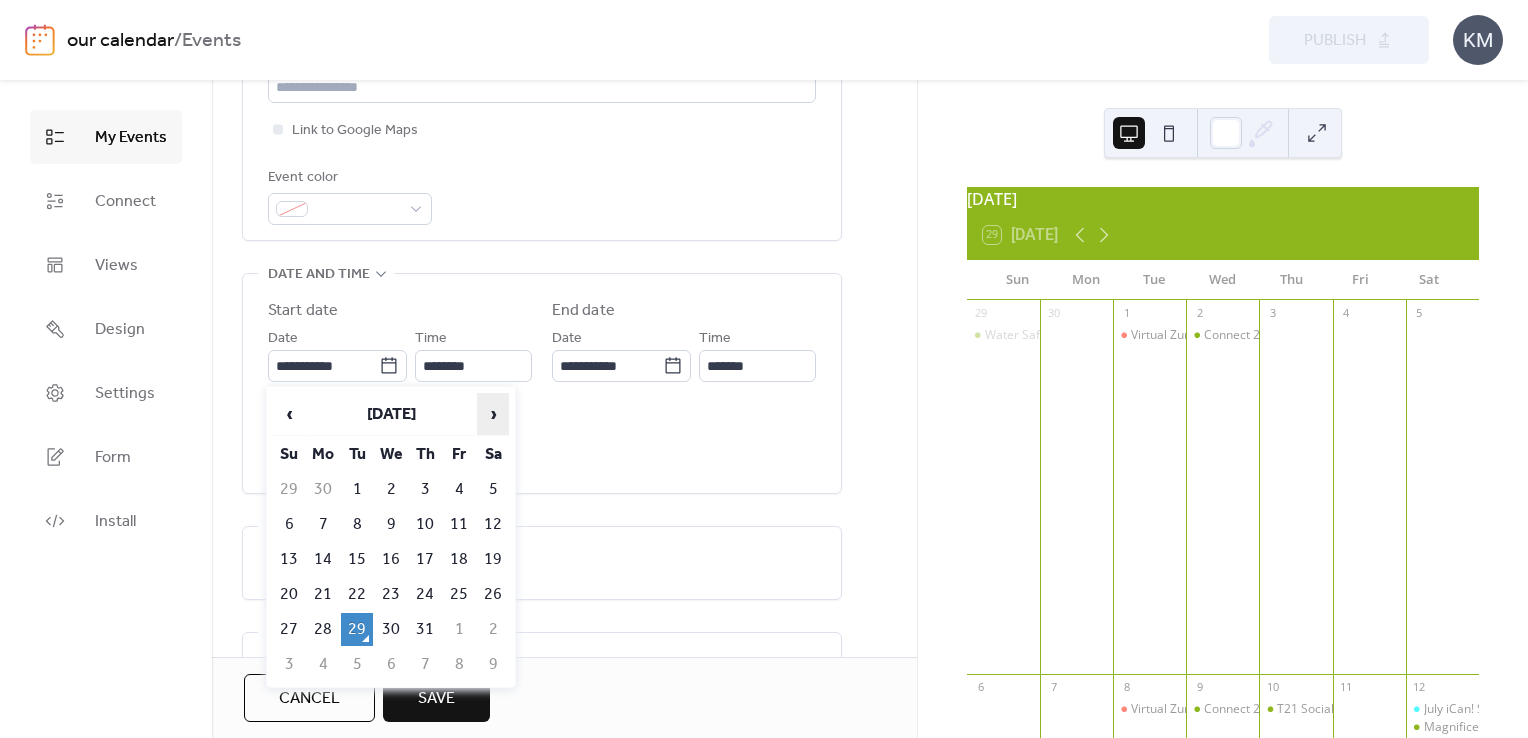 click on "›" at bounding box center (493, 414) 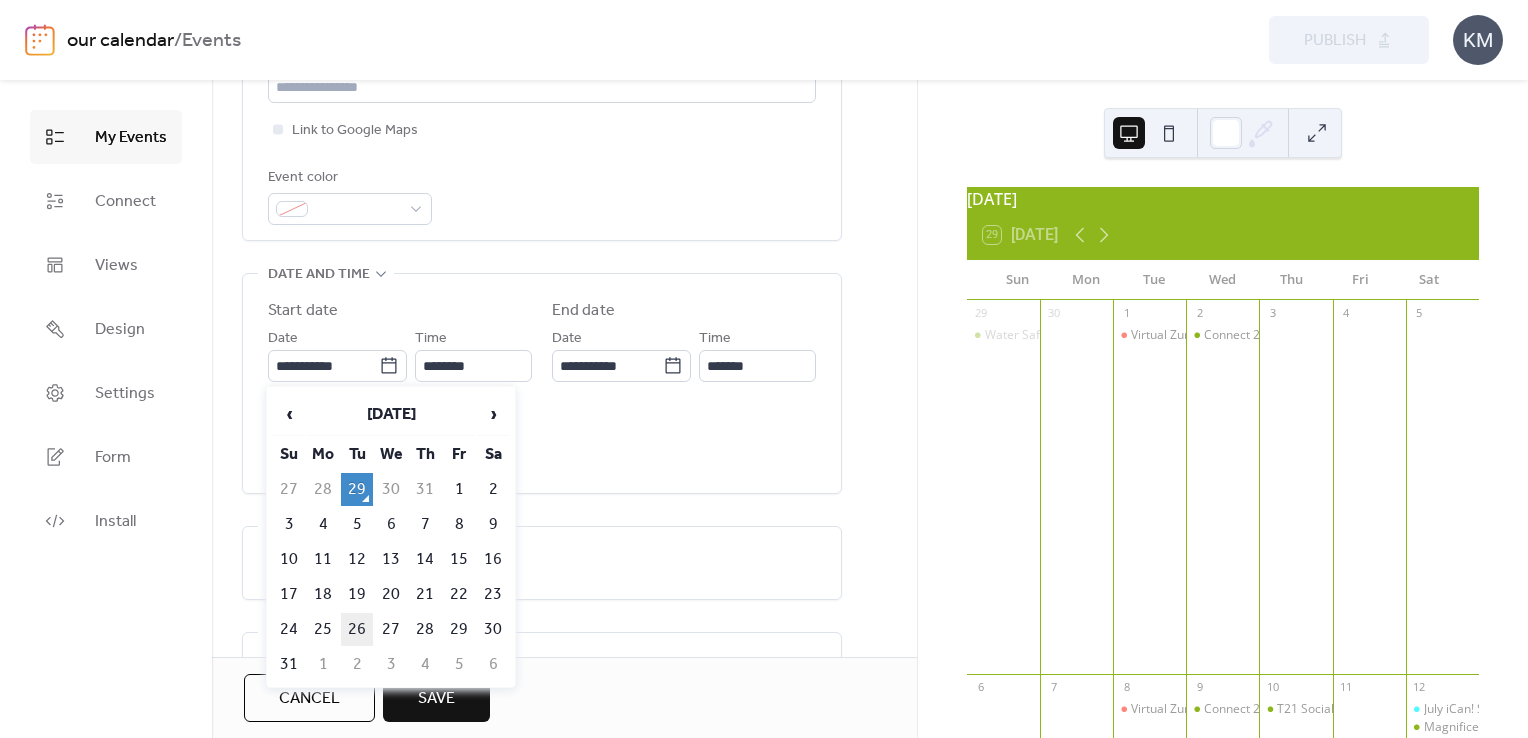 click on "26" at bounding box center (357, 629) 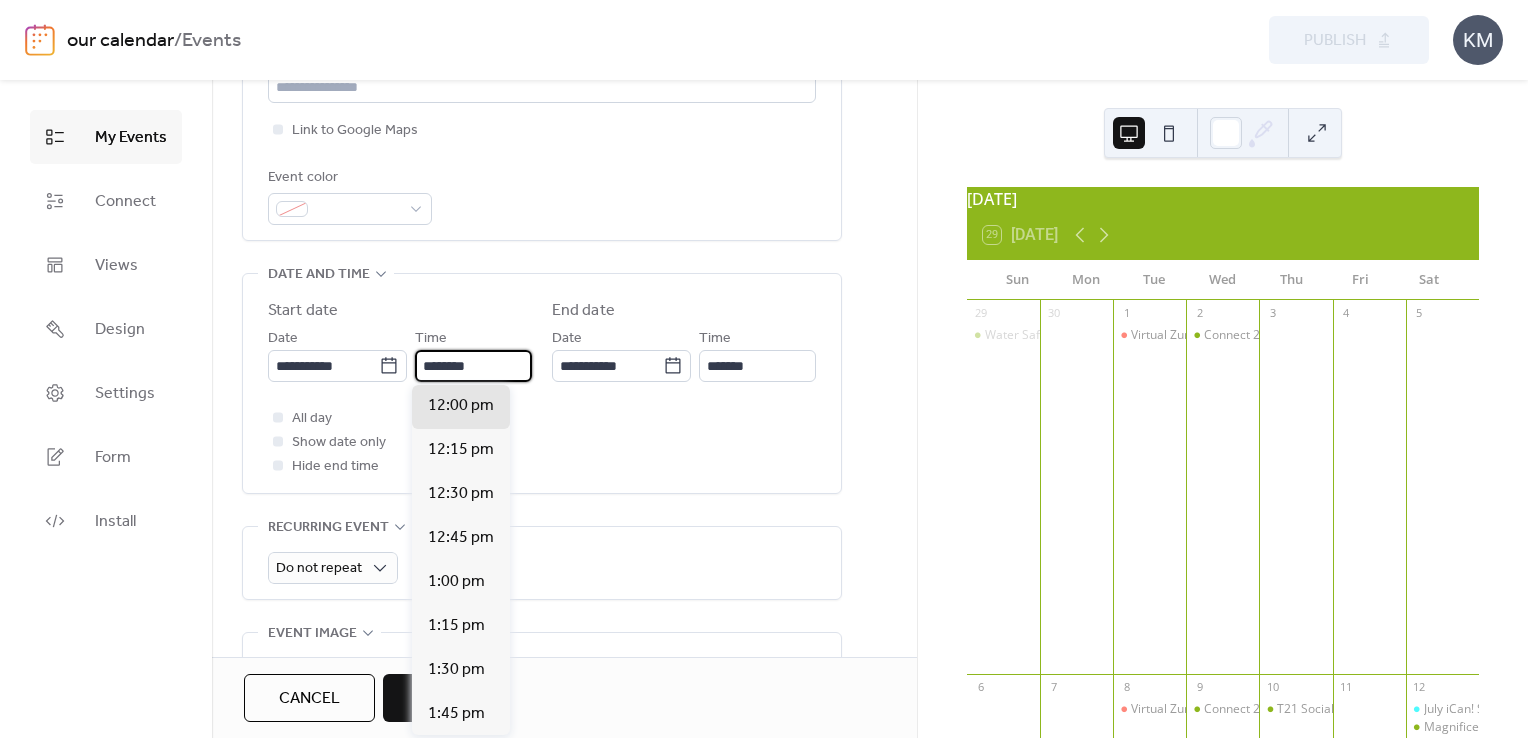 click on "********" at bounding box center [473, 366] 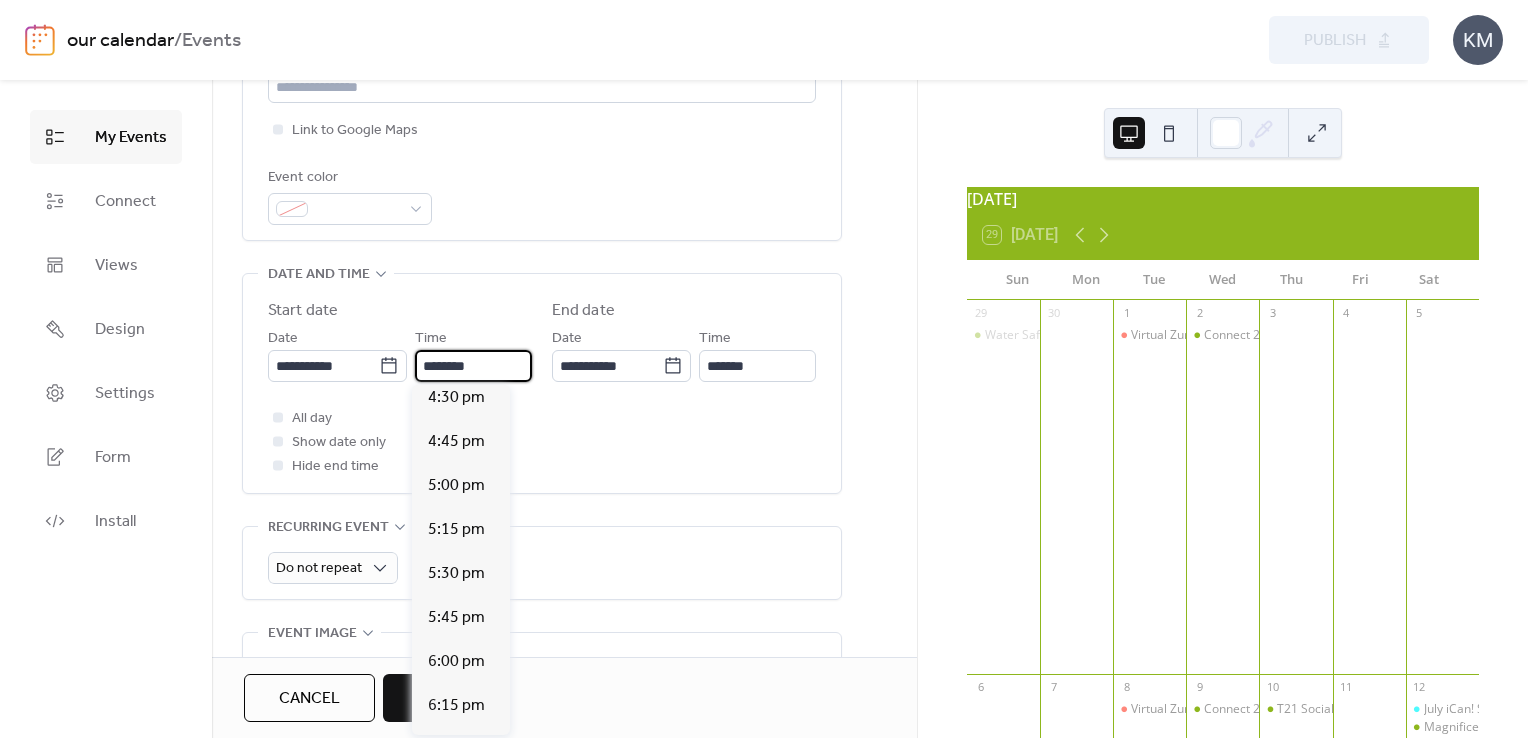 scroll, scrollTop: 3212, scrollLeft: 0, axis: vertical 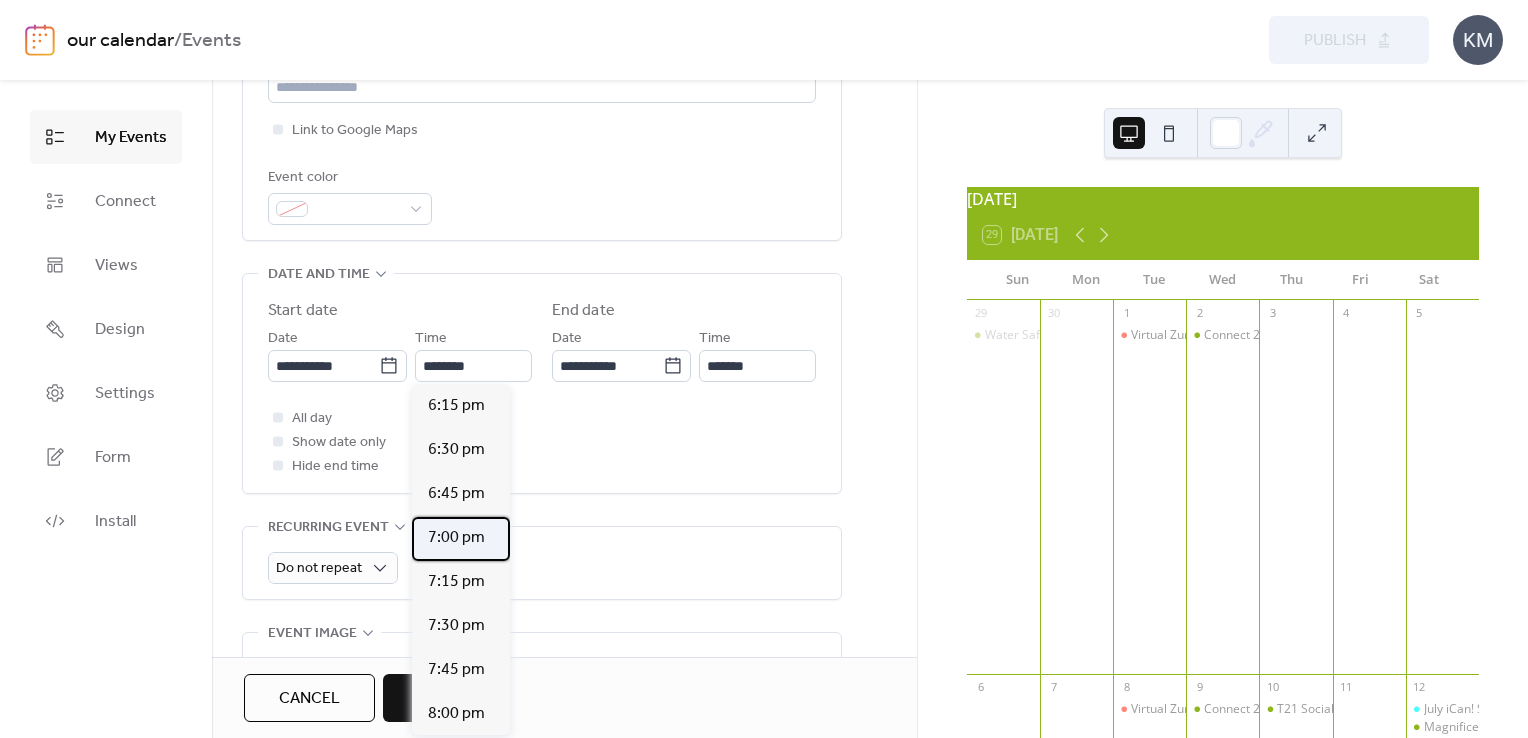 click on "7:00 pm" at bounding box center [456, 538] 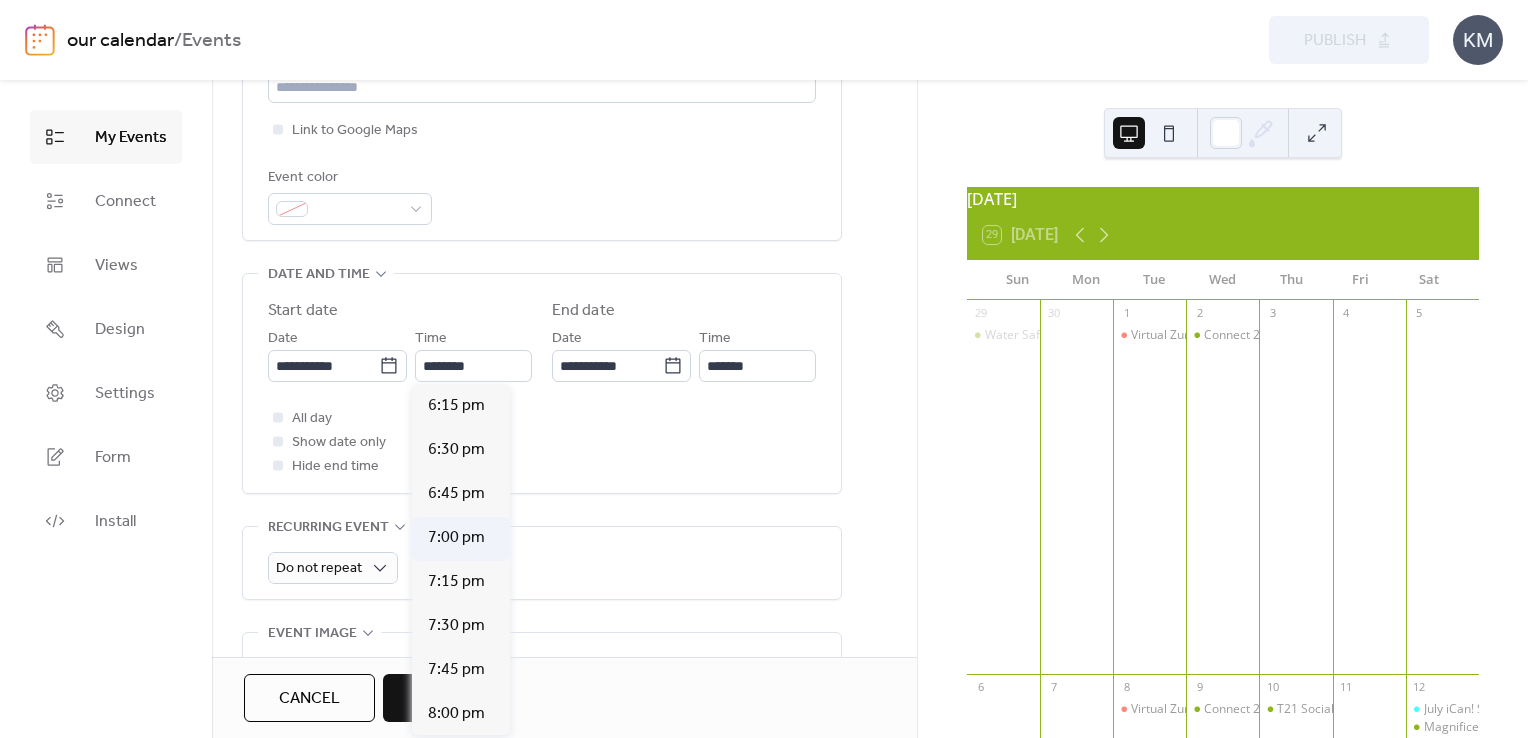 type on "*******" 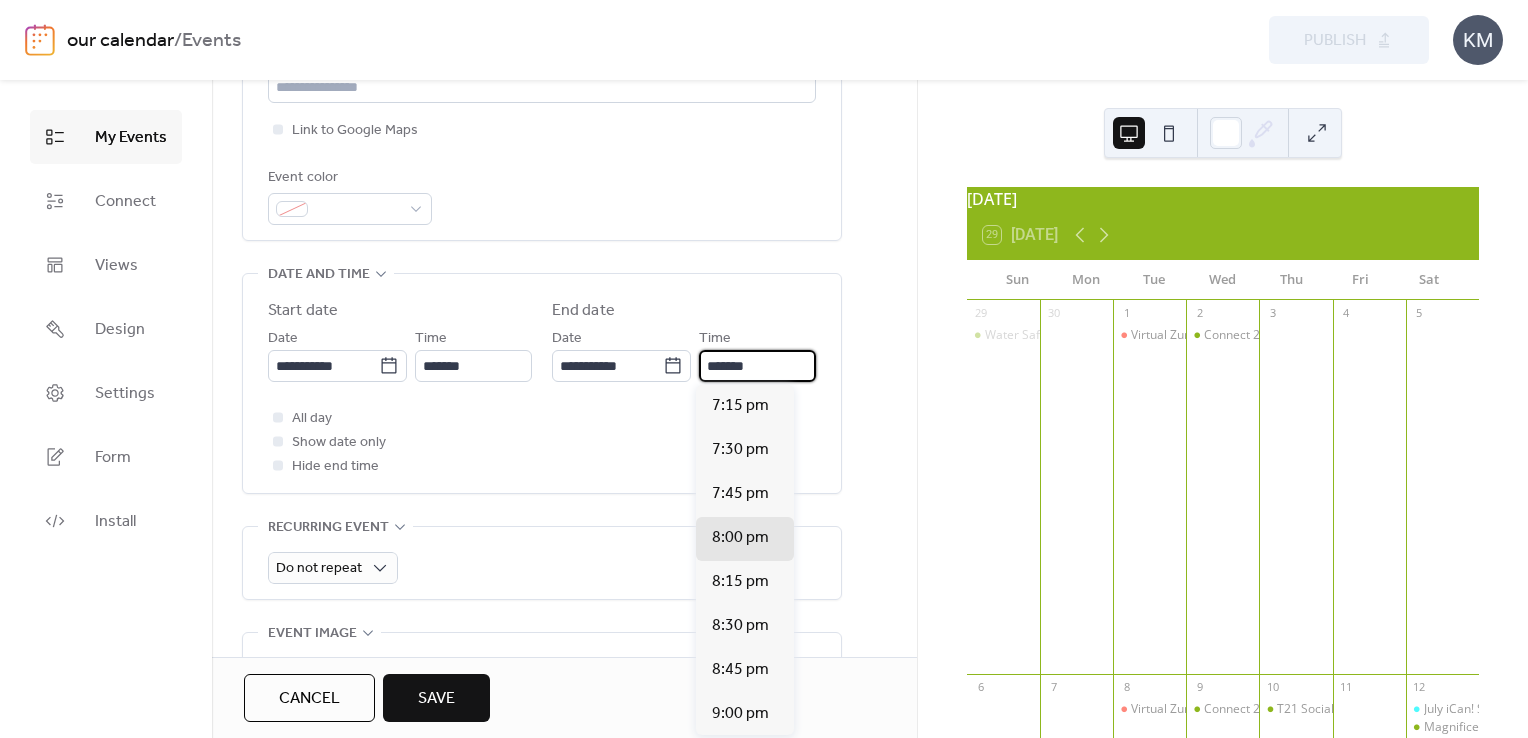 click on "*******" at bounding box center (757, 366) 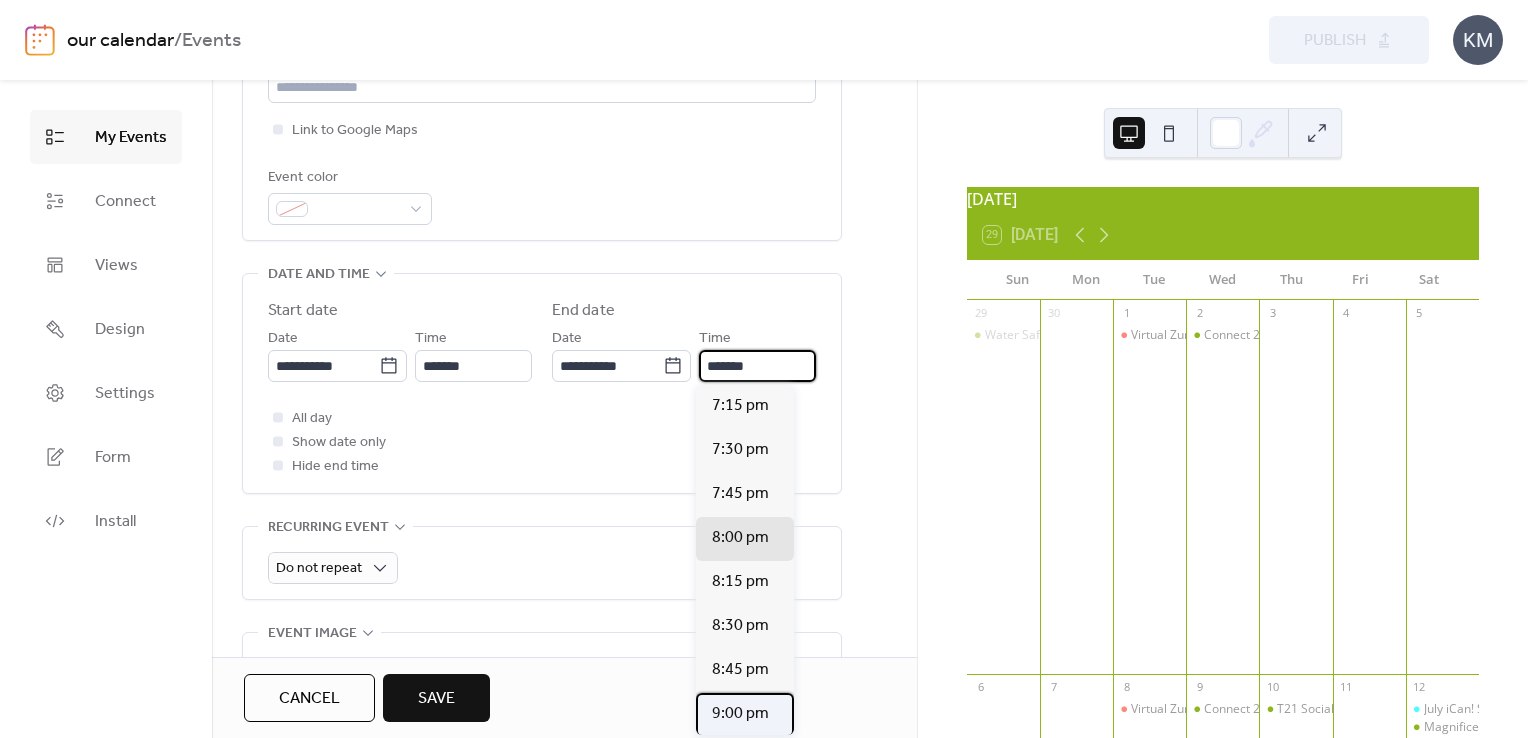 click on "9:00 pm" at bounding box center (740, 714) 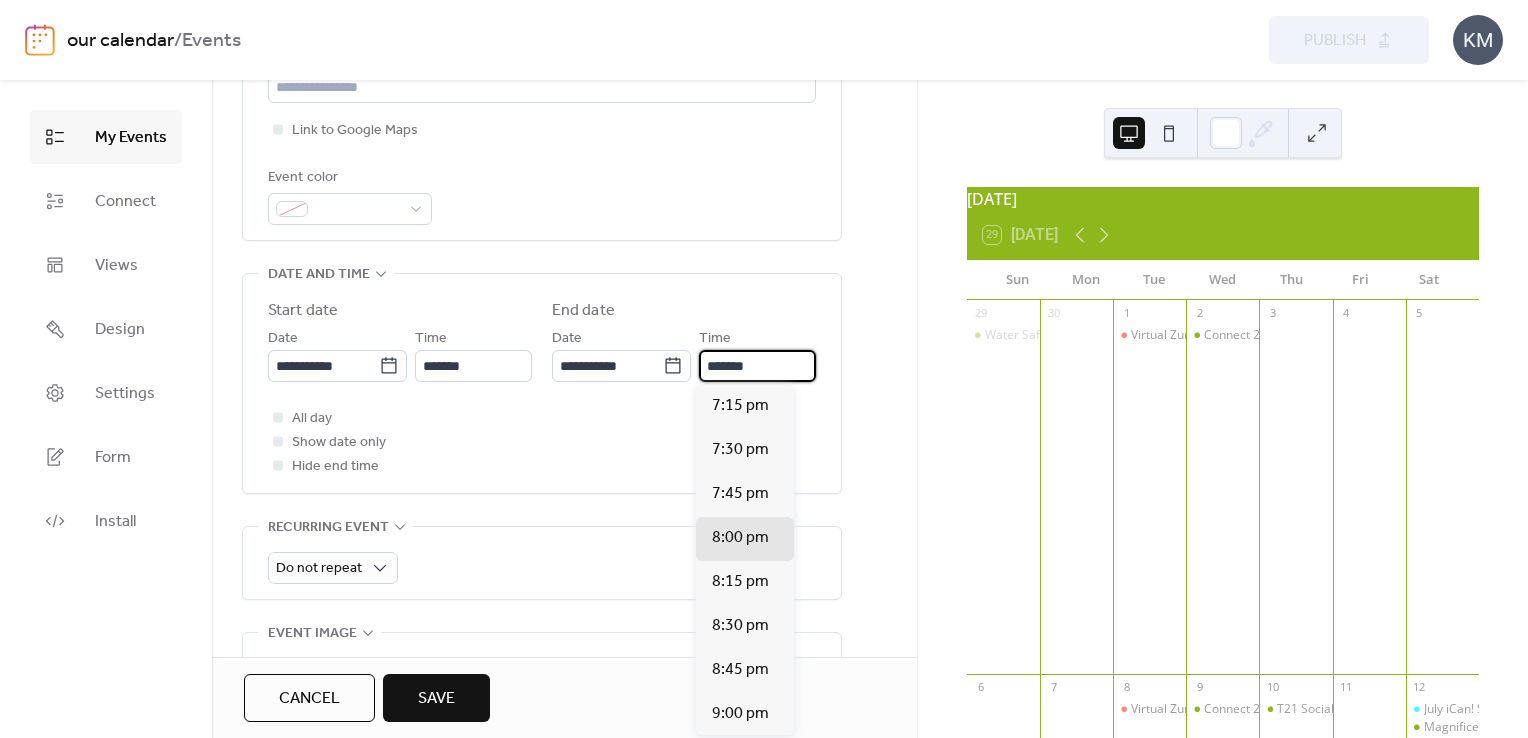 type on "*******" 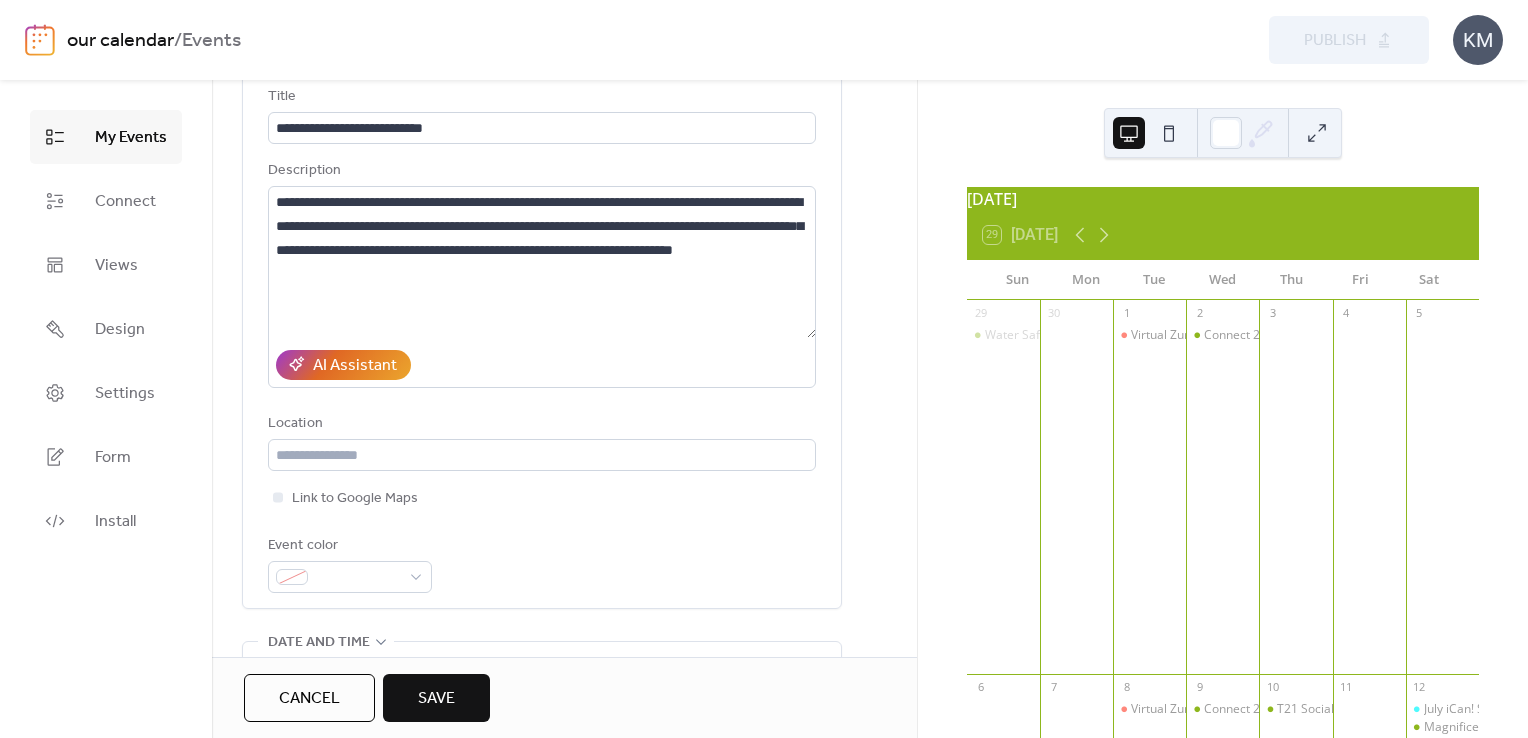 scroll, scrollTop: 100, scrollLeft: 0, axis: vertical 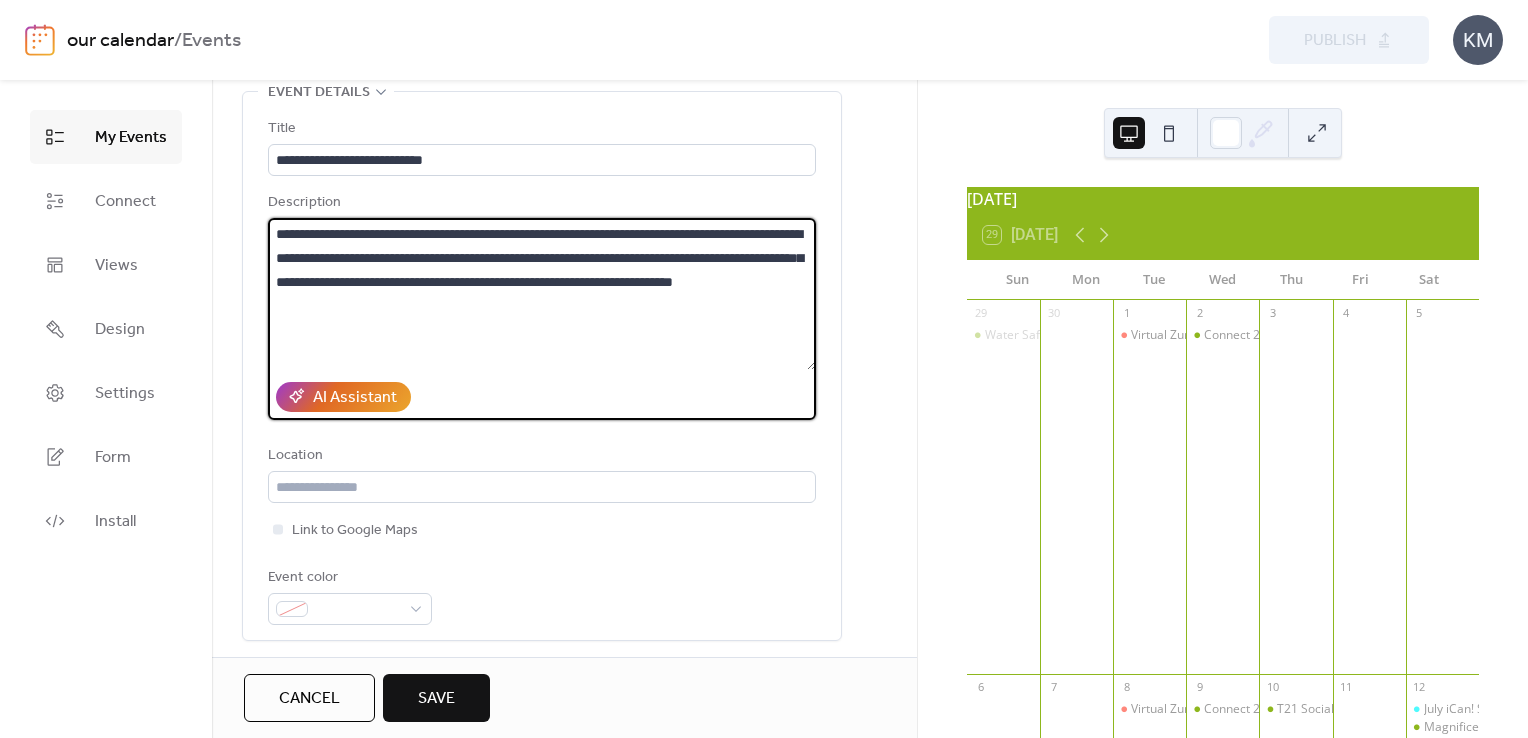 click on "**********" at bounding box center (542, 294) 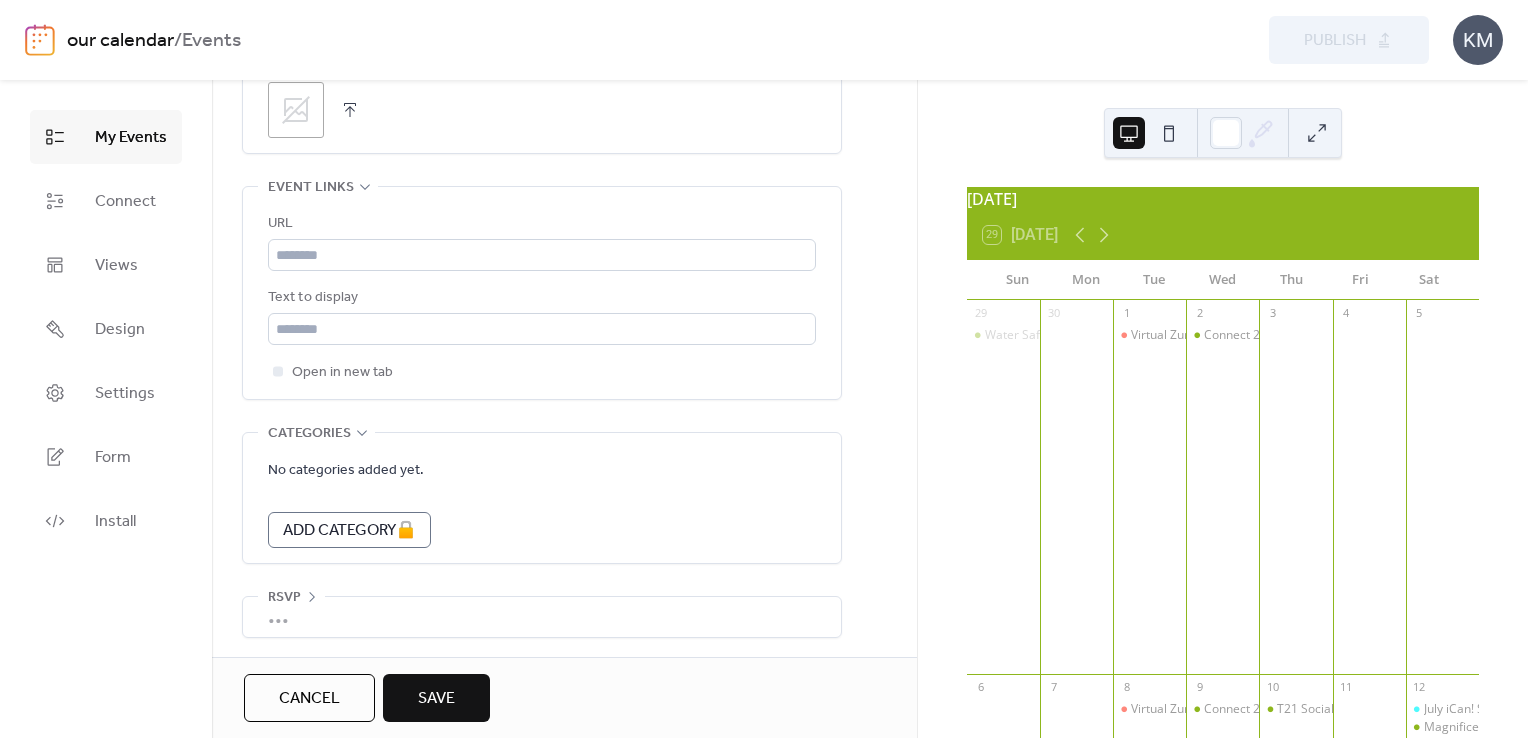 scroll, scrollTop: 1077, scrollLeft: 0, axis: vertical 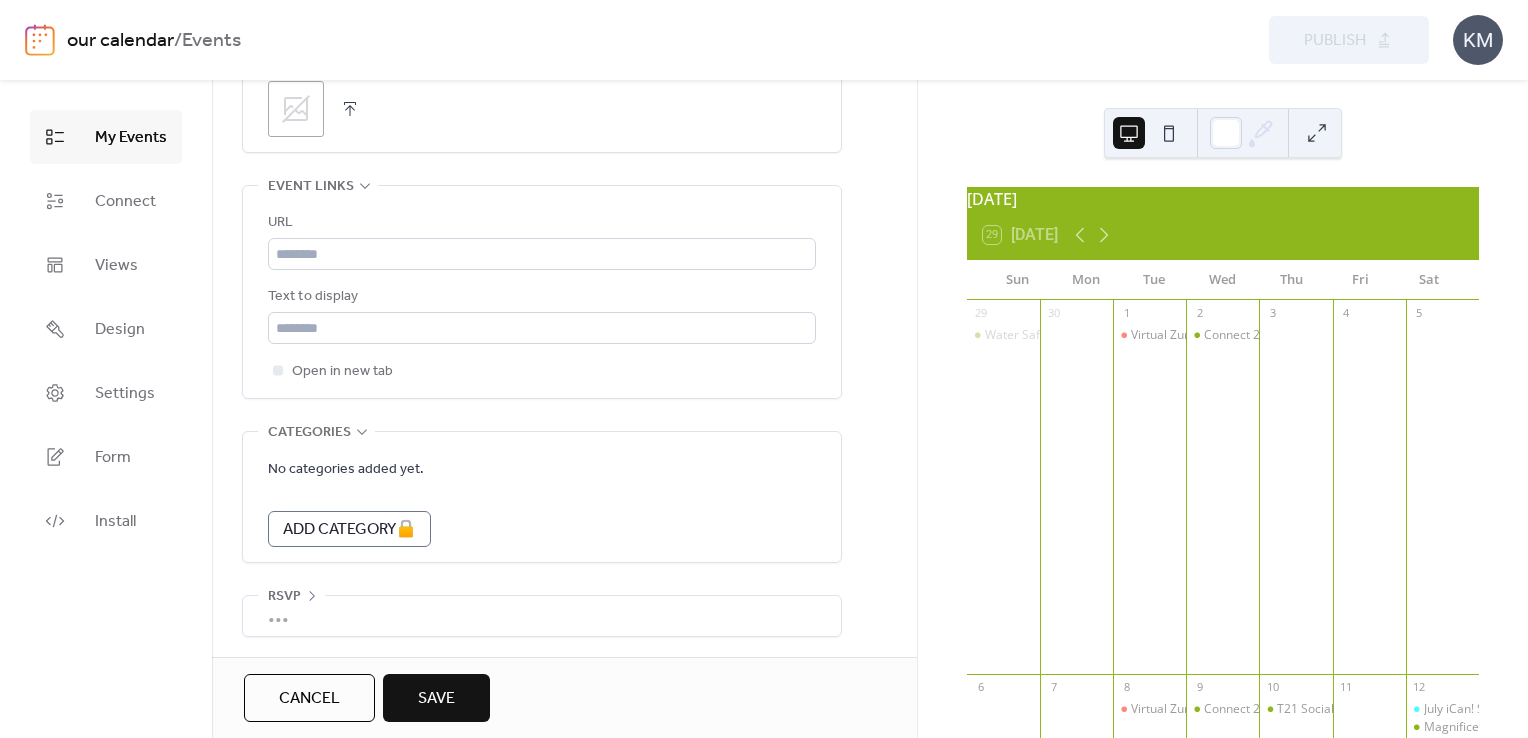 type on "**********" 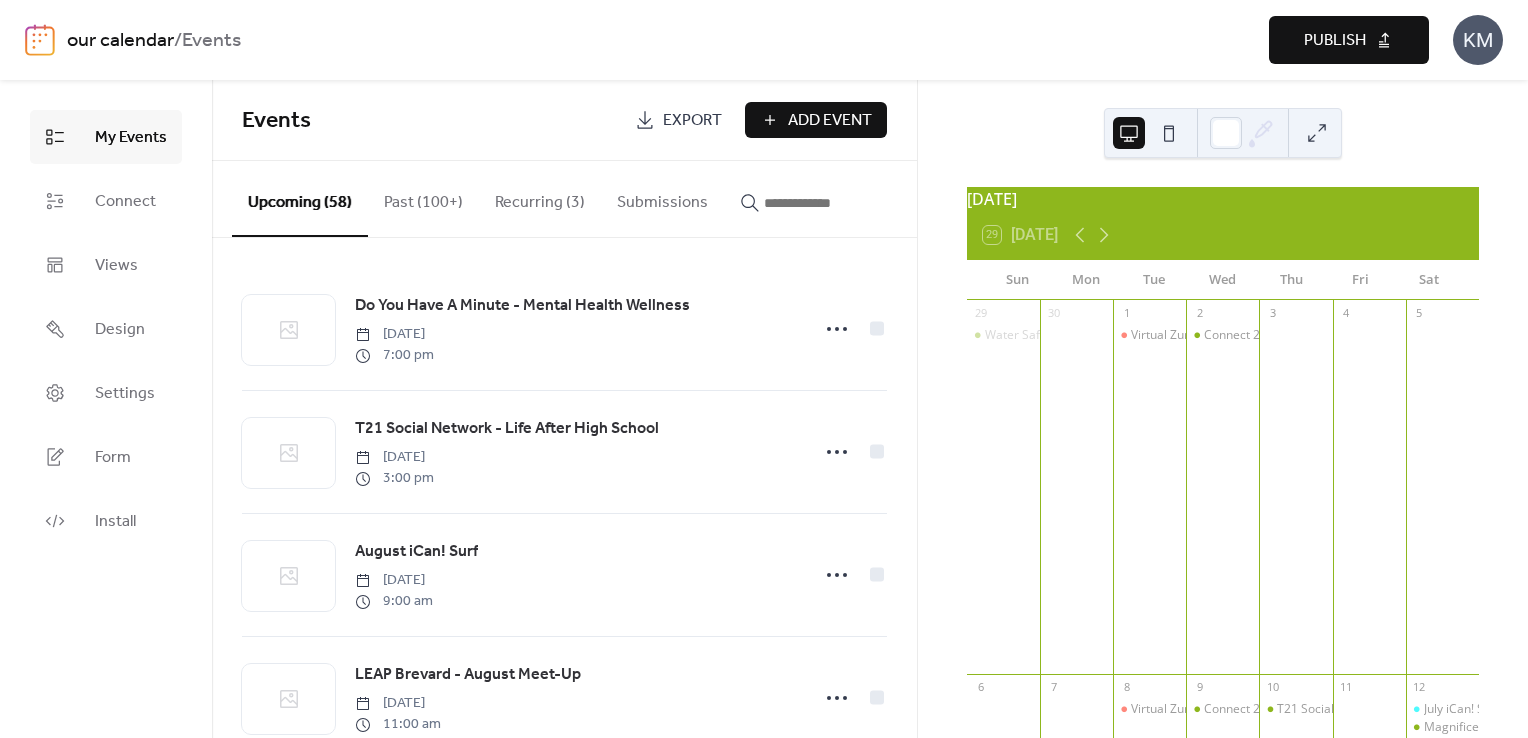 click on "Publish" at bounding box center (1349, 40) 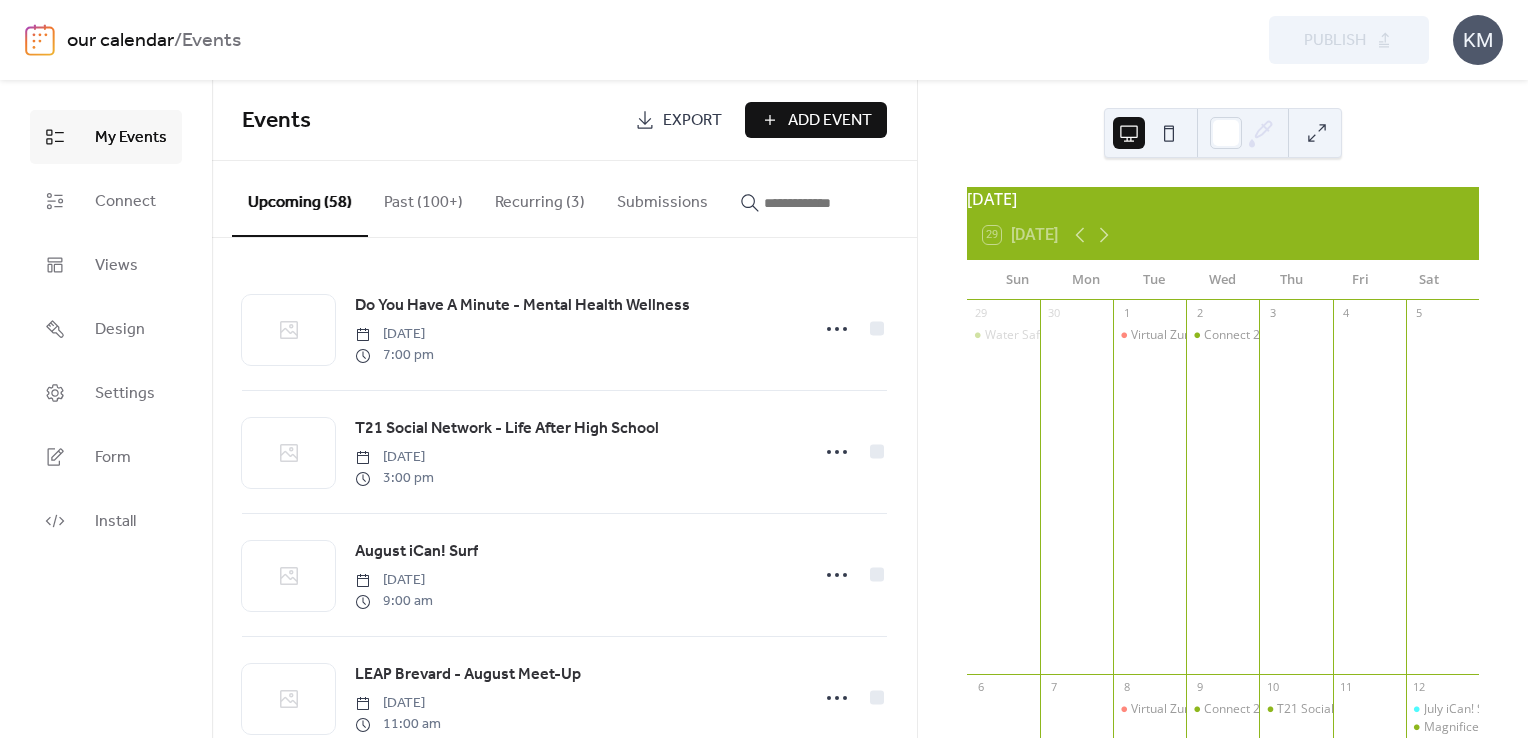 click at bounding box center (824, 203) 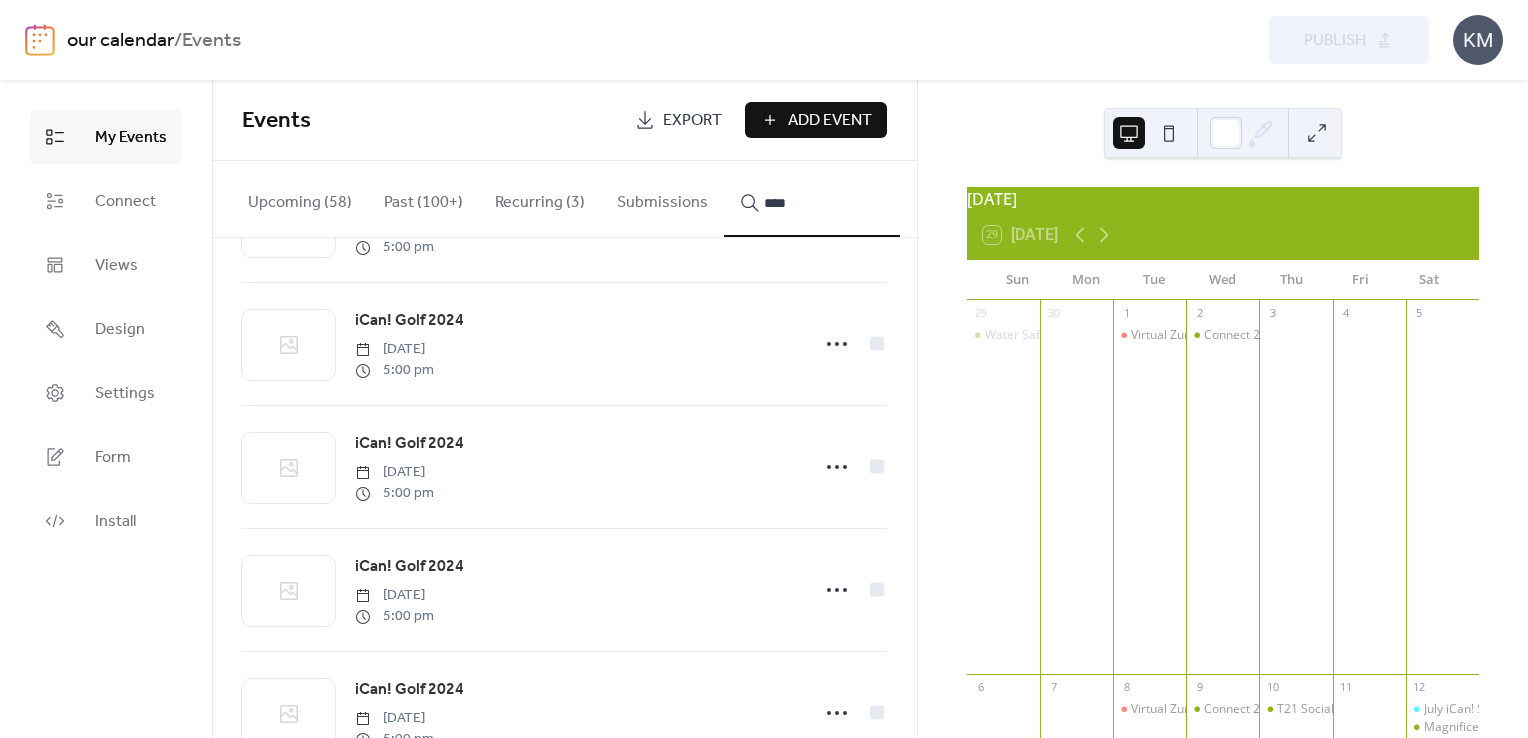 scroll, scrollTop: 667, scrollLeft: 0, axis: vertical 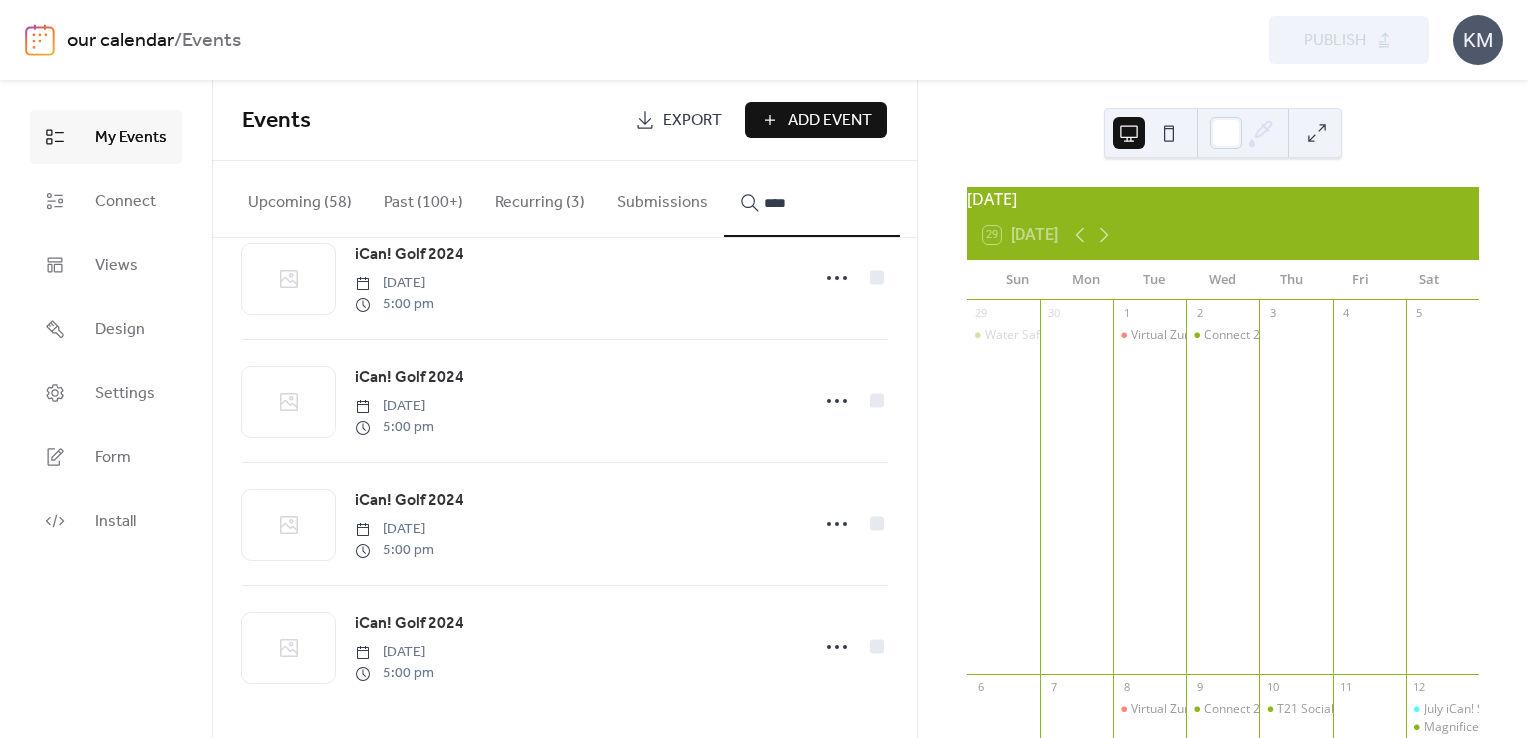 type on "****" 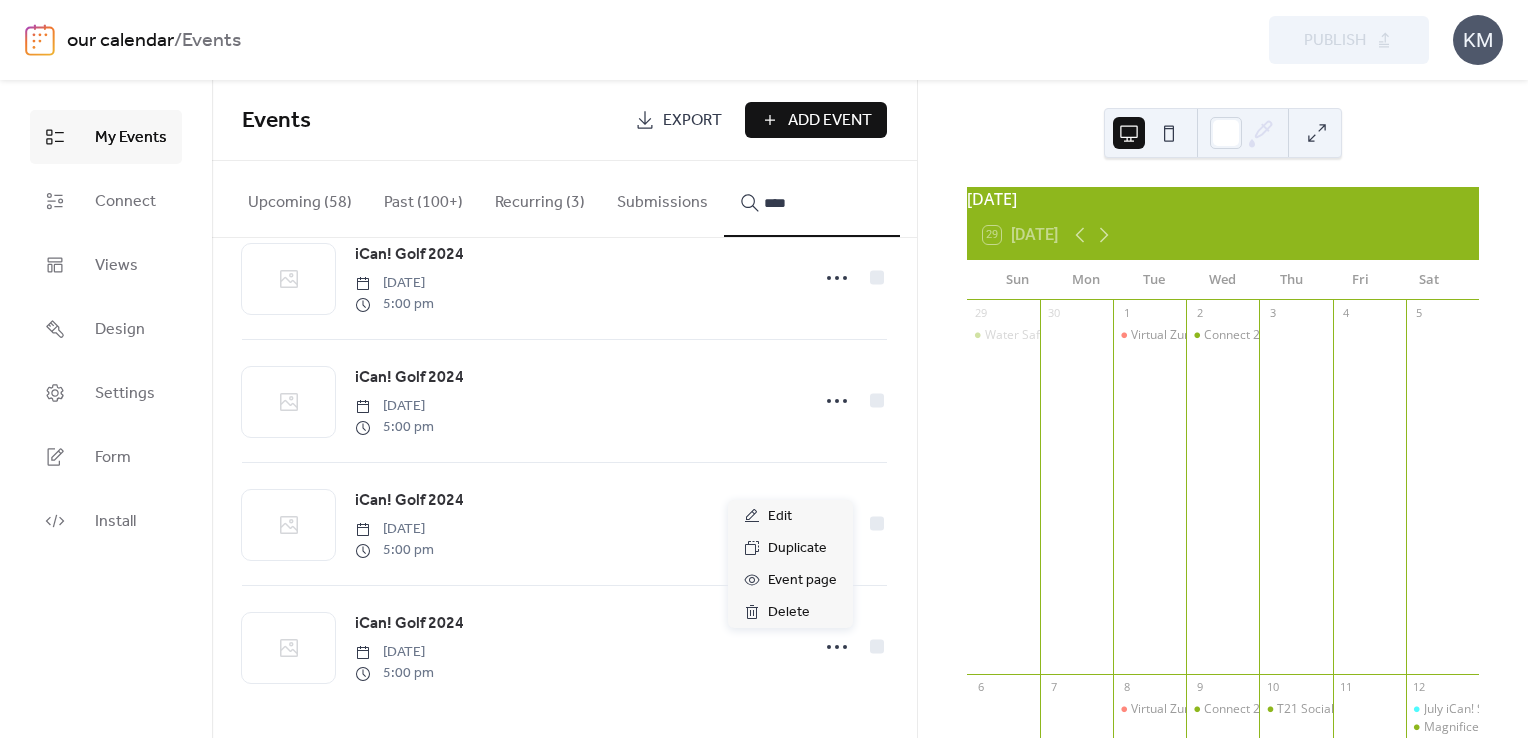 click 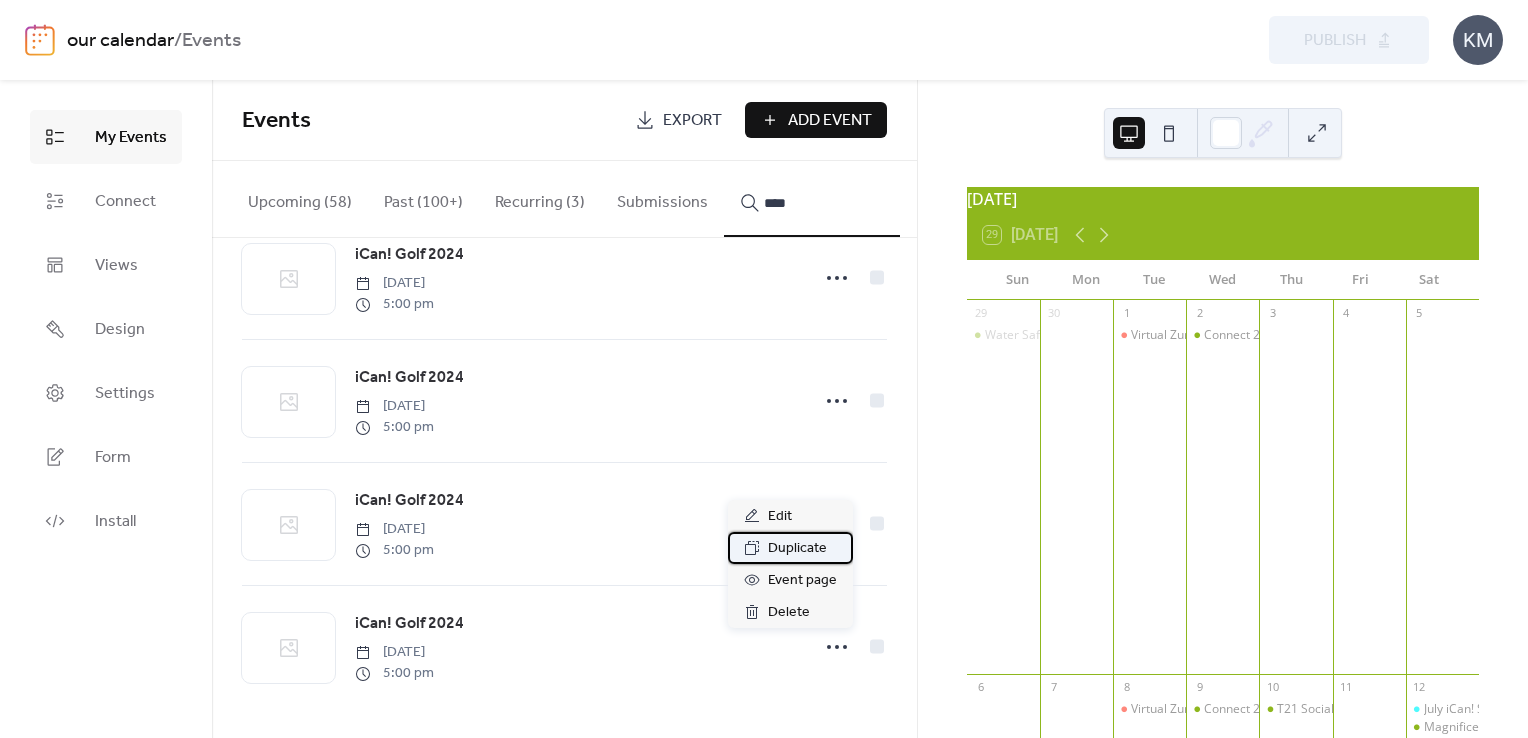 click on "Duplicate" at bounding box center (797, 549) 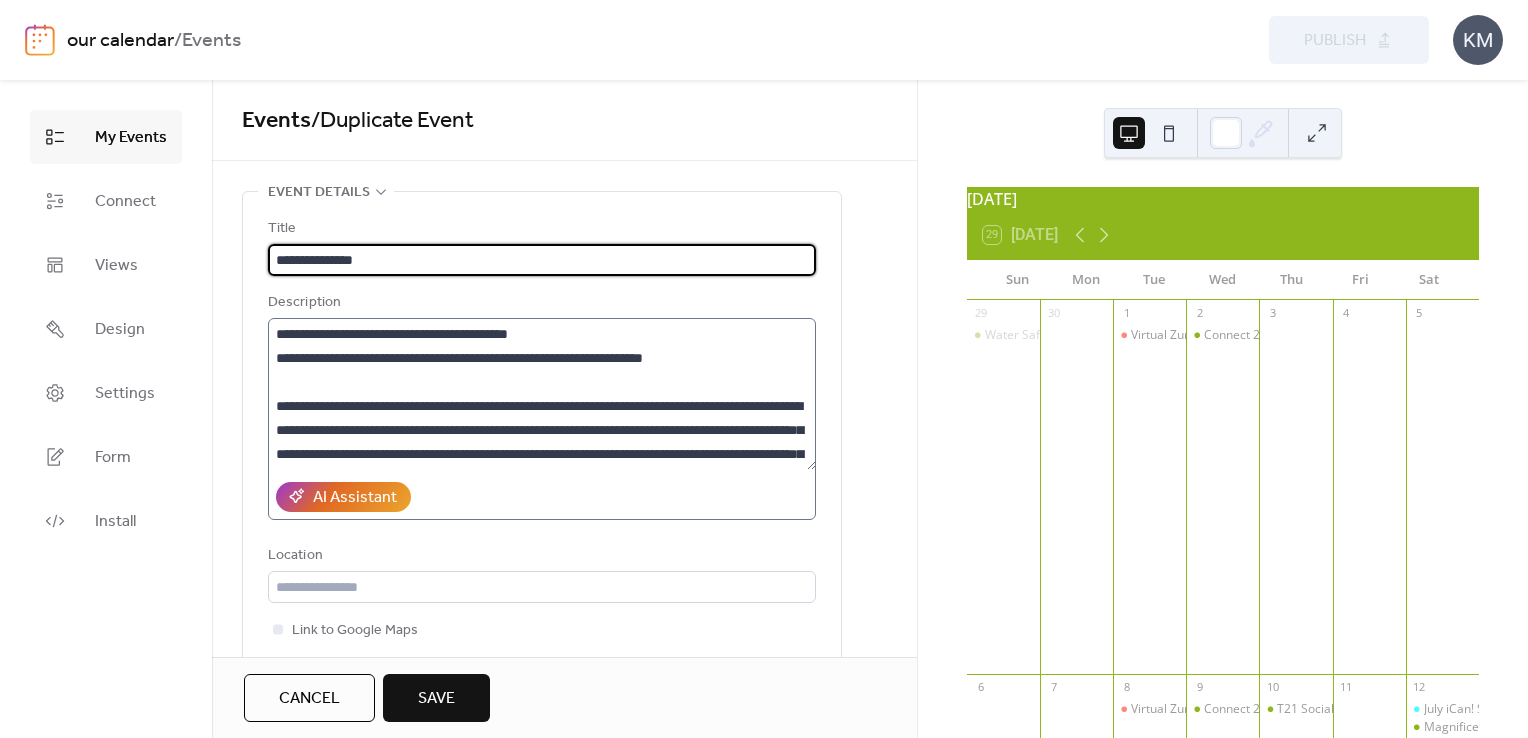type on "**********" 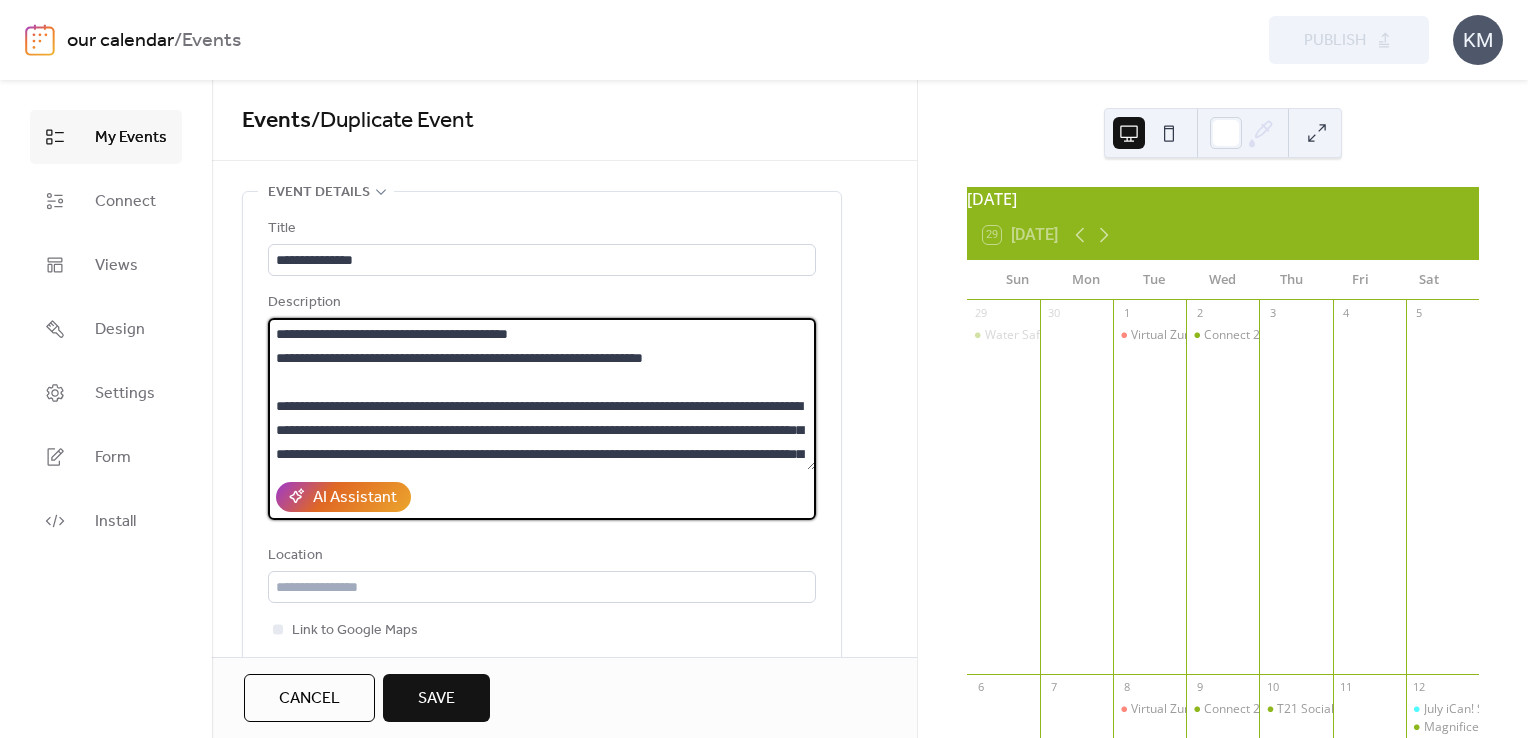 click on "**********" at bounding box center (542, 394) 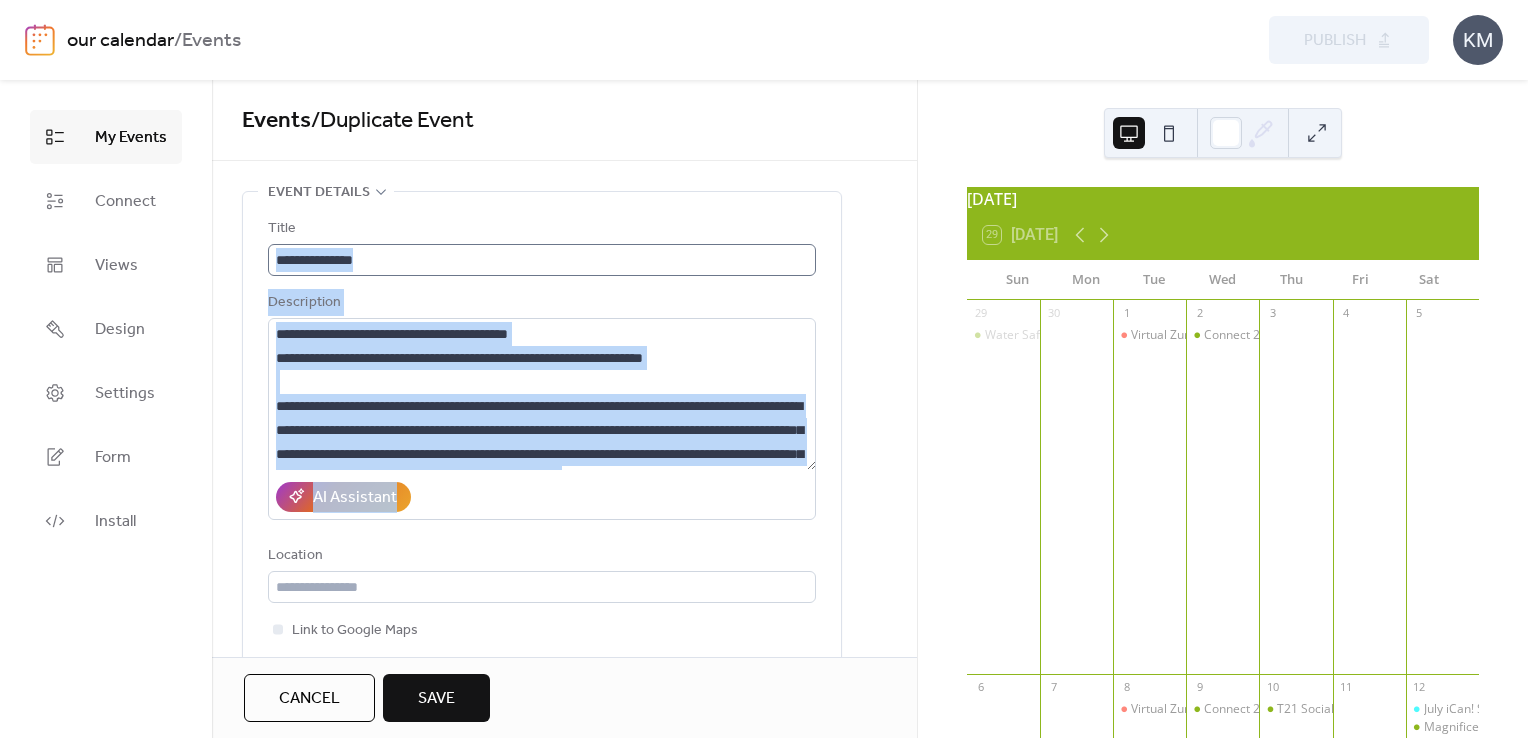 drag, startPoint x: 446, startPoint y: 478, endPoint x: 359, endPoint y: 245, distance: 248.71269 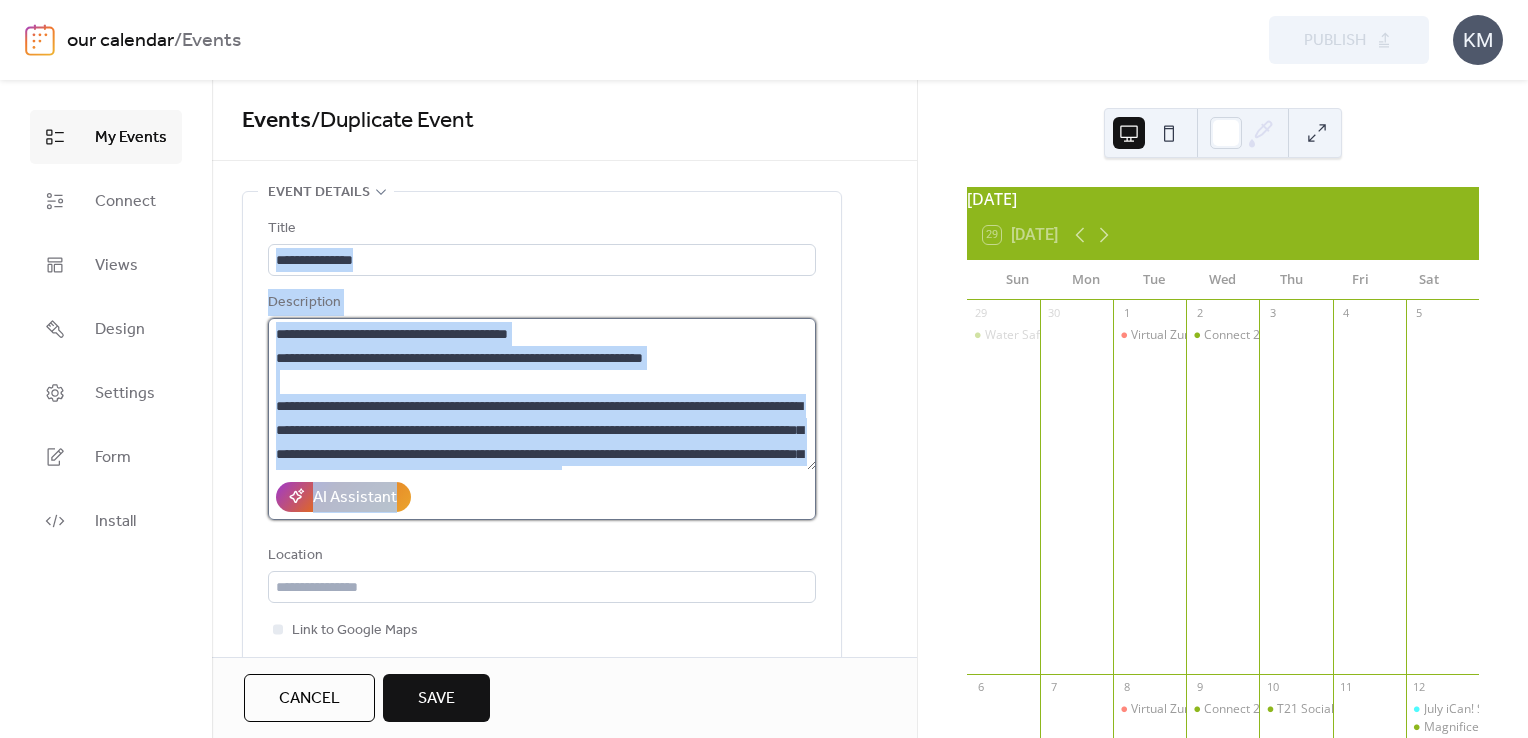 click on "**********" at bounding box center (542, 394) 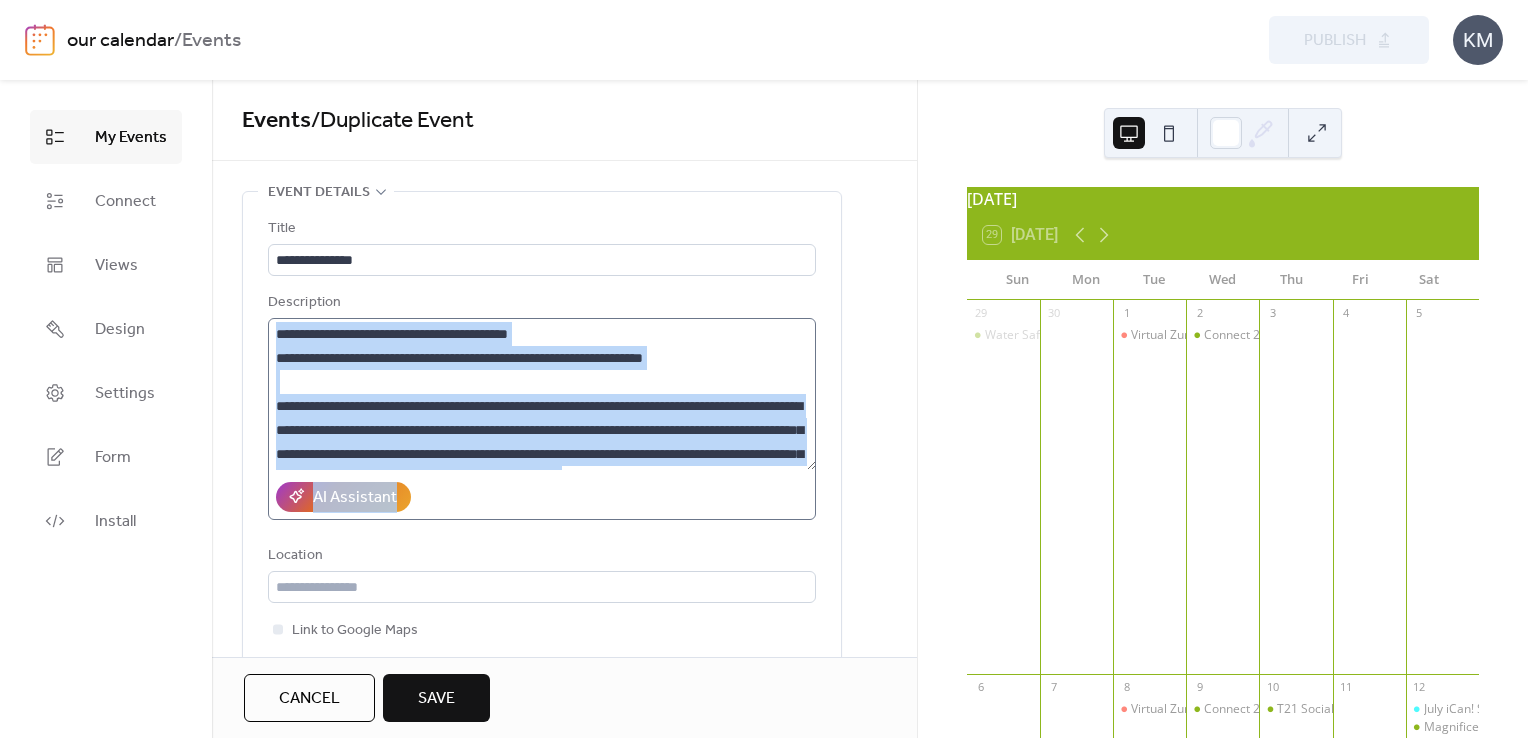 drag, startPoint x: 608, startPoint y: 478, endPoint x: 372, endPoint y: 426, distance: 241.66092 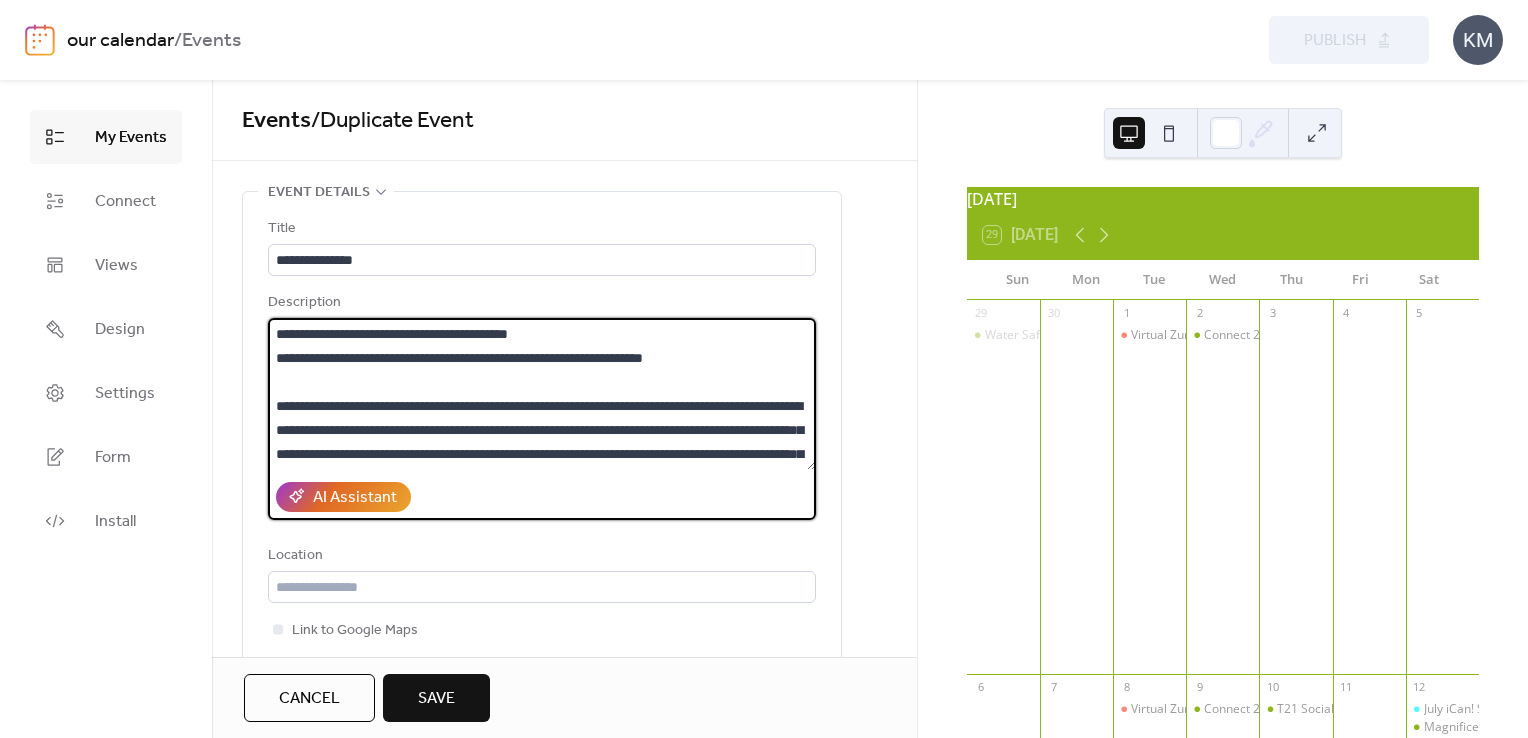 click on "**********" at bounding box center [542, 394] 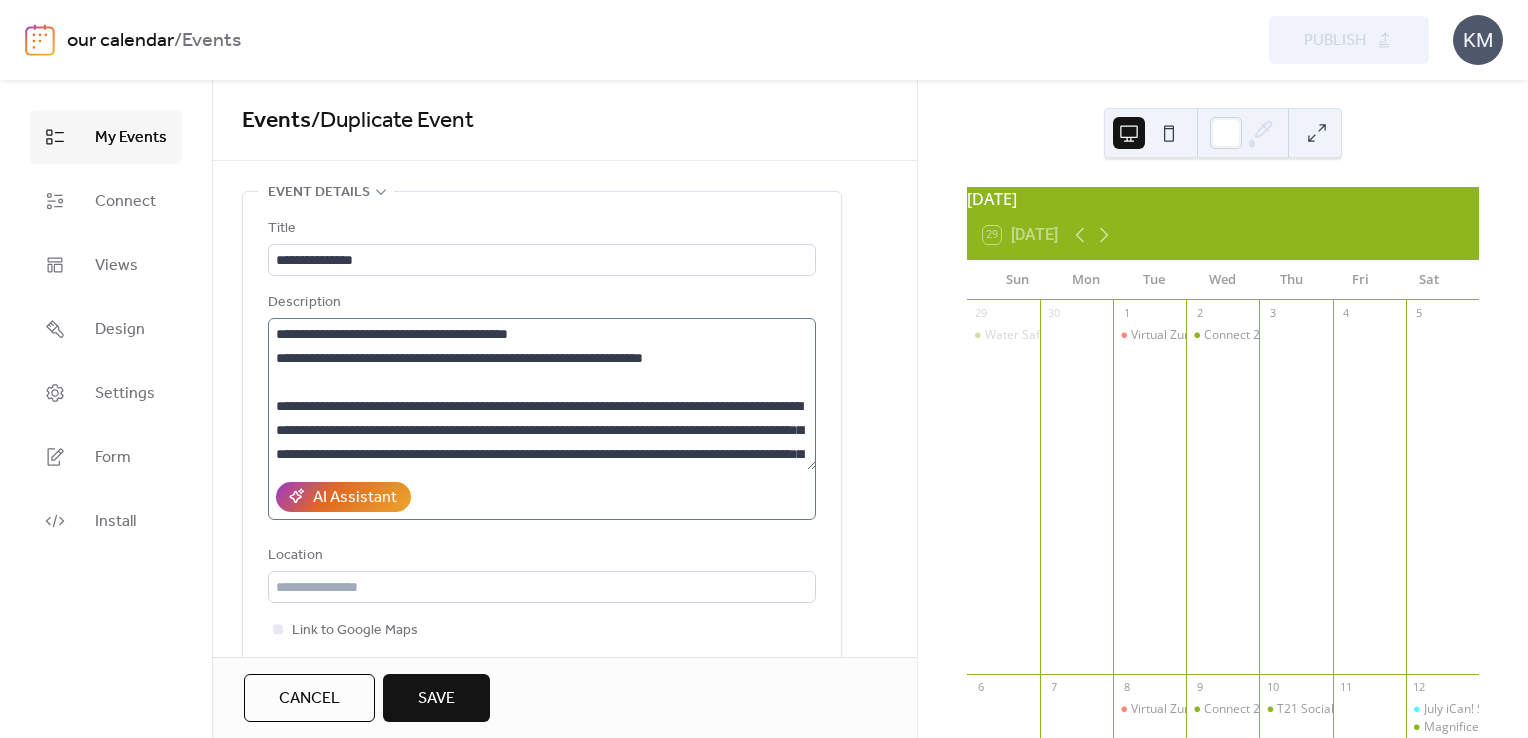 drag, startPoint x: 631, startPoint y: 471, endPoint x: 310, endPoint y: 372, distance: 335.91965 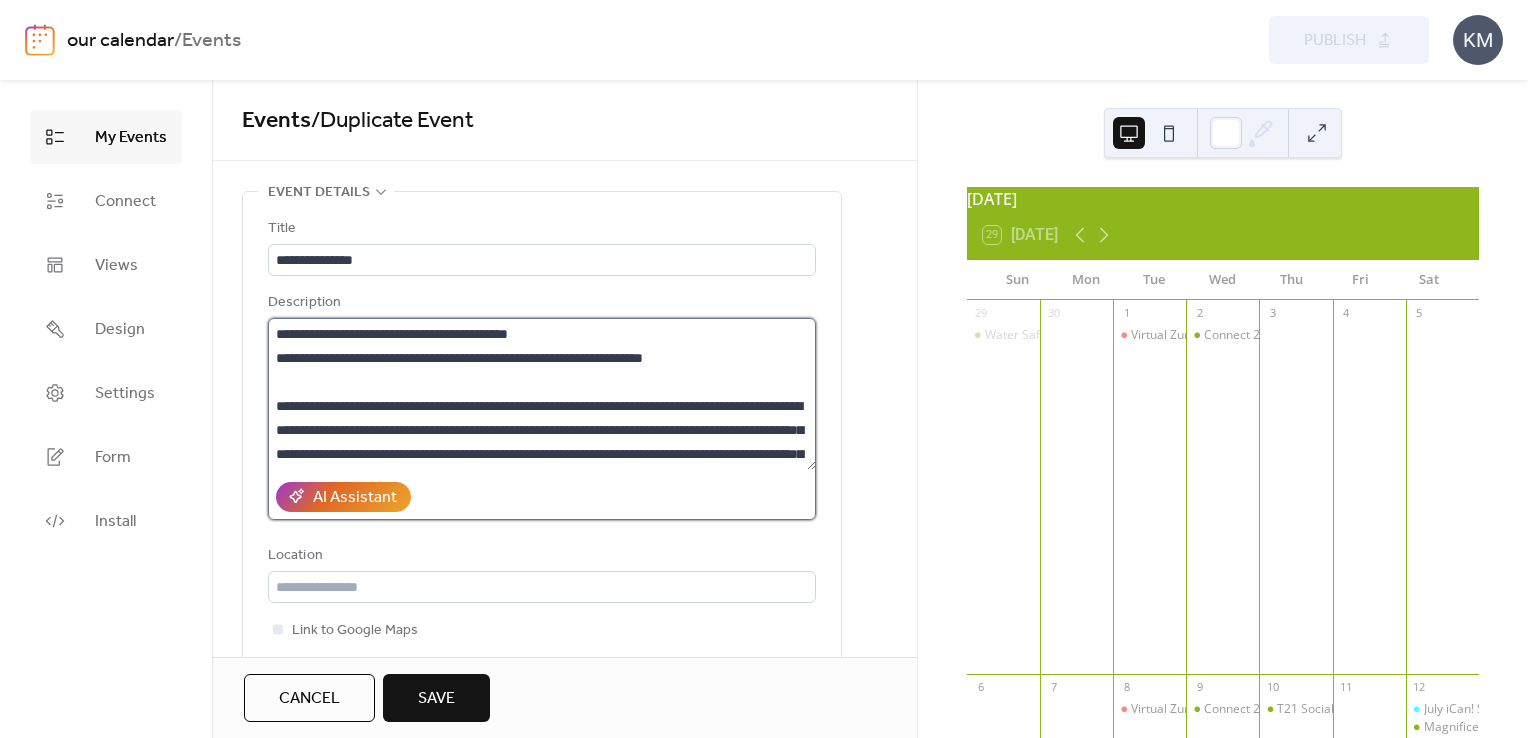 click on "**********" at bounding box center (542, 394) 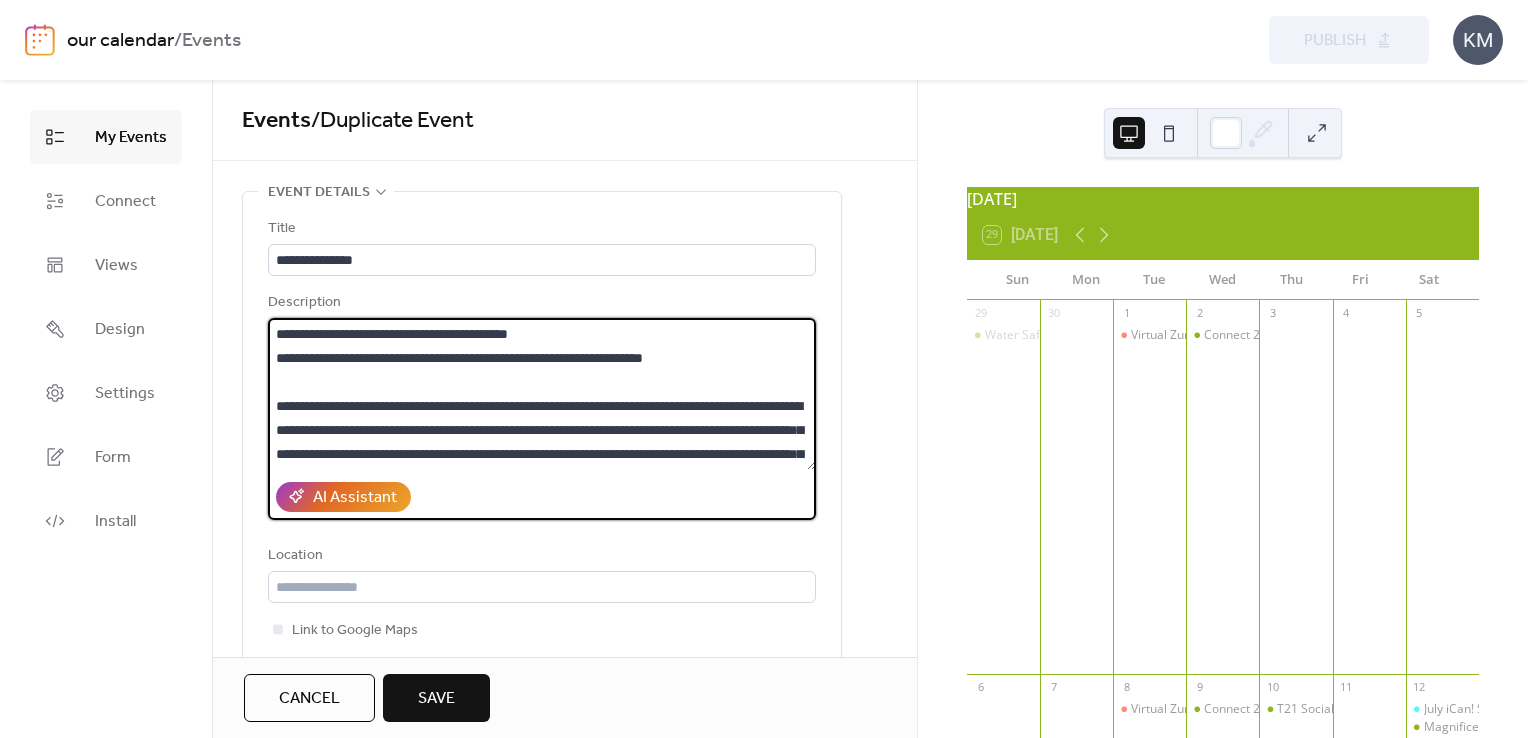 scroll, scrollTop: 312, scrollLeft: 0, axis: vertical 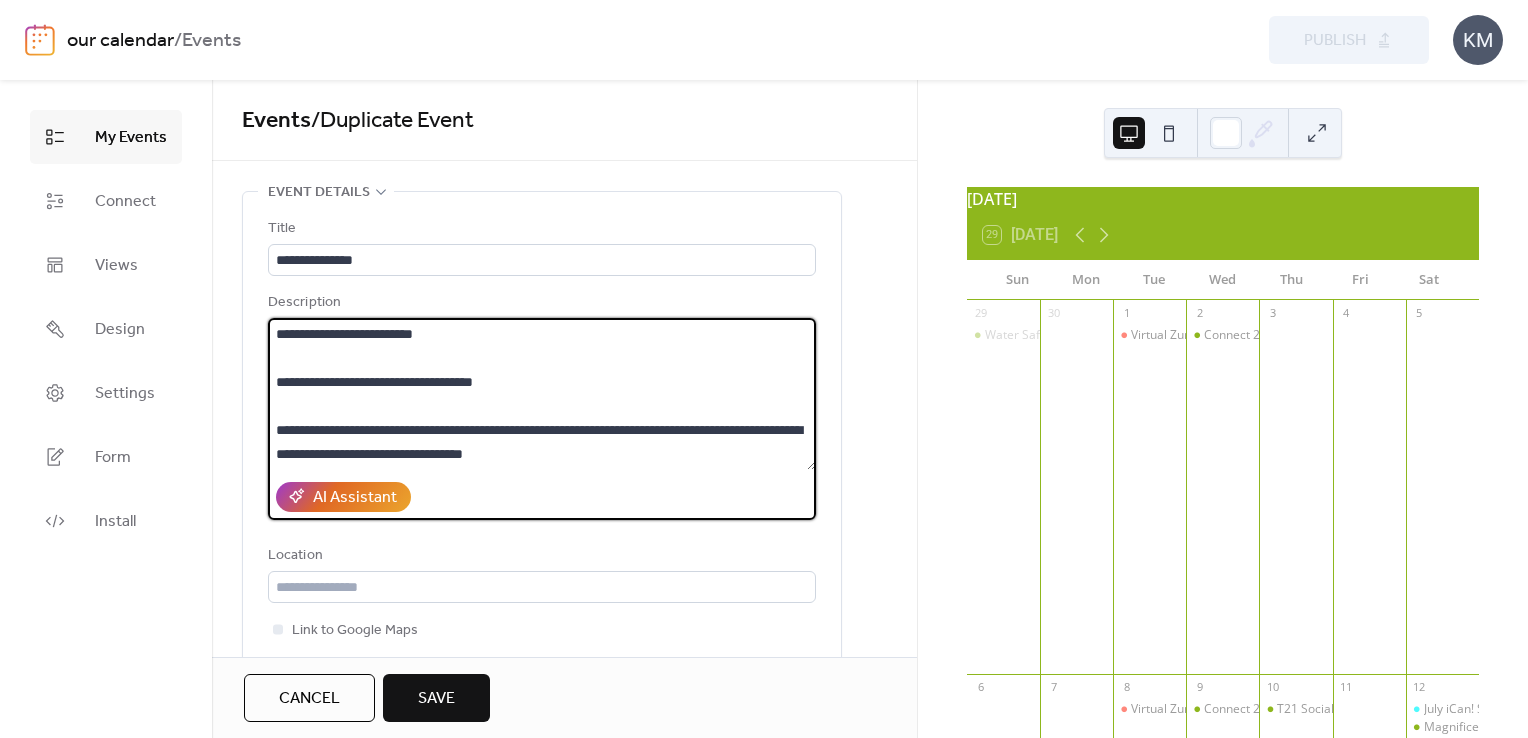 drag, startPoint x: 276, startPoint y: 329, endPoint x: 697, endPoint y: 559, distance: 479.73013 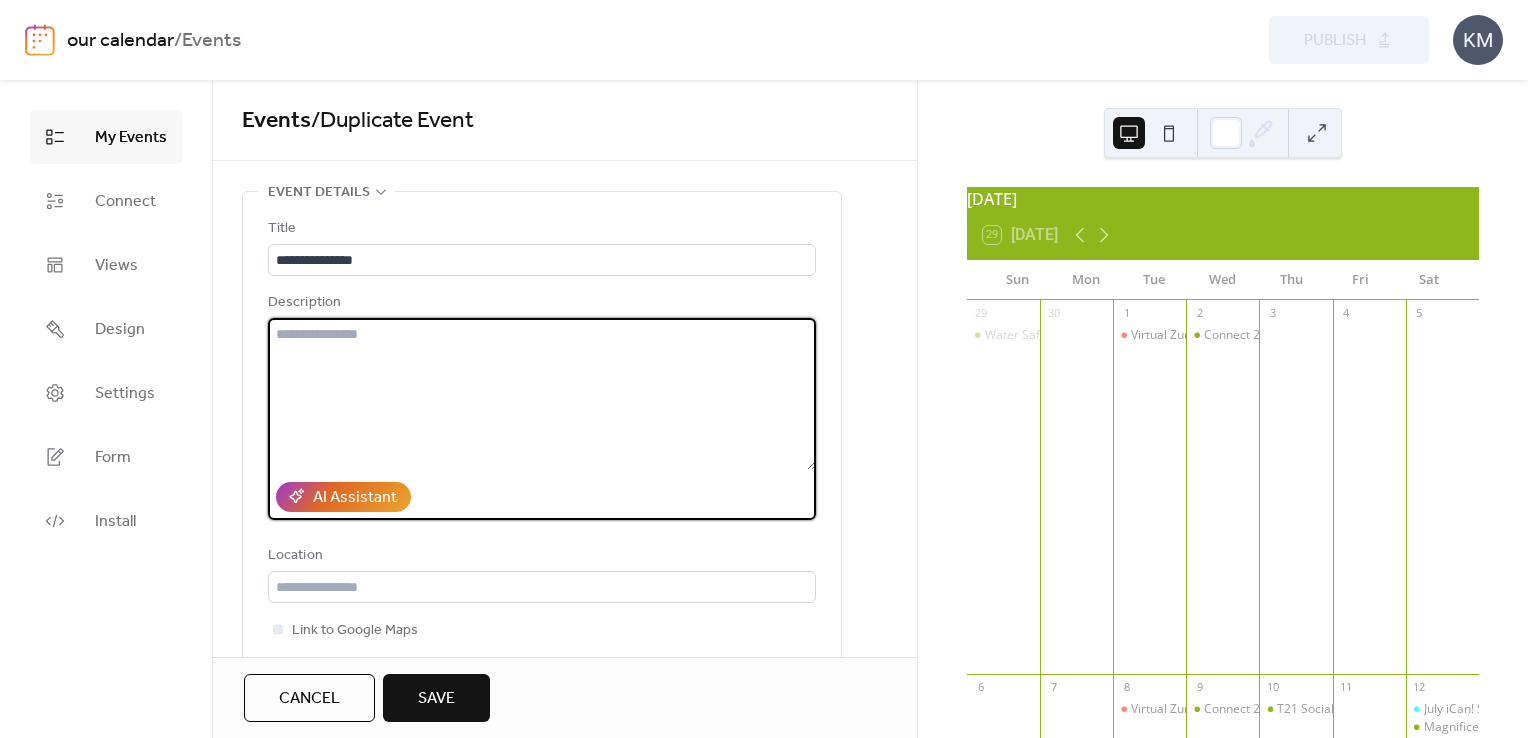 scroll, scrollTop: 0, scrollLeft: 0, axis: both 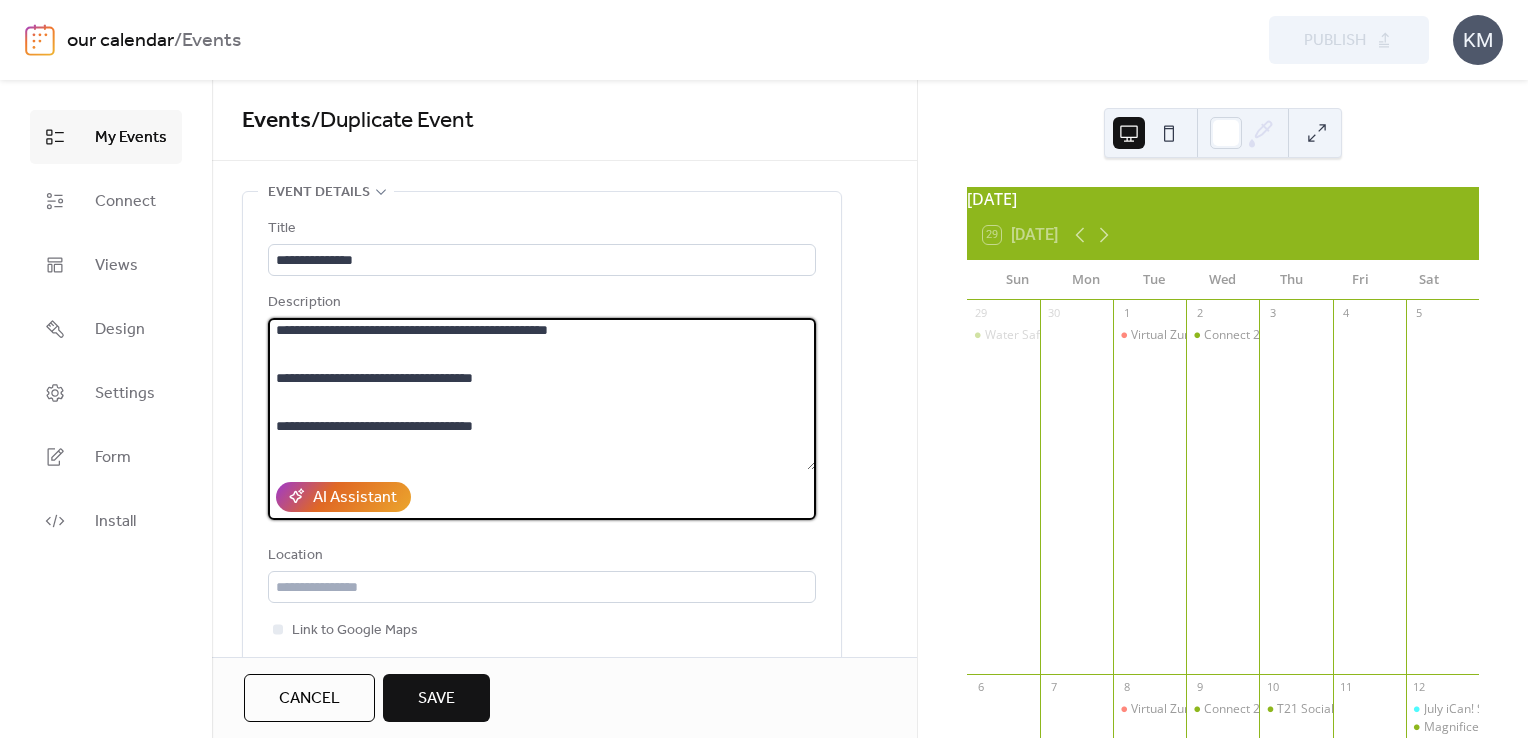 click at bounding box center [542, 394] 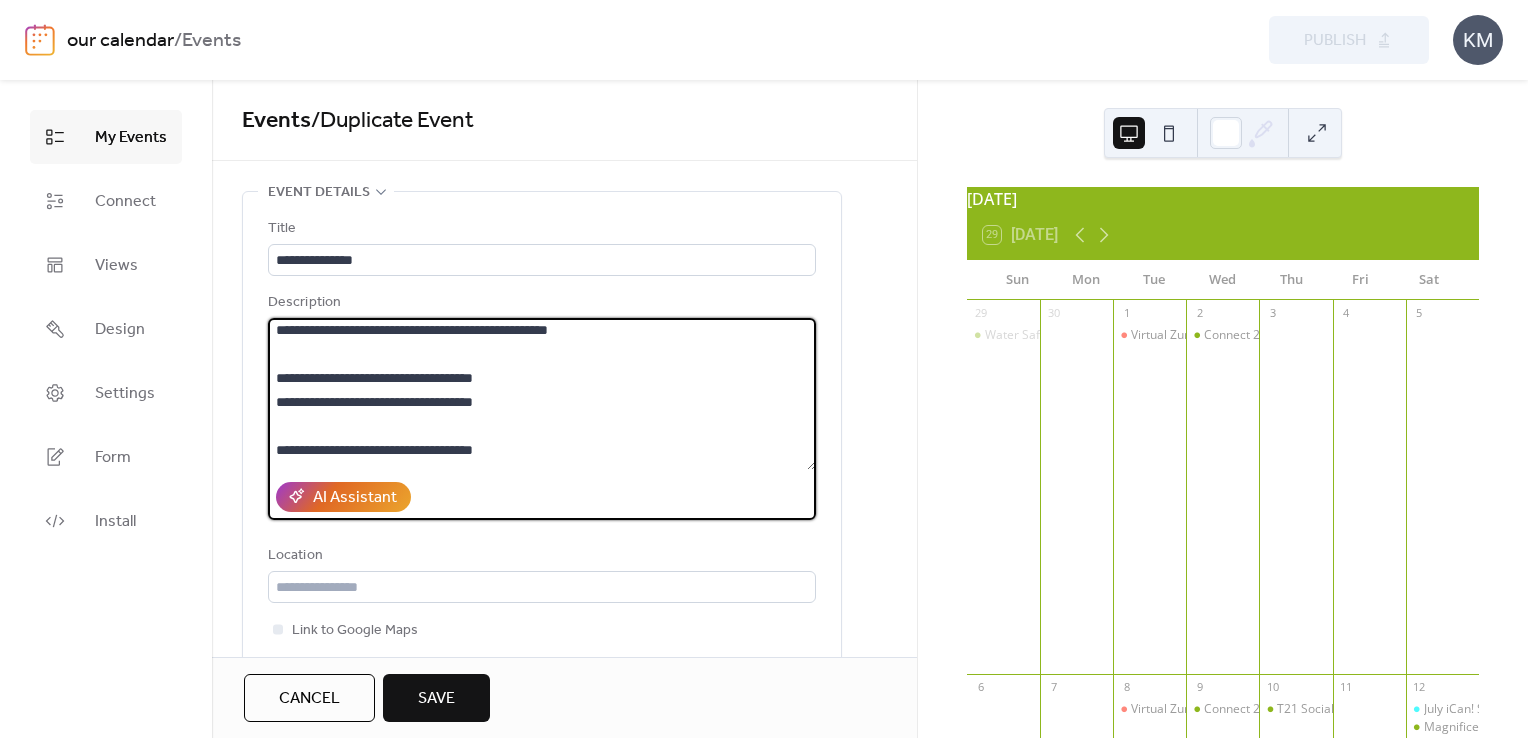 click at bounding box center (542, 394) 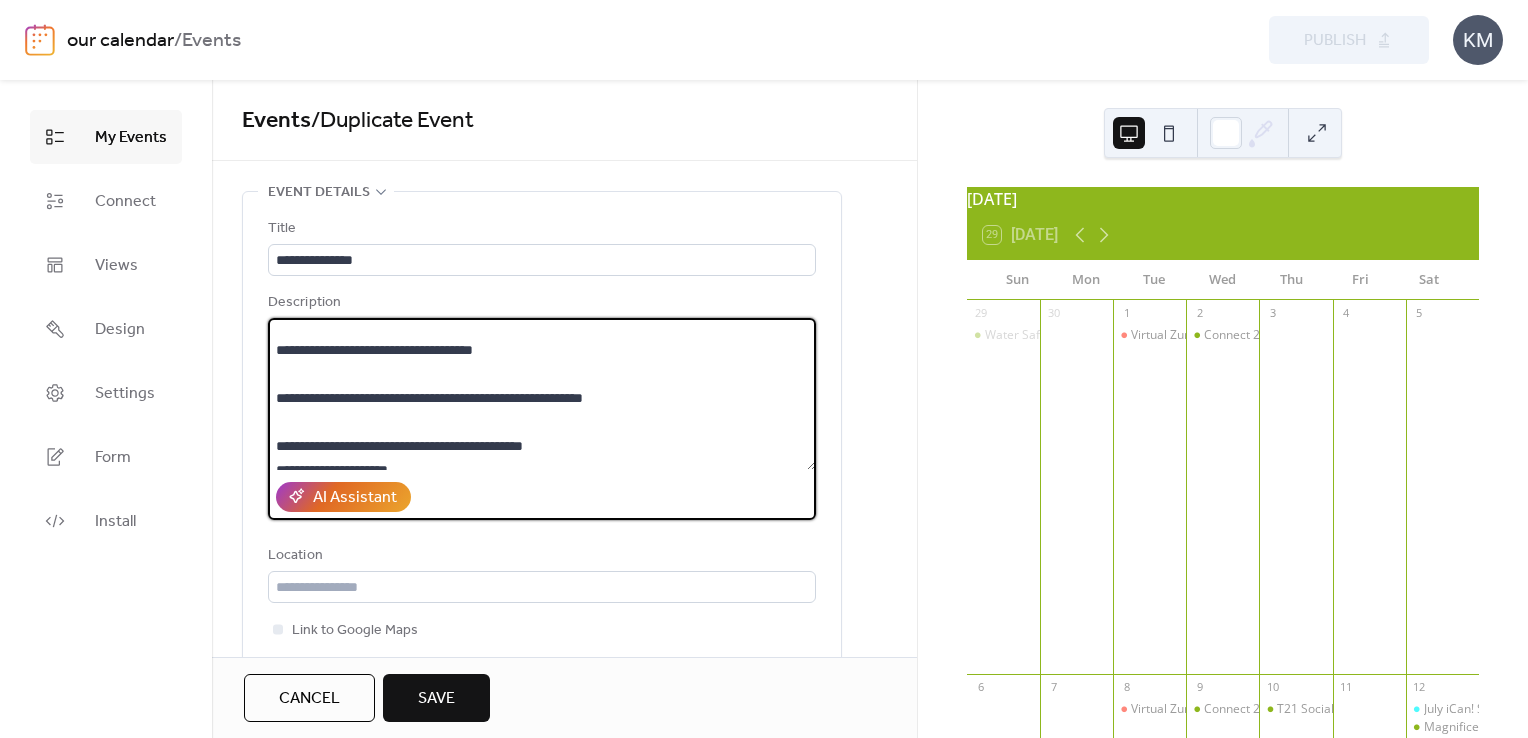 click at bounding box center (542, 394) 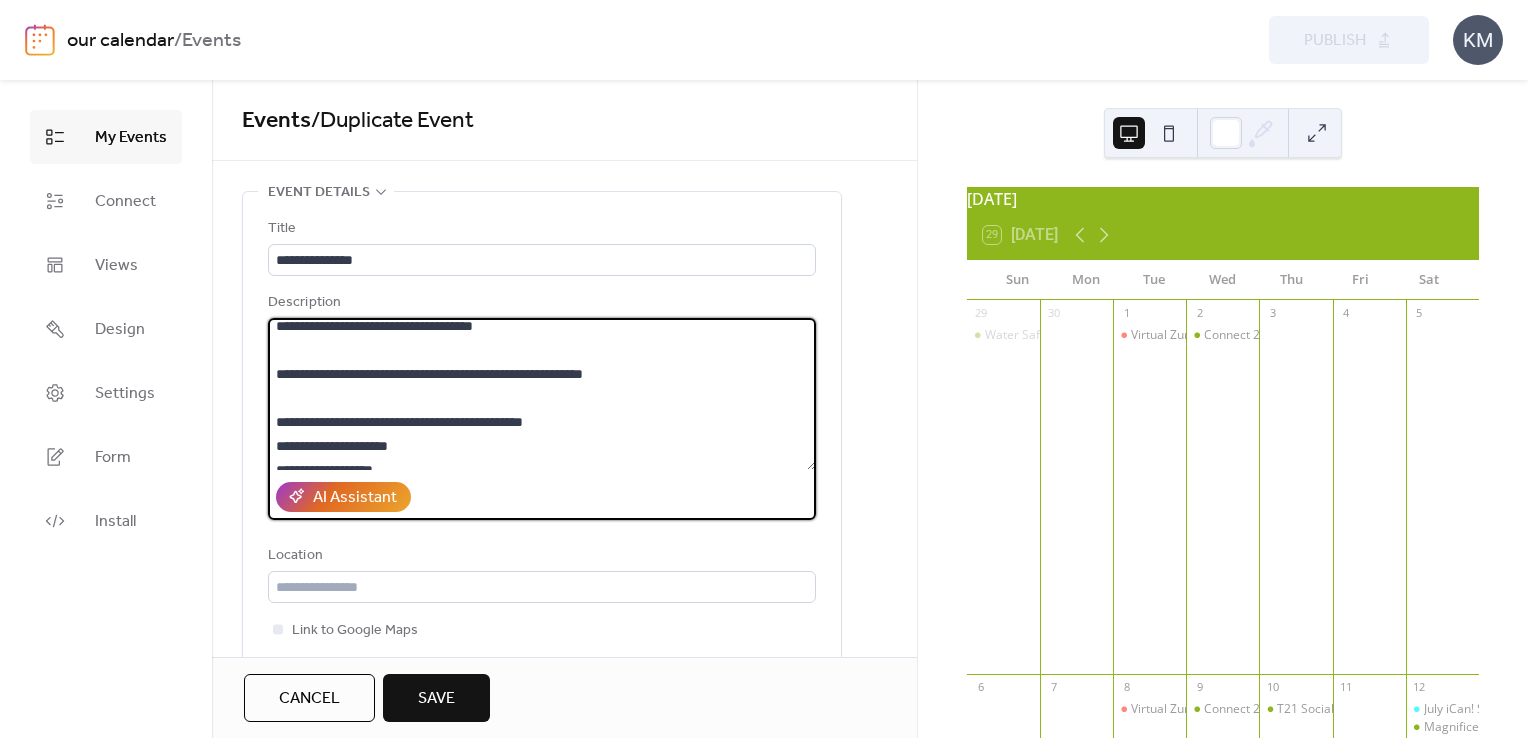 click at bounding box center [542, 394] 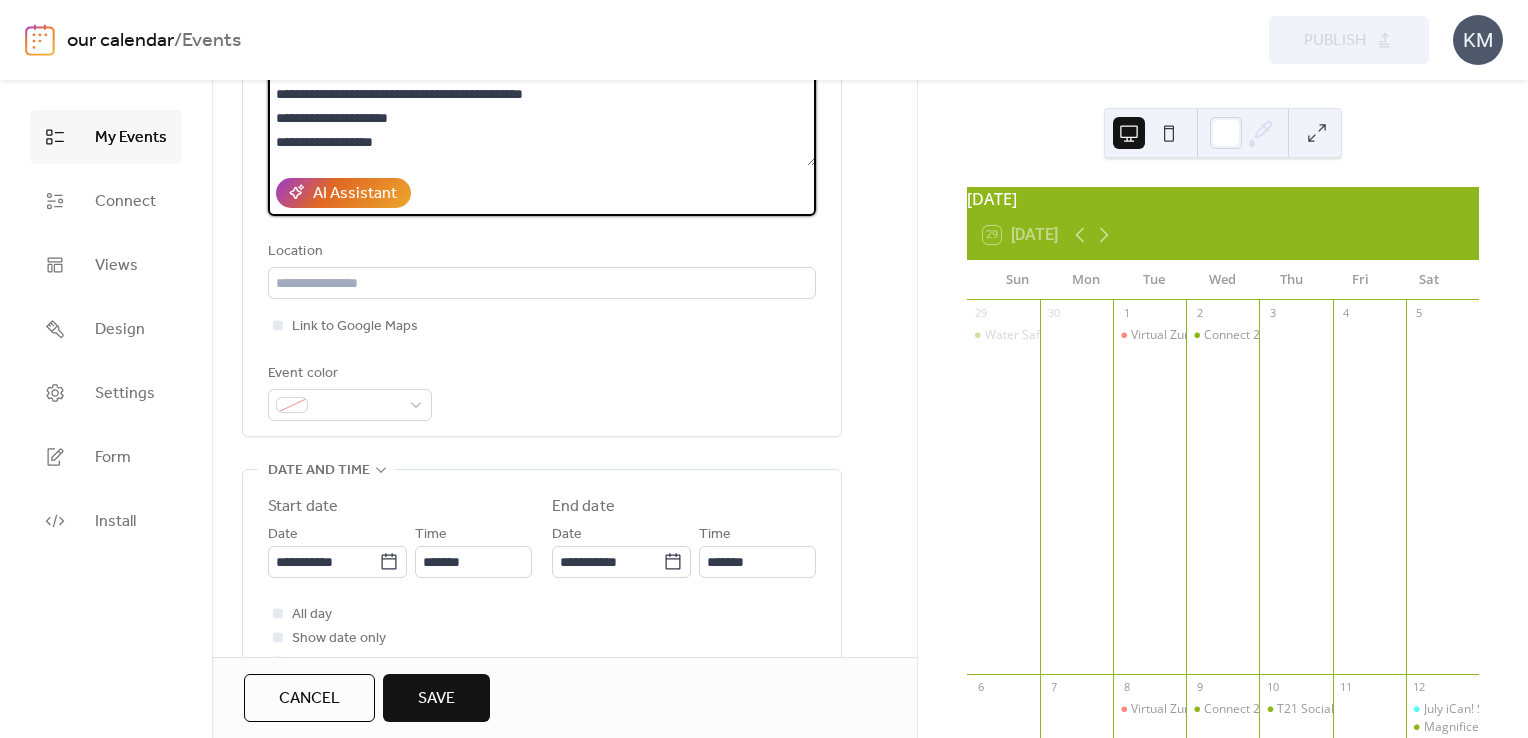 scroll, scrollTop: 200, scrollLeft: 0, axis: vertical 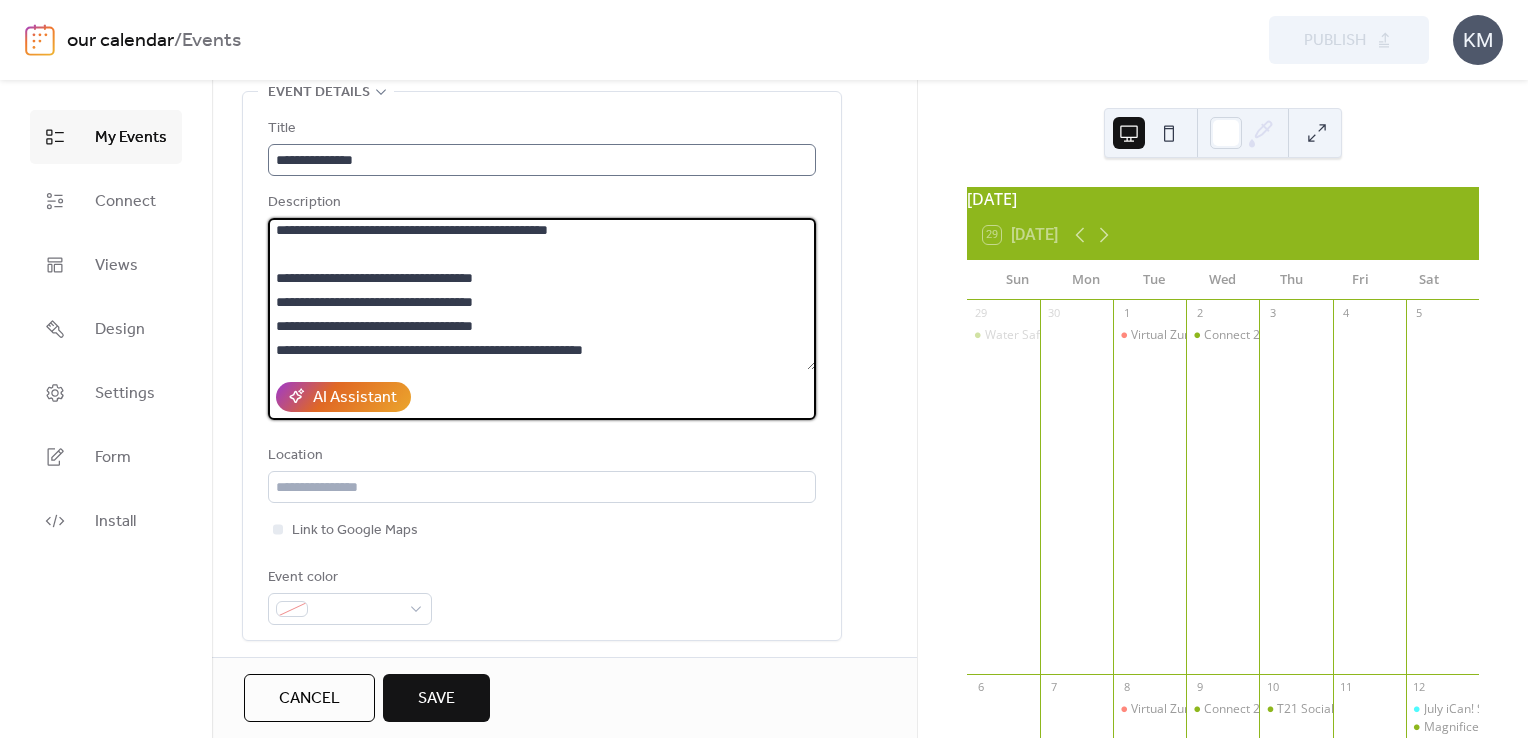 type on "**********" 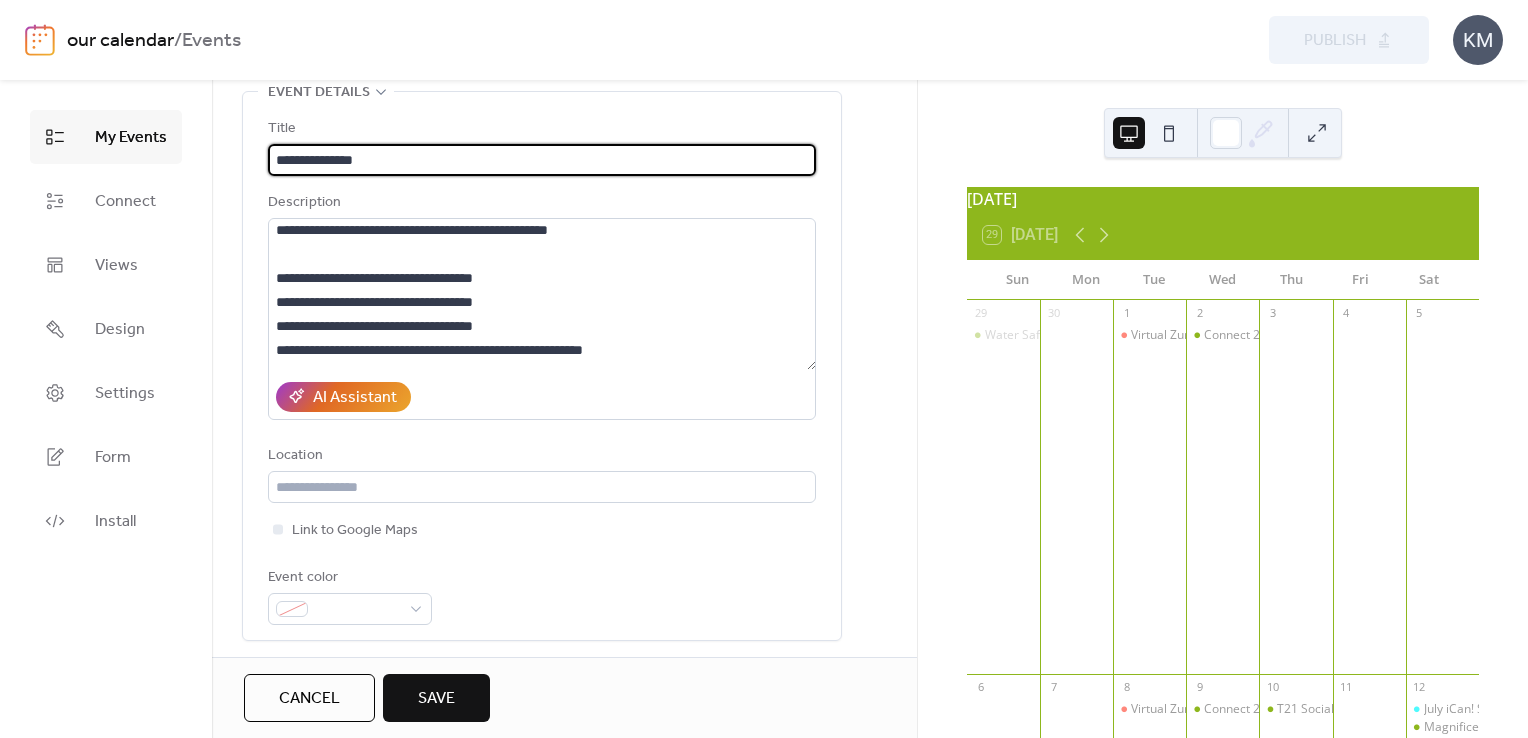click on "**********" at bounding box center (542, 160) 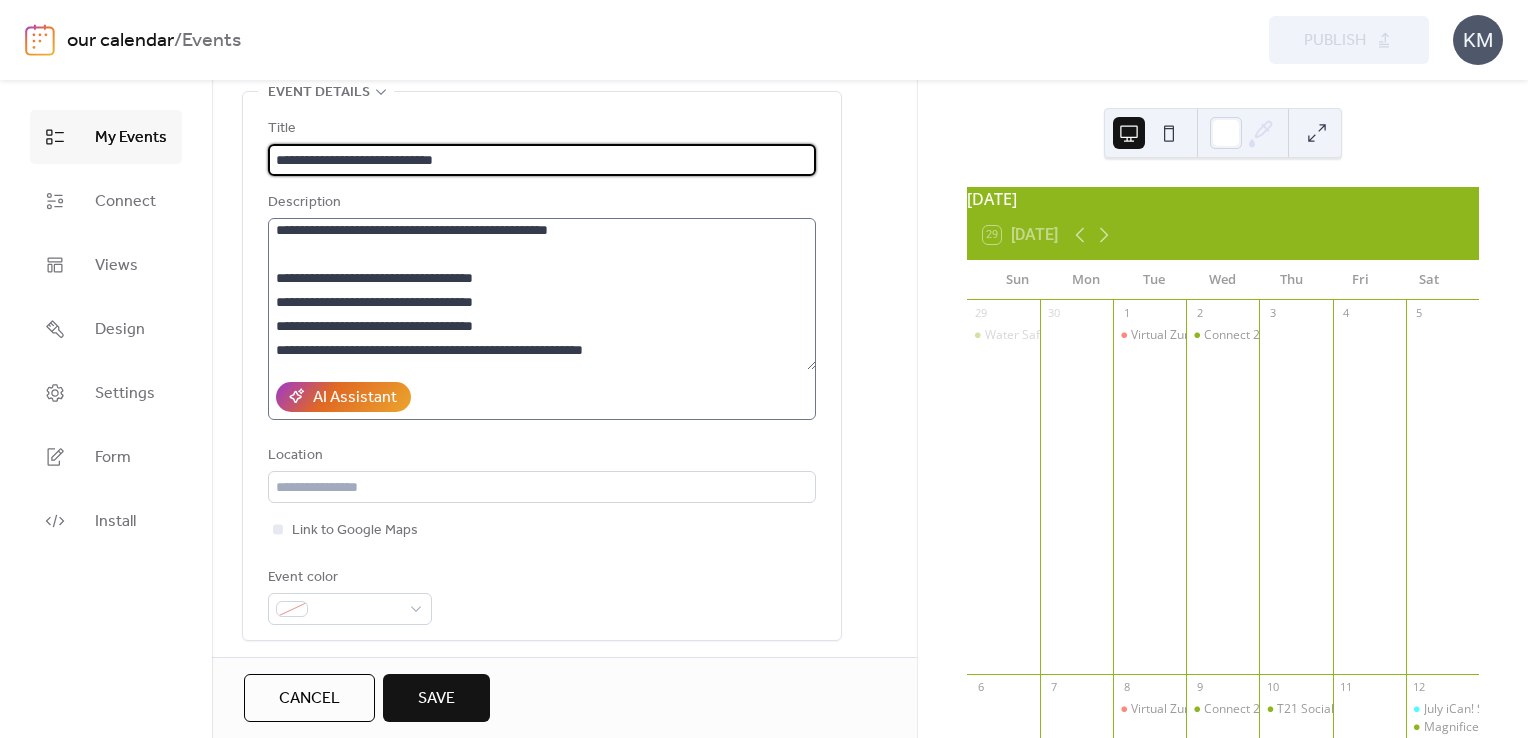 type on "**********" 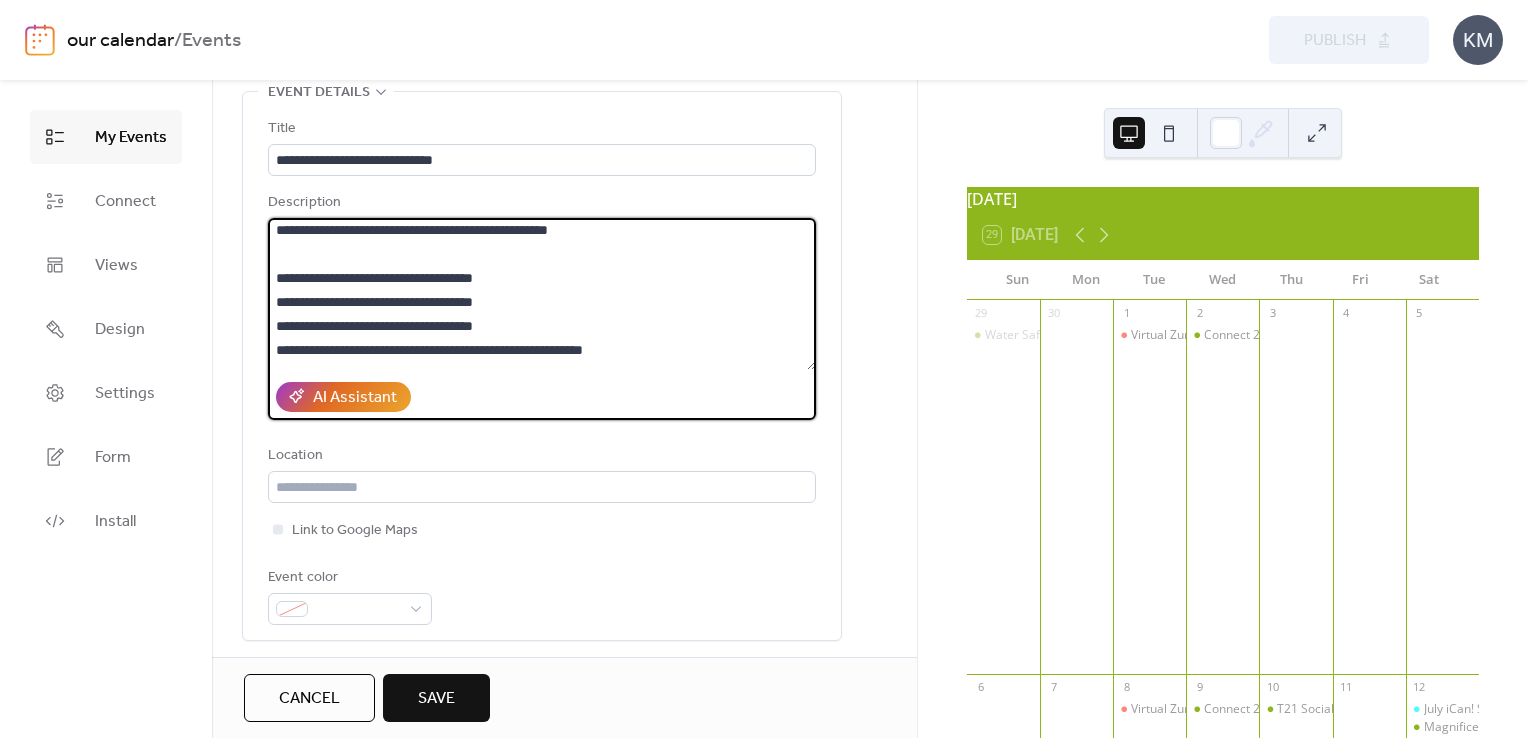 click at bounding box center (542, 294) 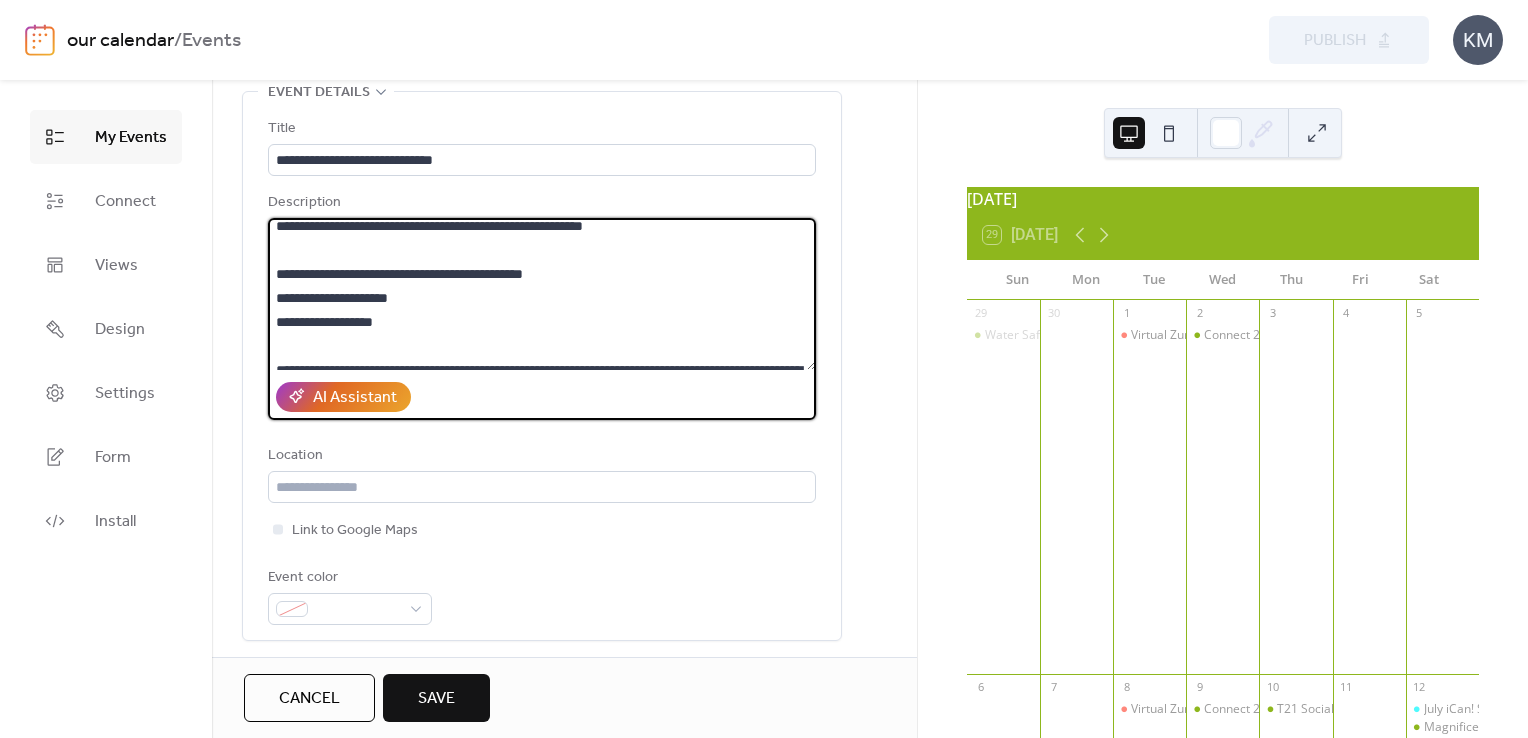 scroll, scrollTop: 292, scrollLeft: 0, axis: vertical 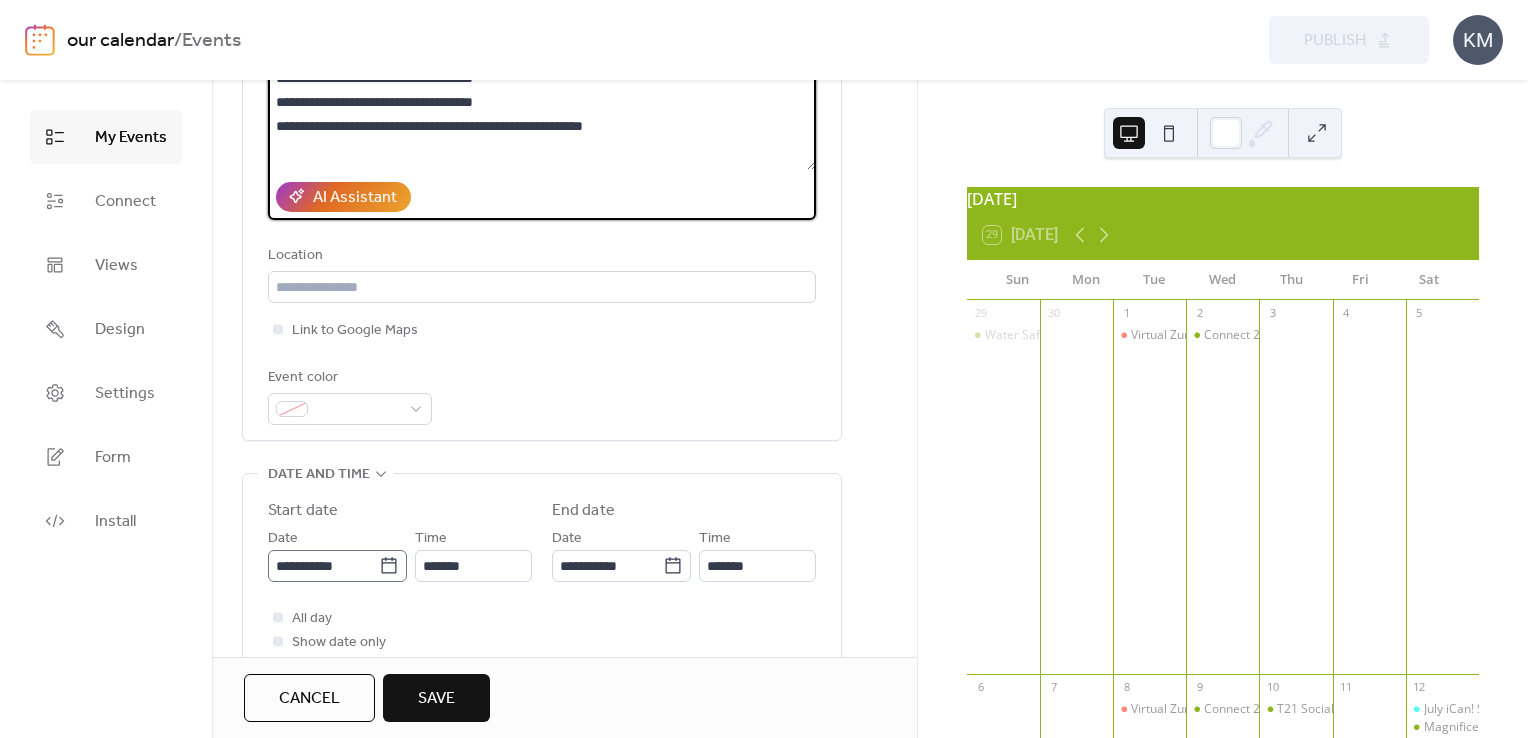 type on "**********" 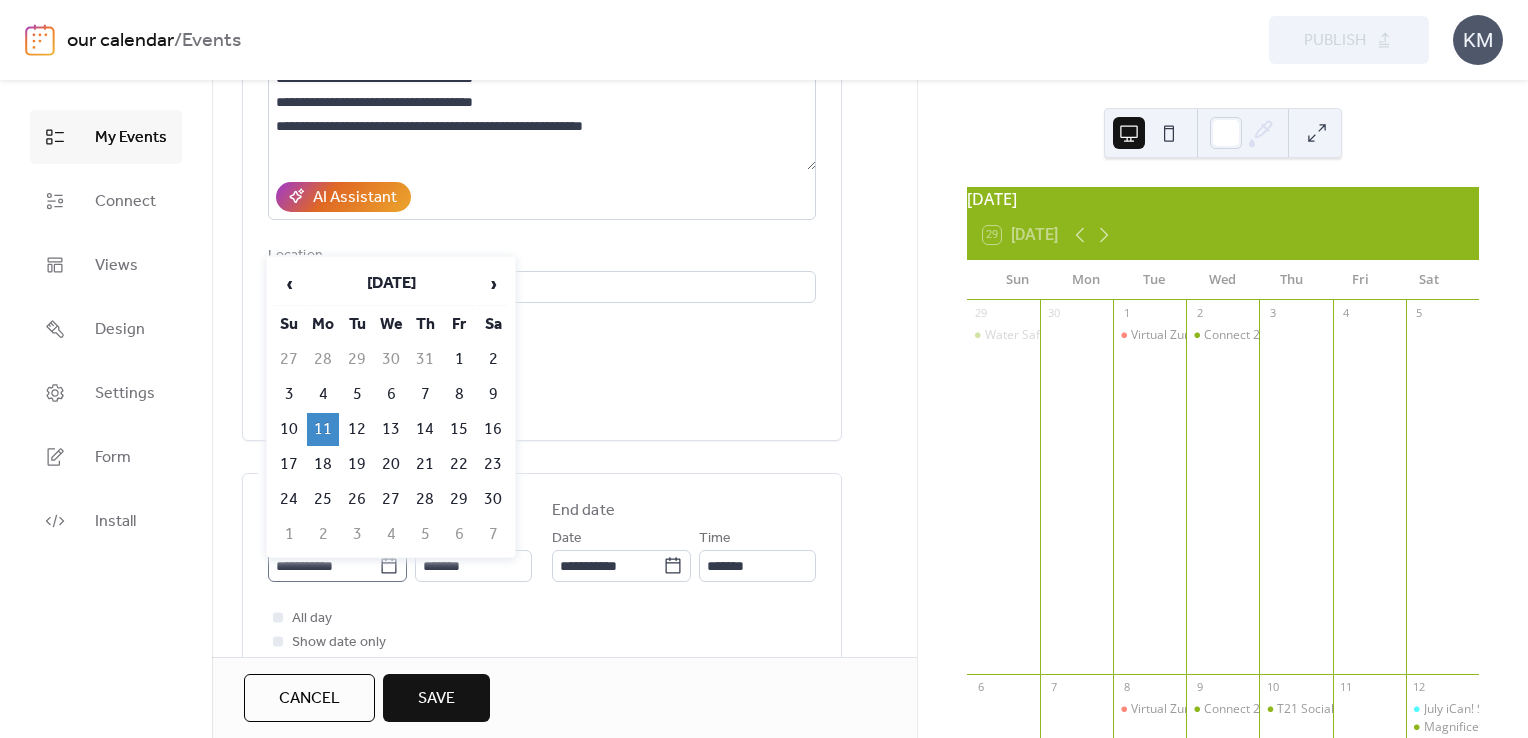 click 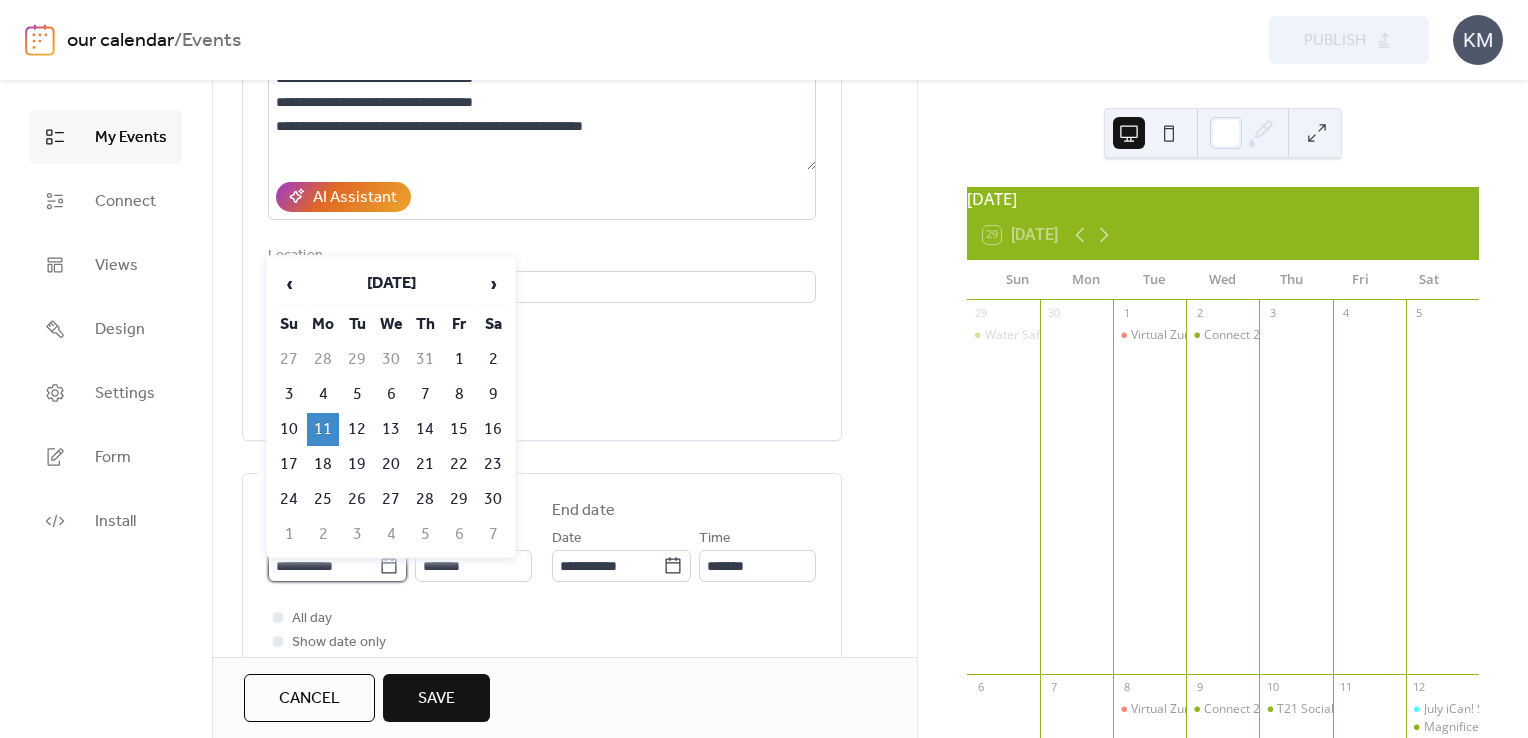 click on "**********" at bounding box center [323, 566] 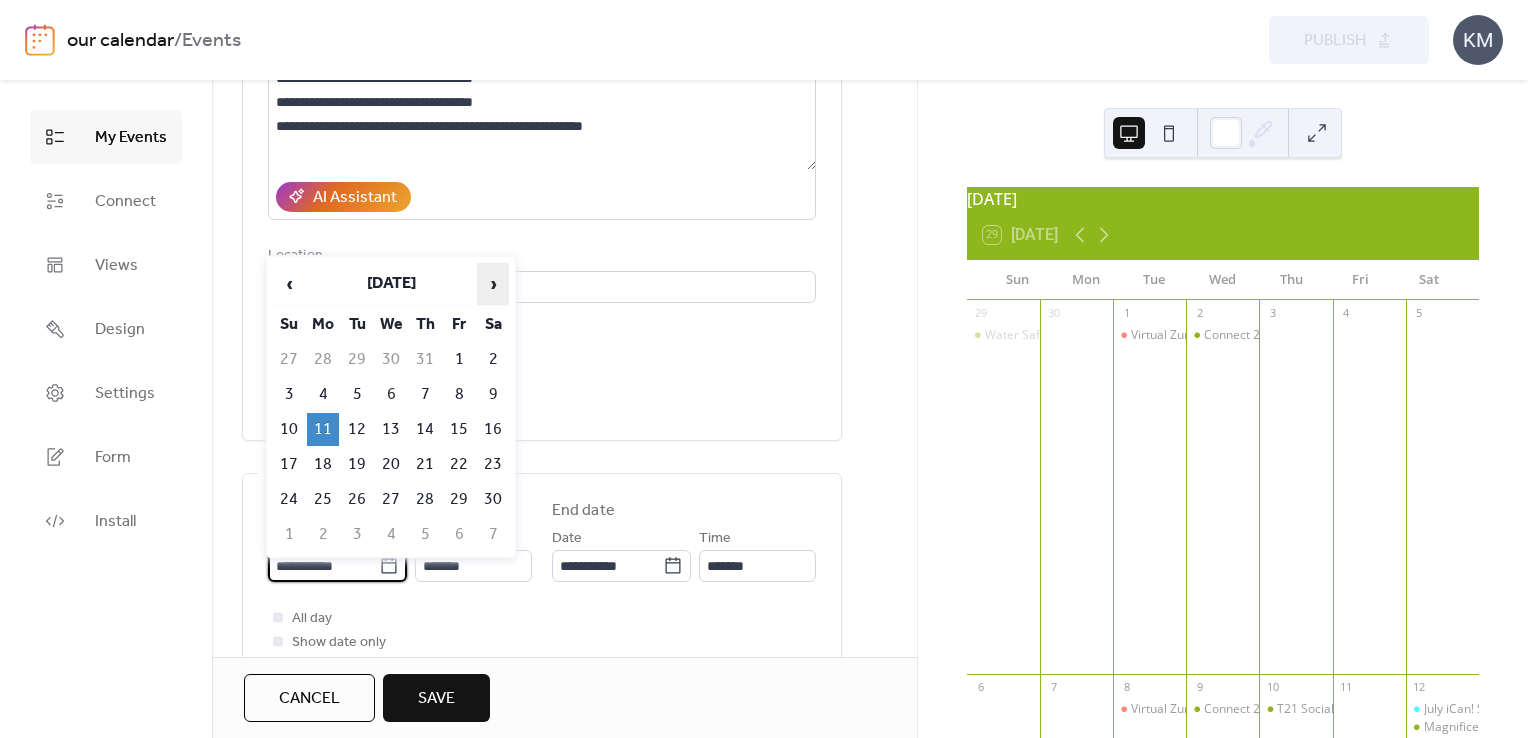 click on "›" at bounding box center [493, 284] 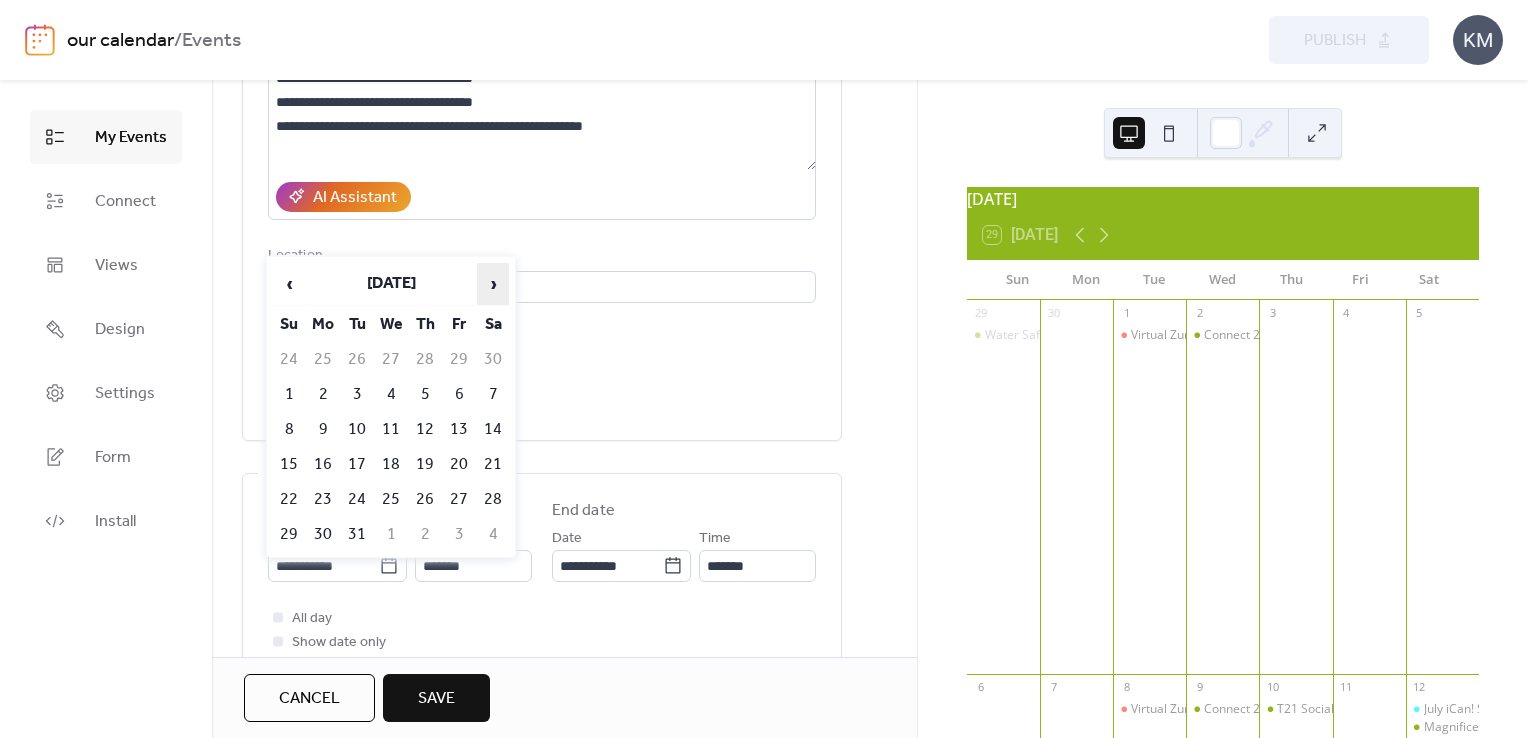 click on "›" at bounding box center (493, 284) 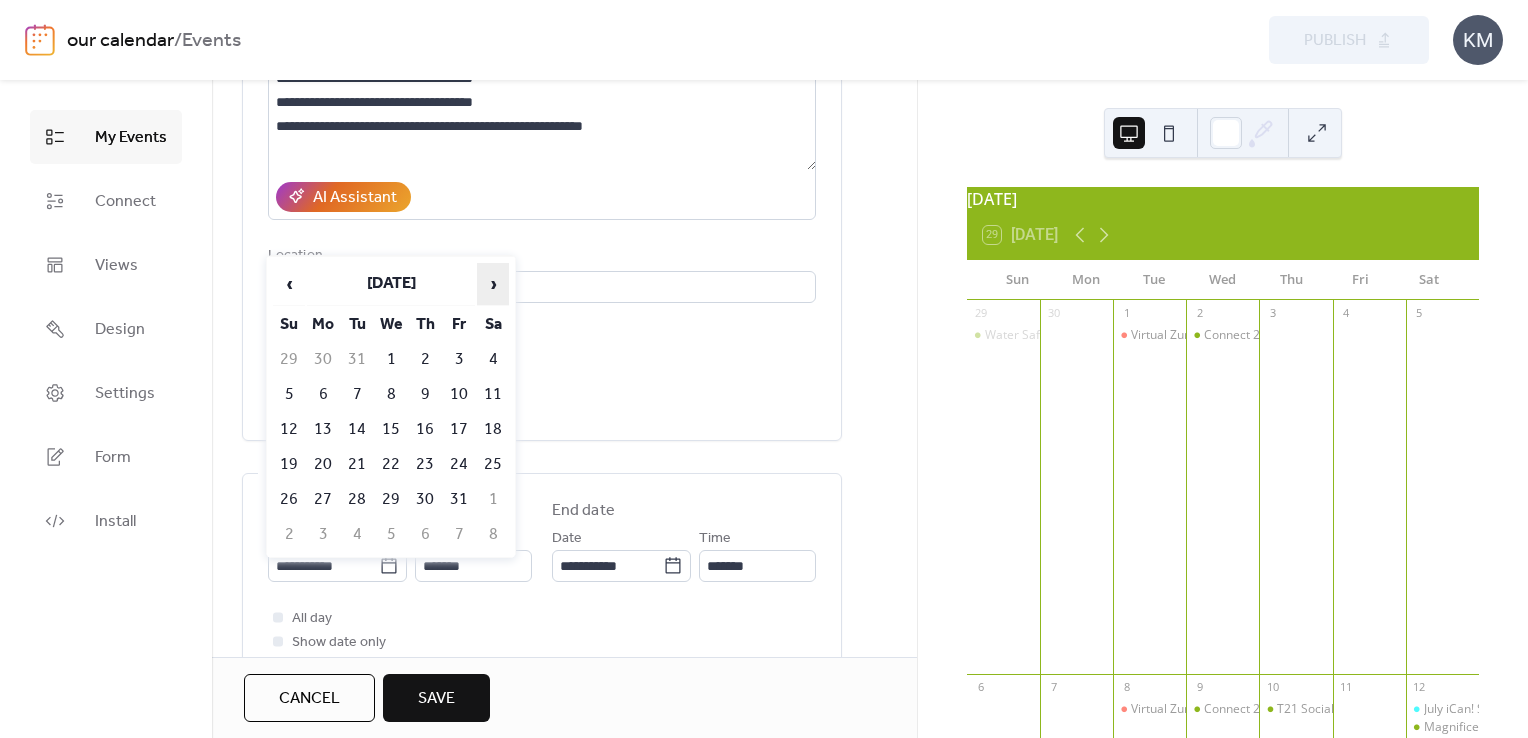 click on "›" at bounding box center (493, 284) 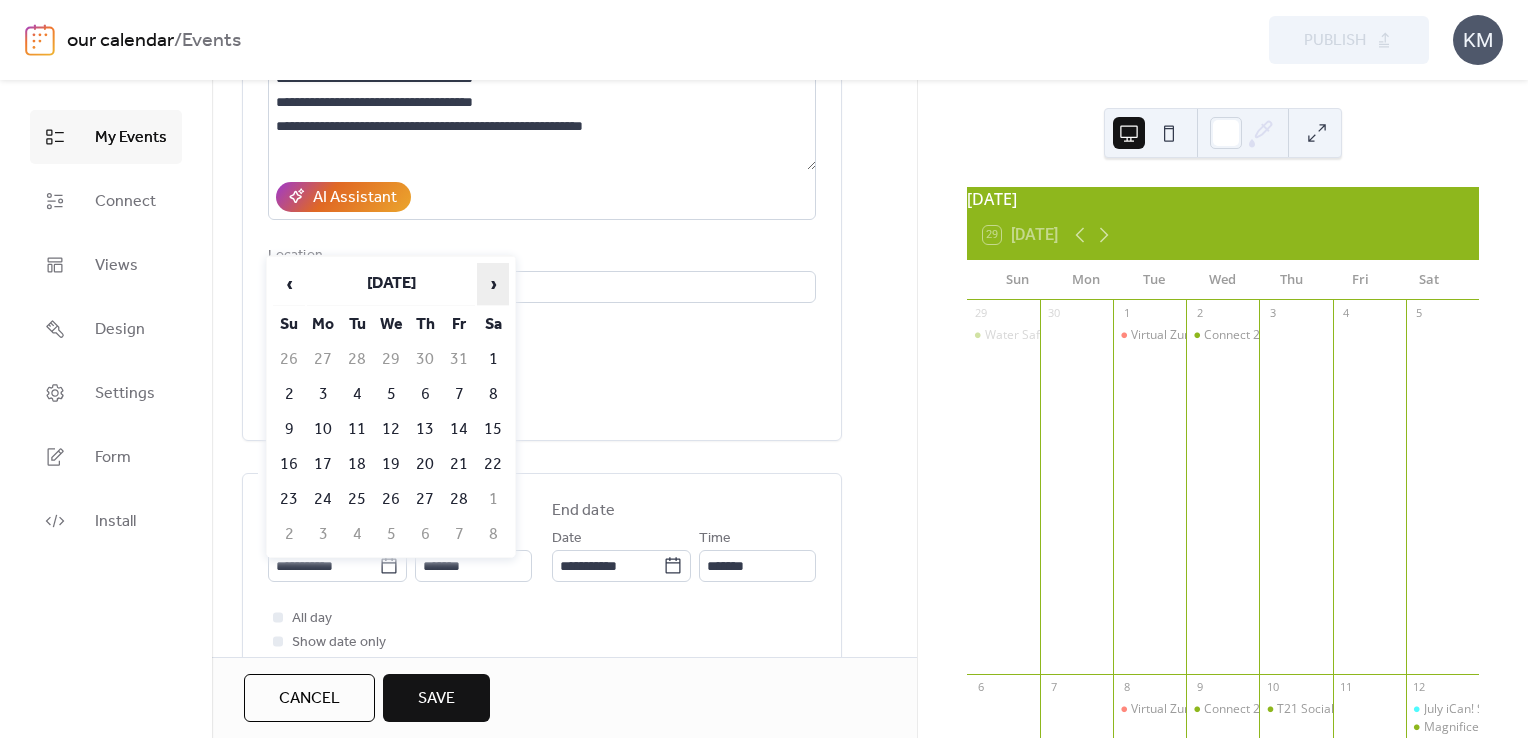 click on "›" at bounding box center (493, 284) 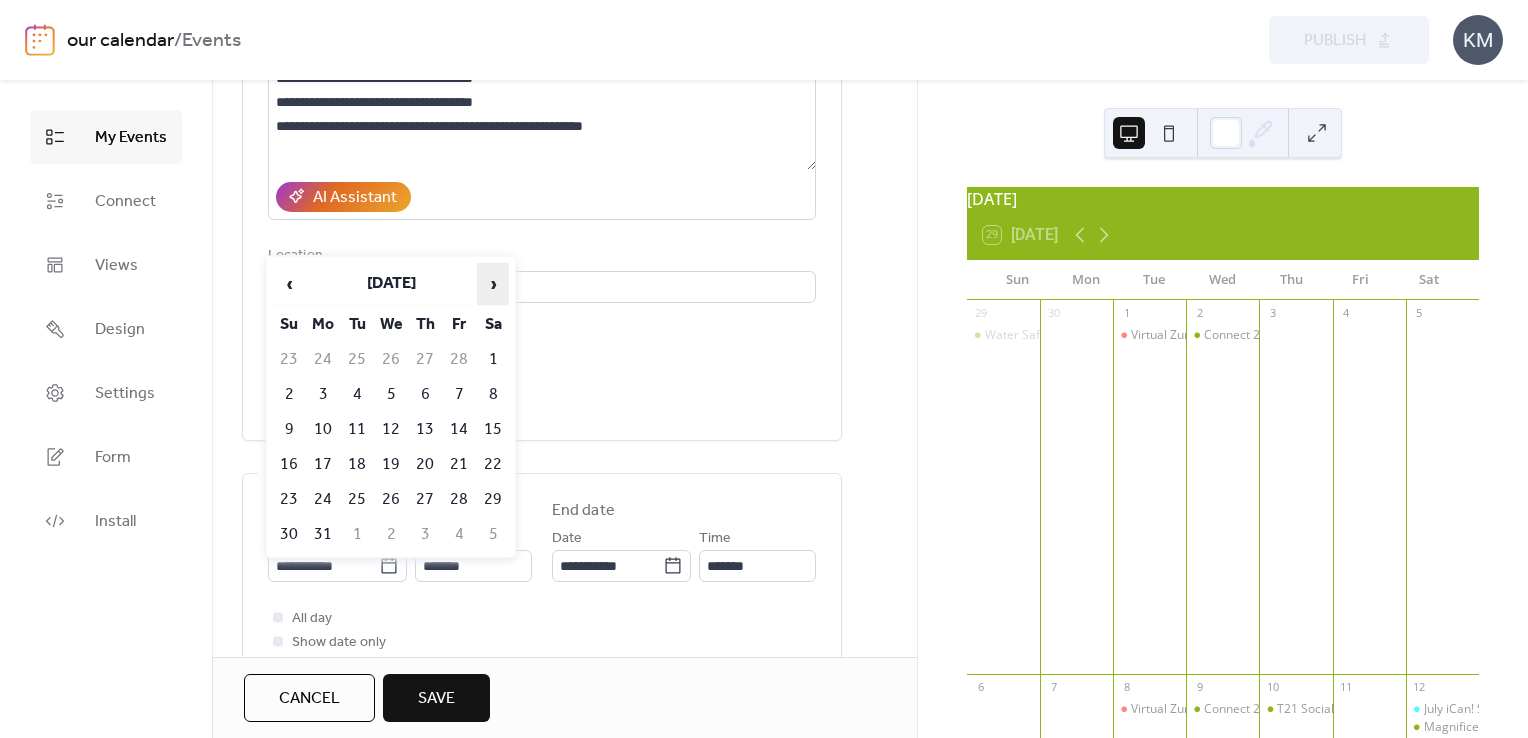 click on "›" at bounding box center (493, 284) 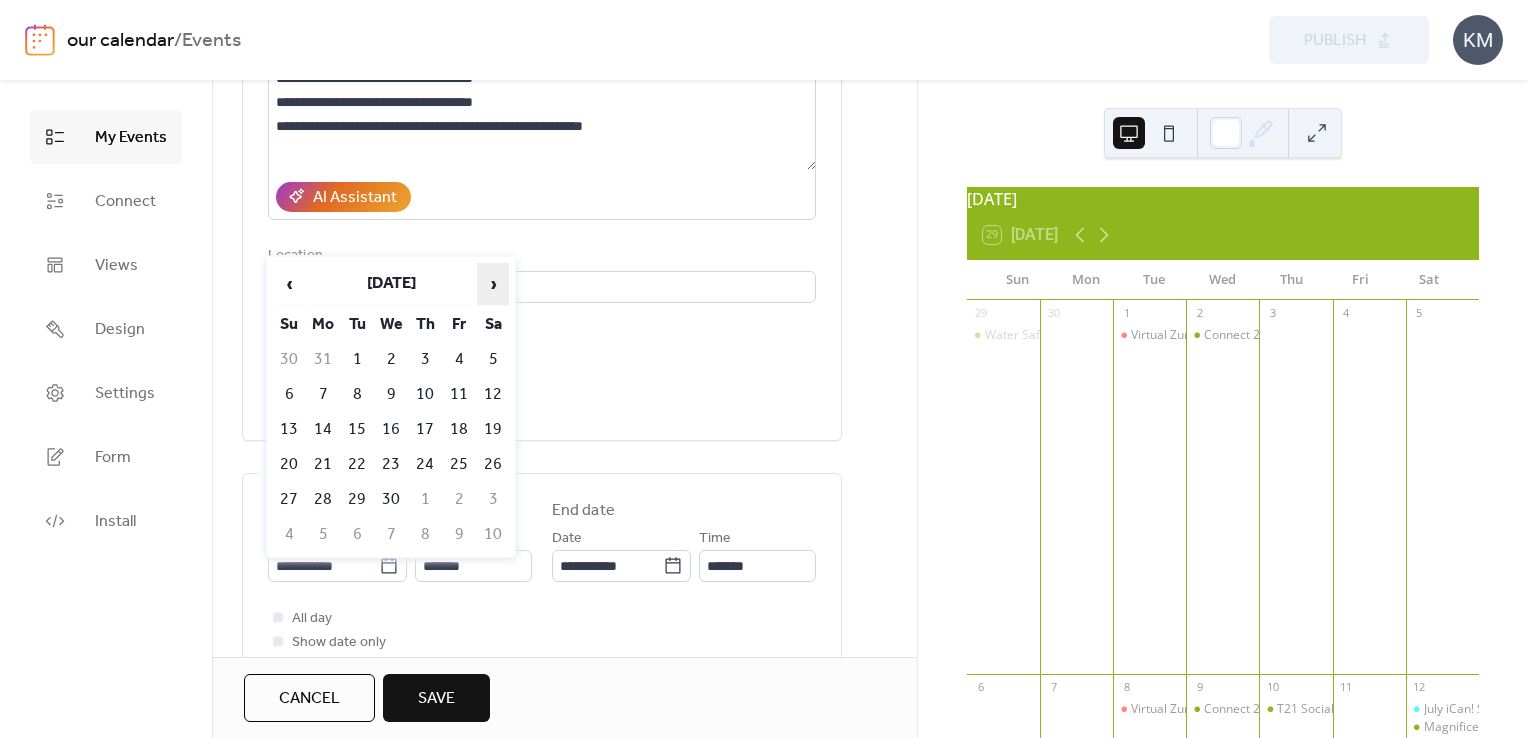 click on "›" at bounding box center [493, 284] 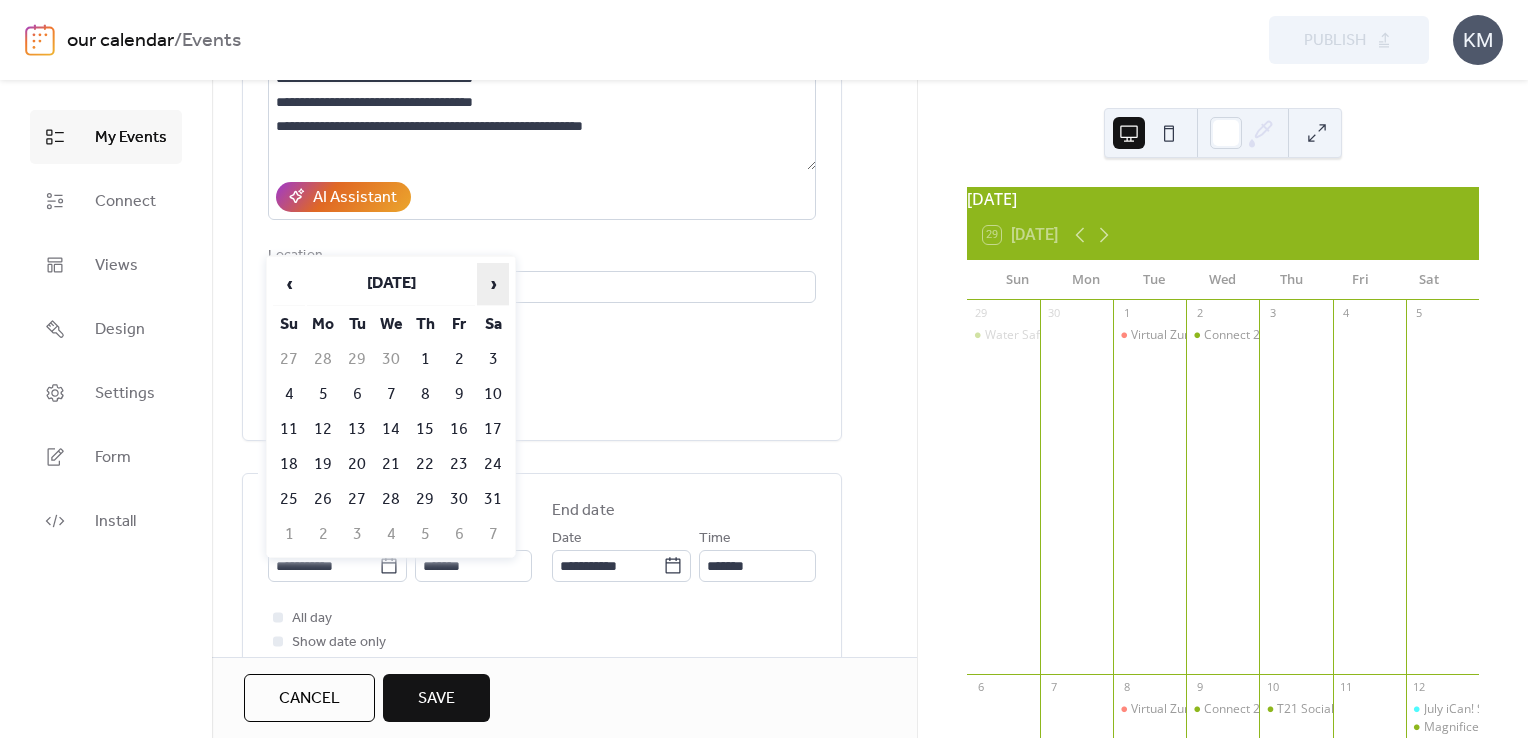 click on "›" at bounding box center (493, 284) 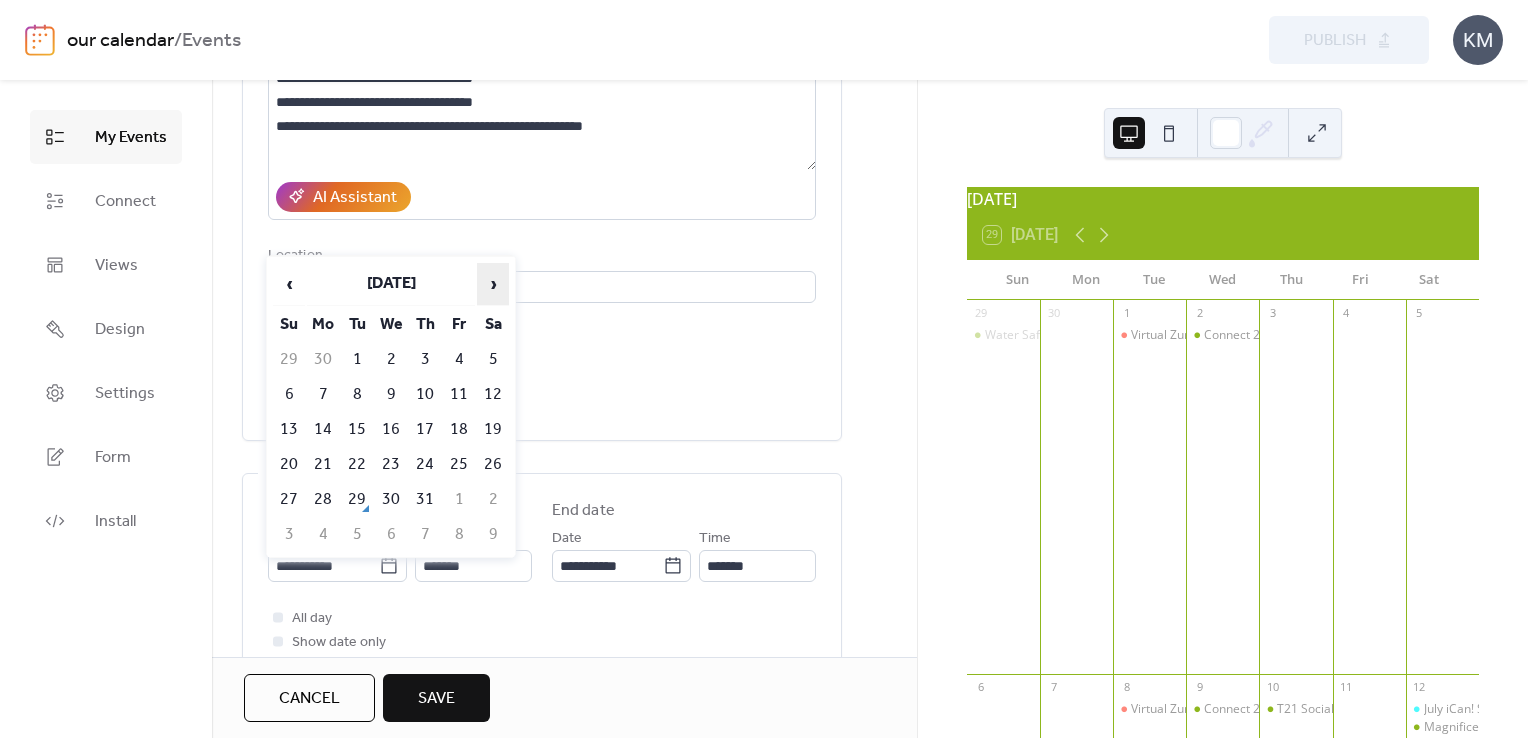 click on "›" at bounding box center [493, 284] 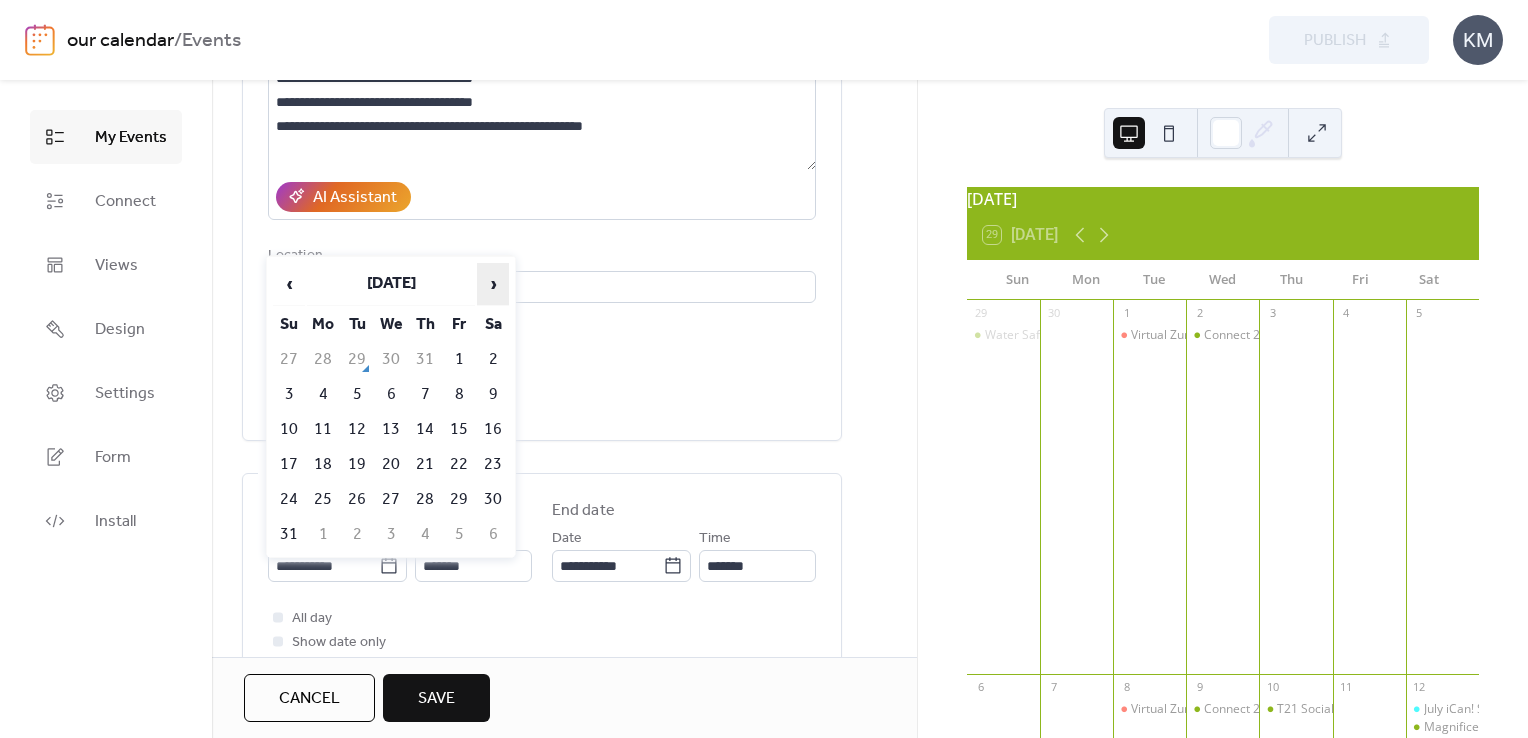 click on "›" at bounding box center [493, 284] 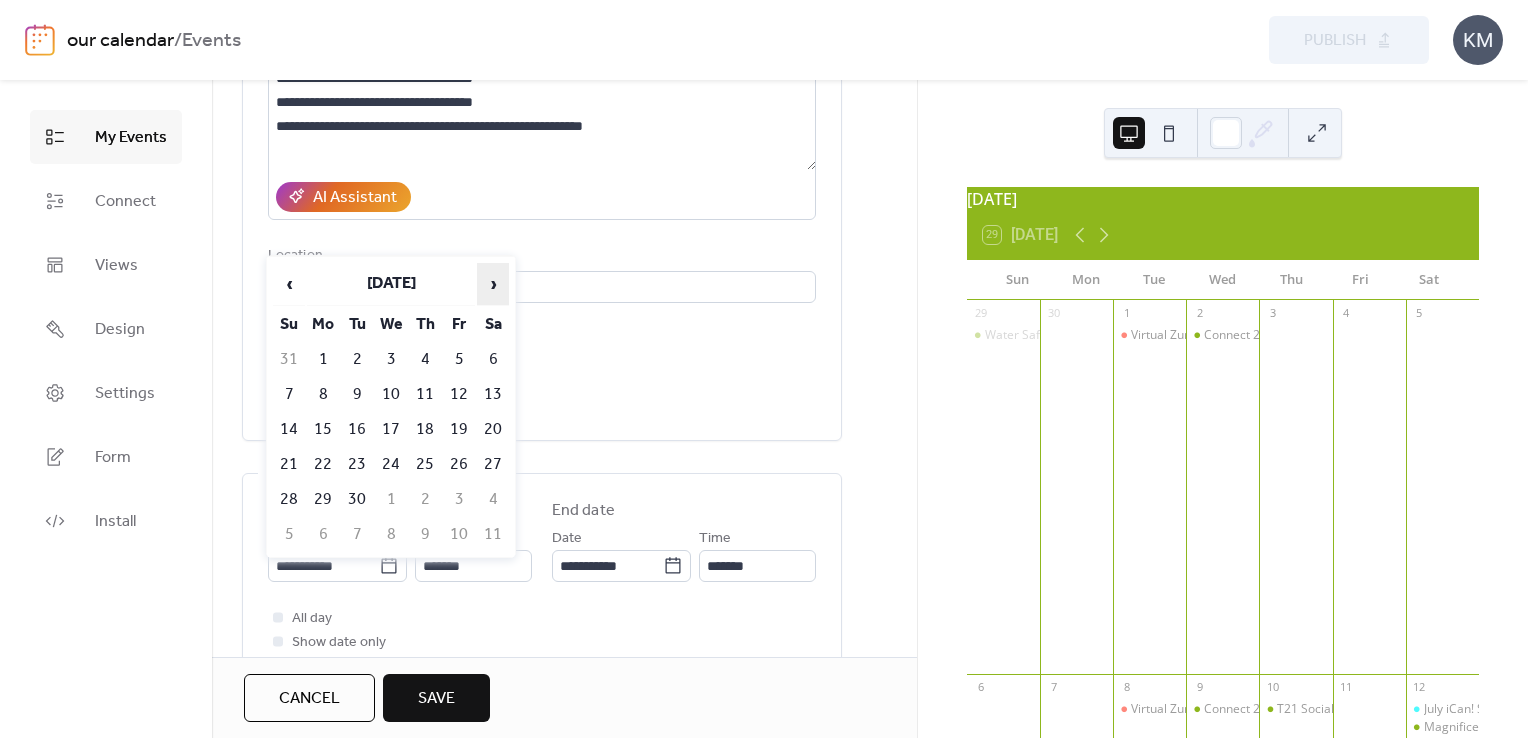 click on "›" at bounding box center [493, 284] 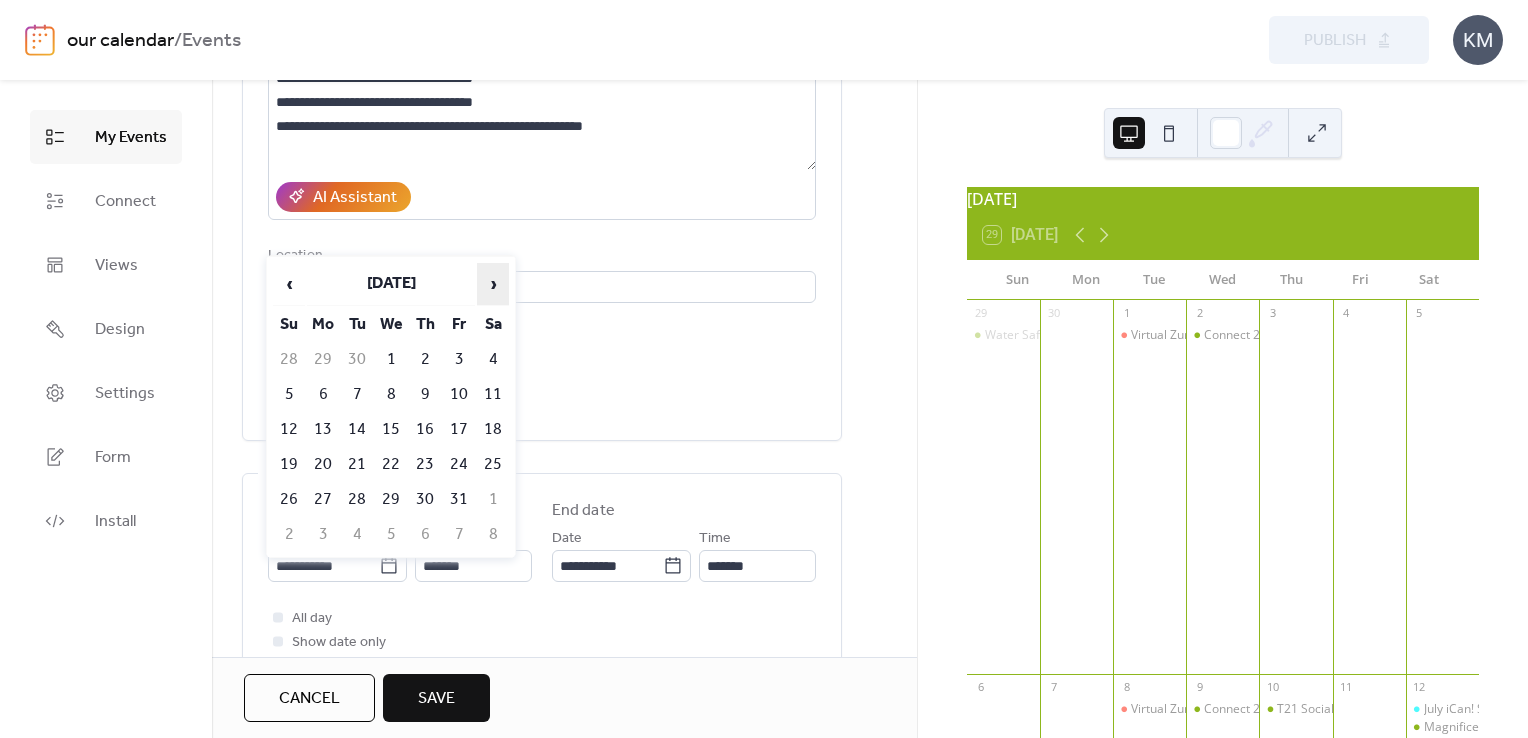 click on "›" at bounding box center (493, 284) 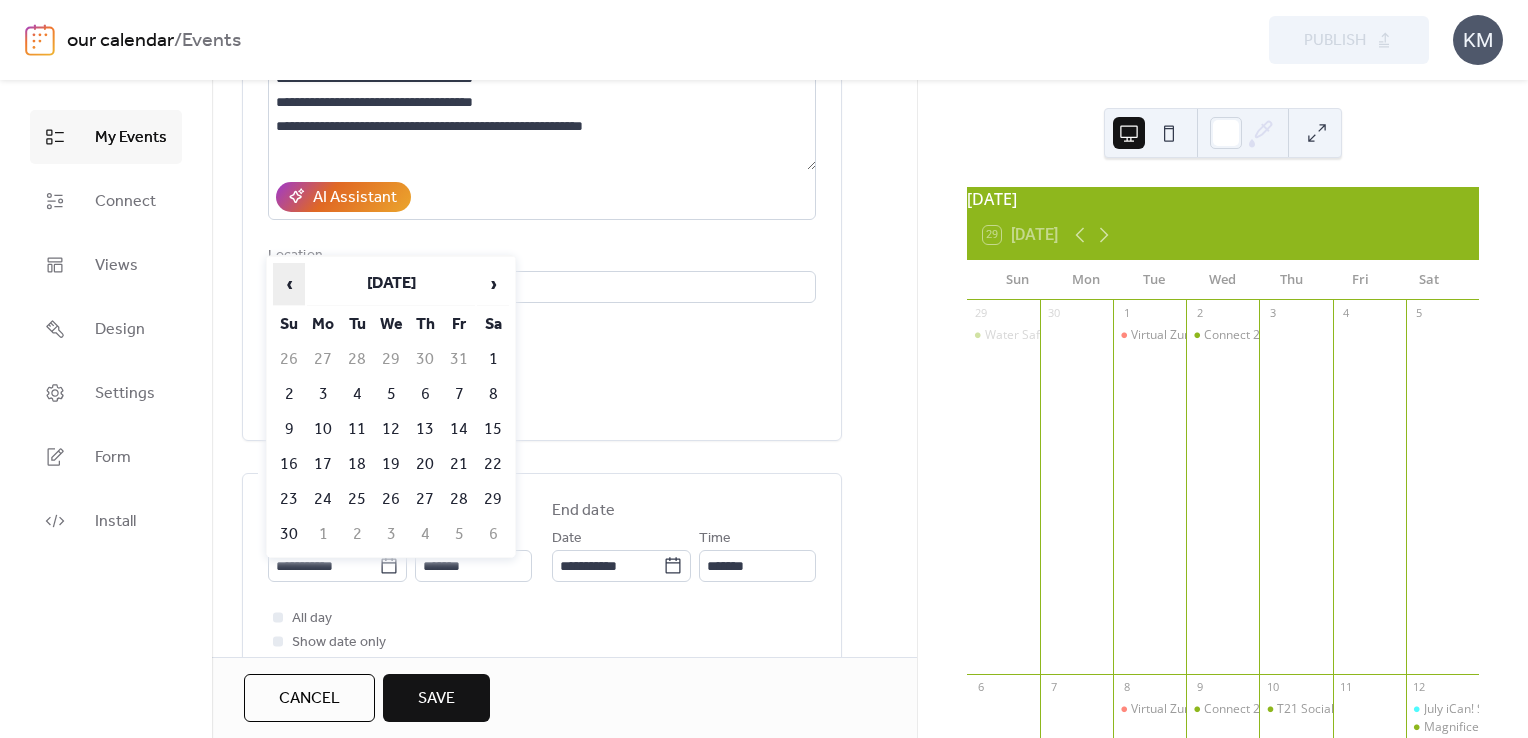 click on "‹" at bounding box center [289, 284] 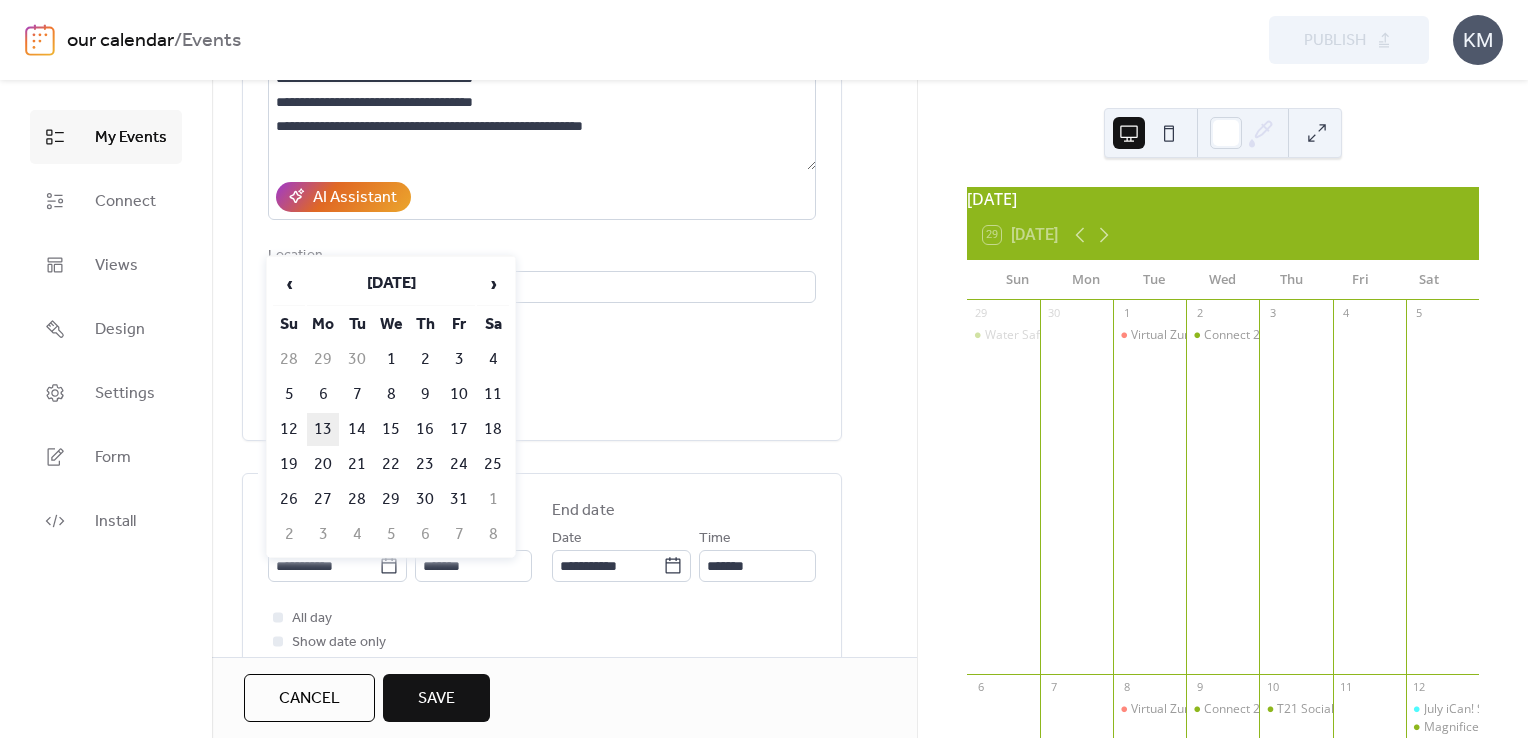 click on "13" at bounding box center (323, 429) 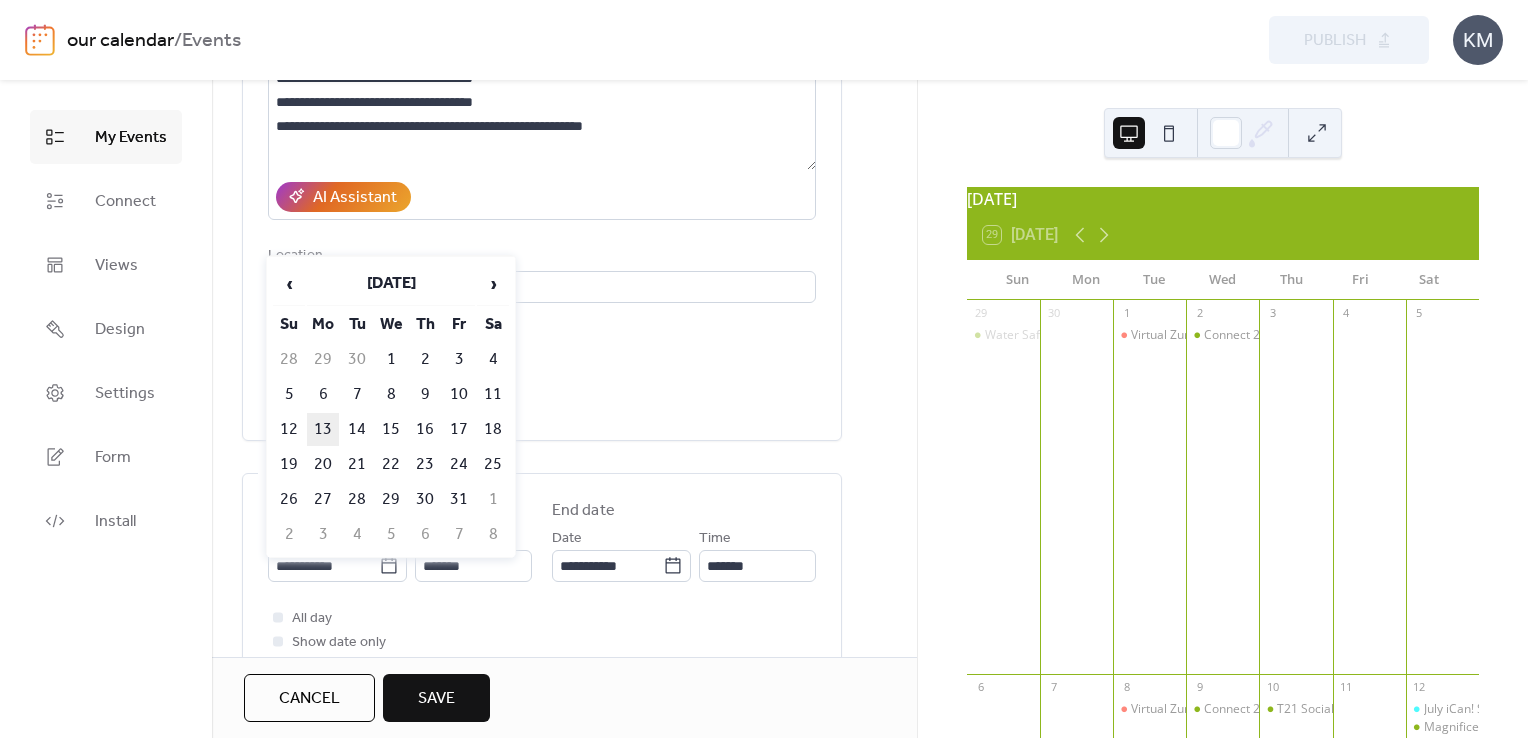 type on "**********" 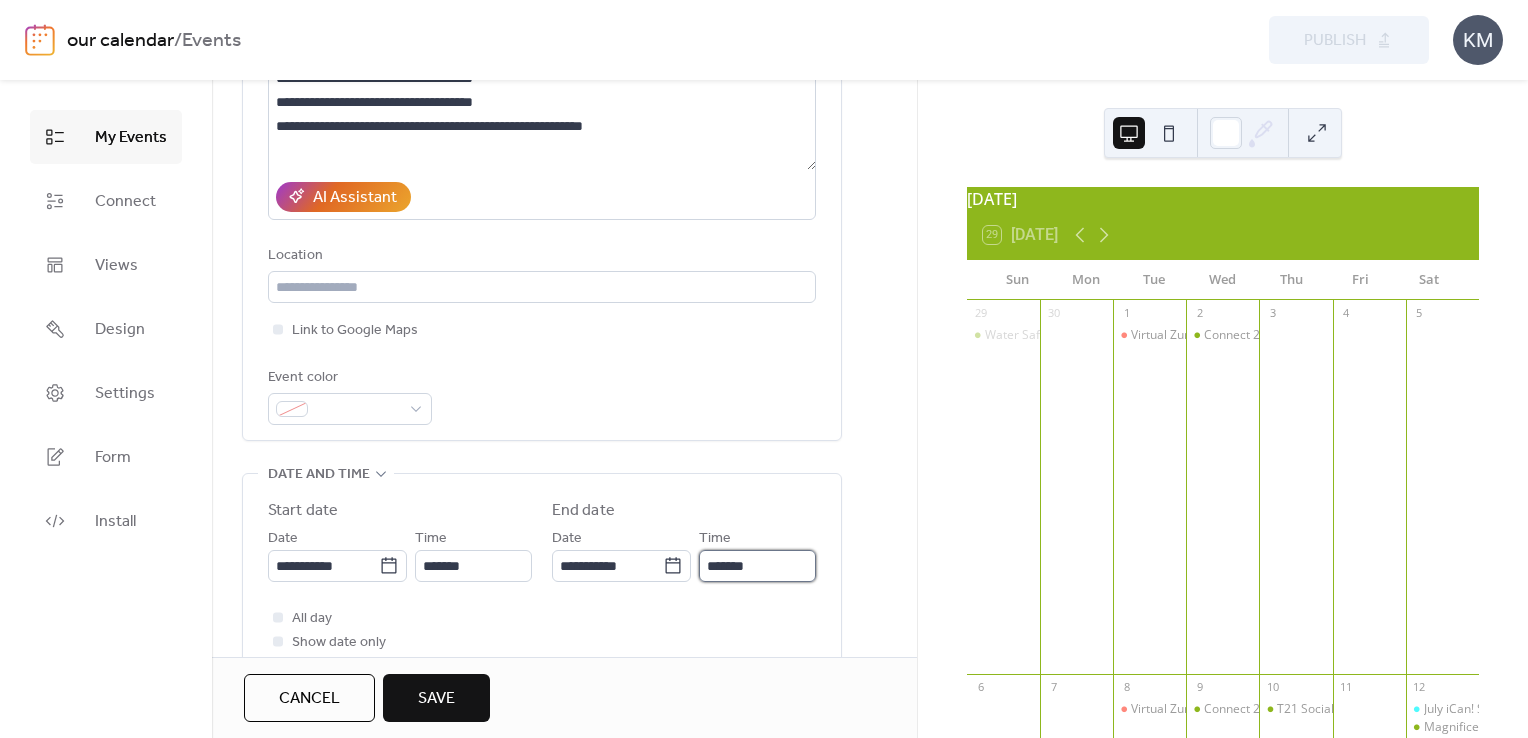 click on "*******" at bounding box center (757, 566) 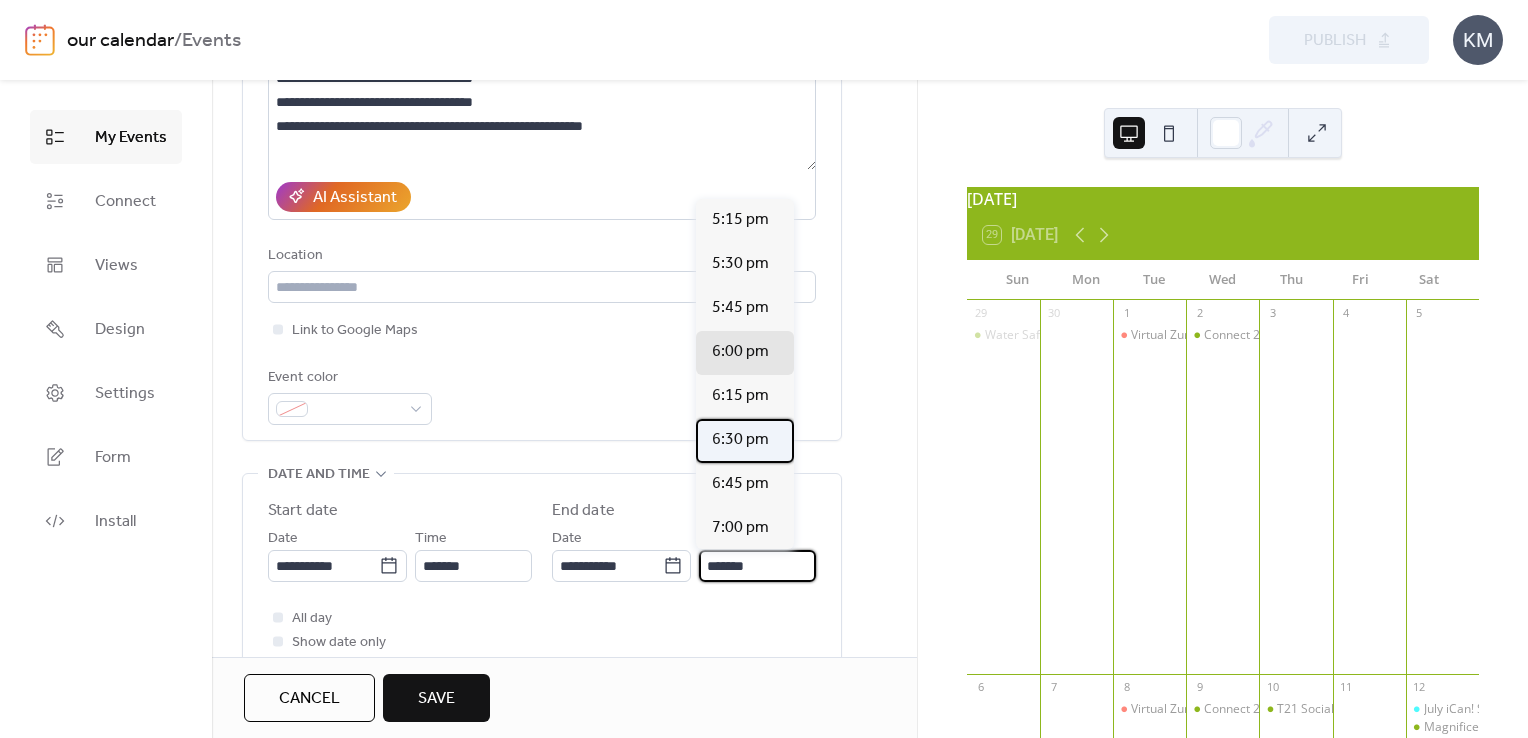 click on "6:30 pm" at bounding box center (745, 441) 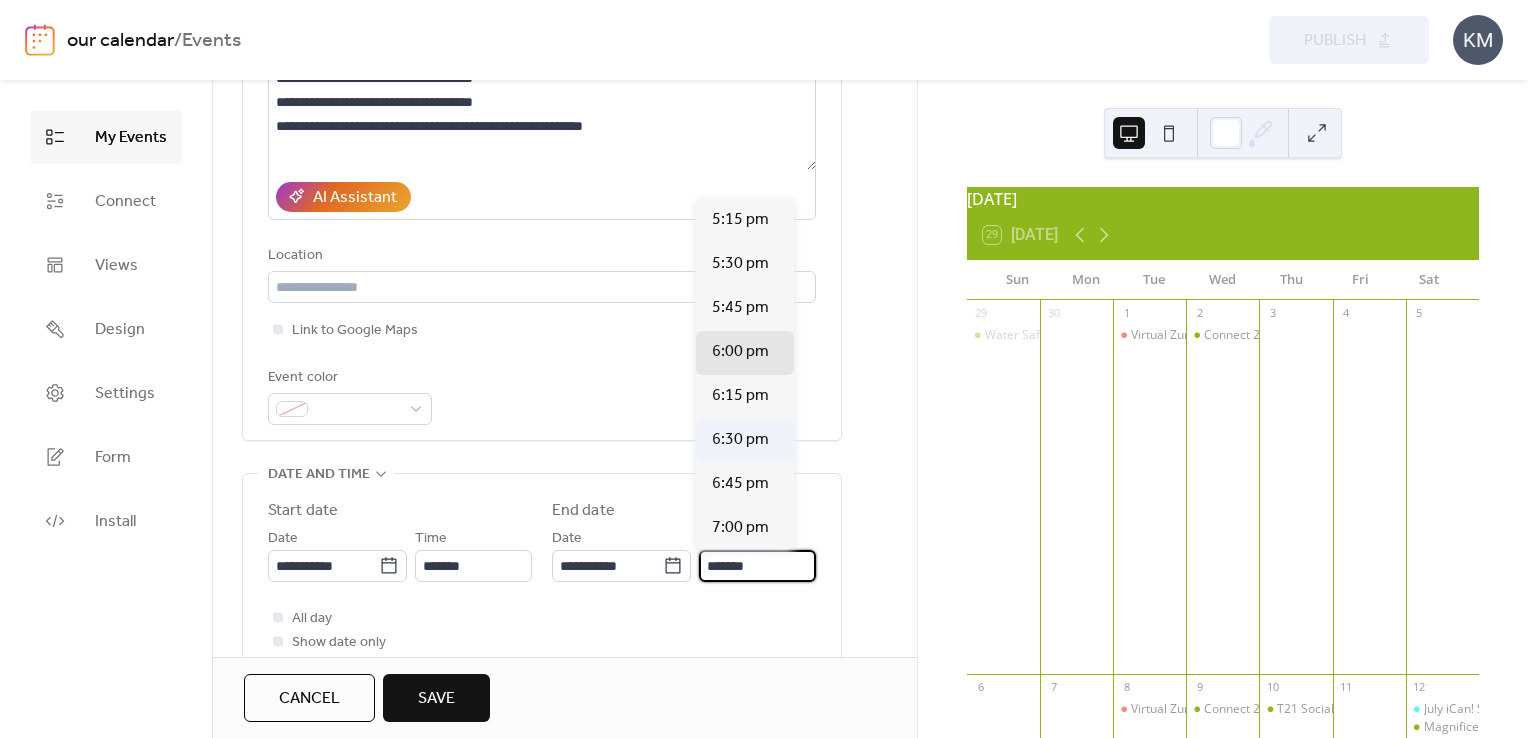 type on "*******" 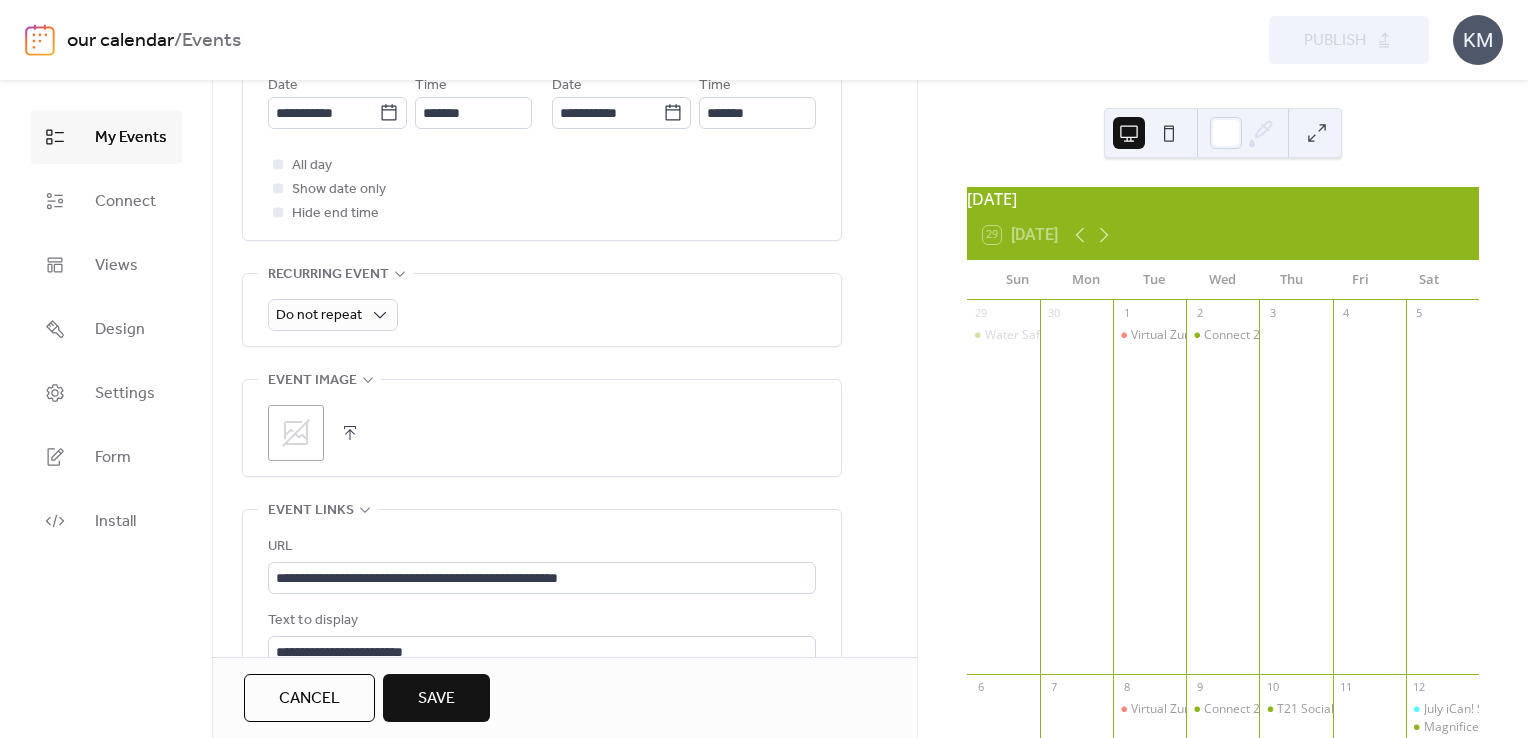 scroll, scrollTop: 900, scrollLeft: 0, axis: vertical 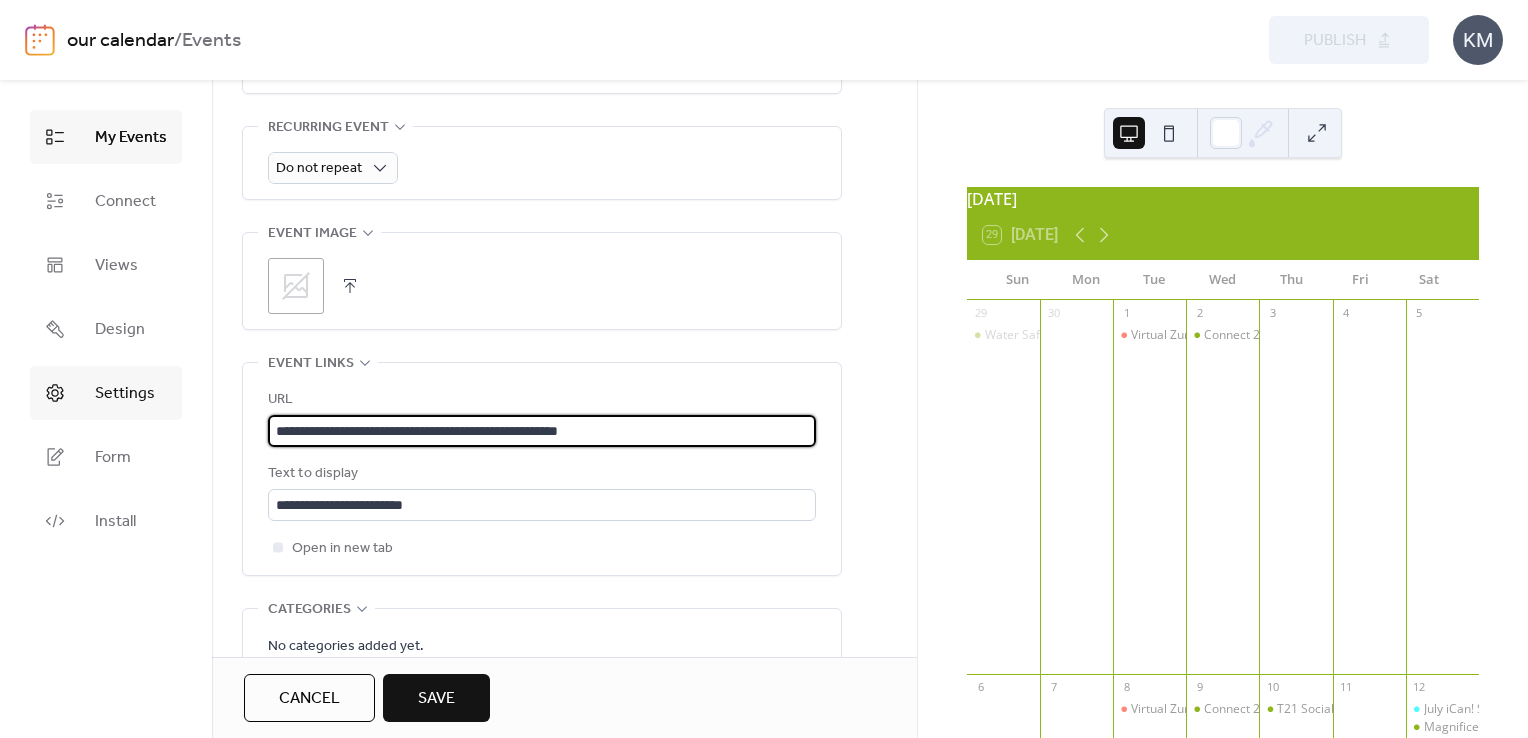 drag, startPoint x: 656, startPoint y: 424, endPoint x: 156, endPoint y: 397, distance: 500.72845 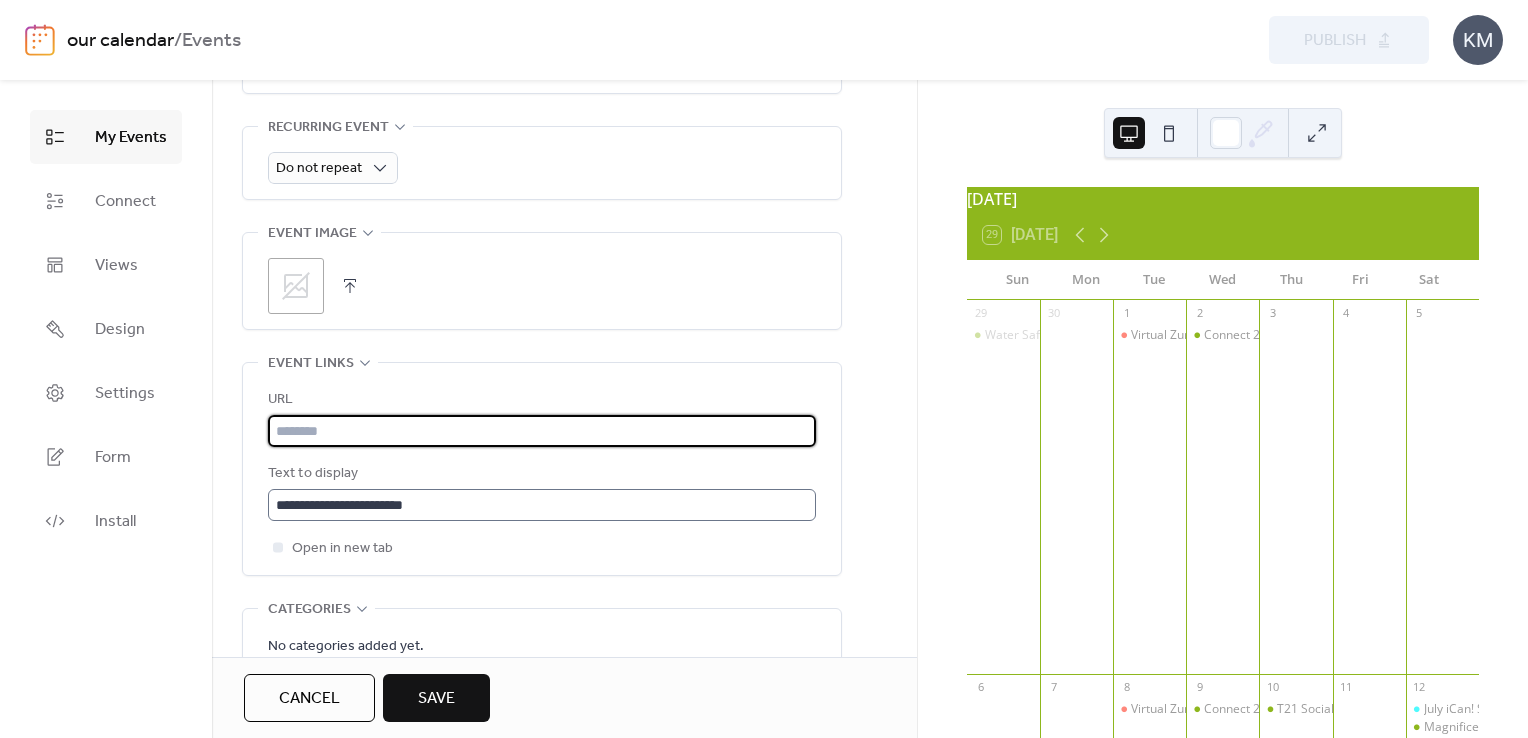 type 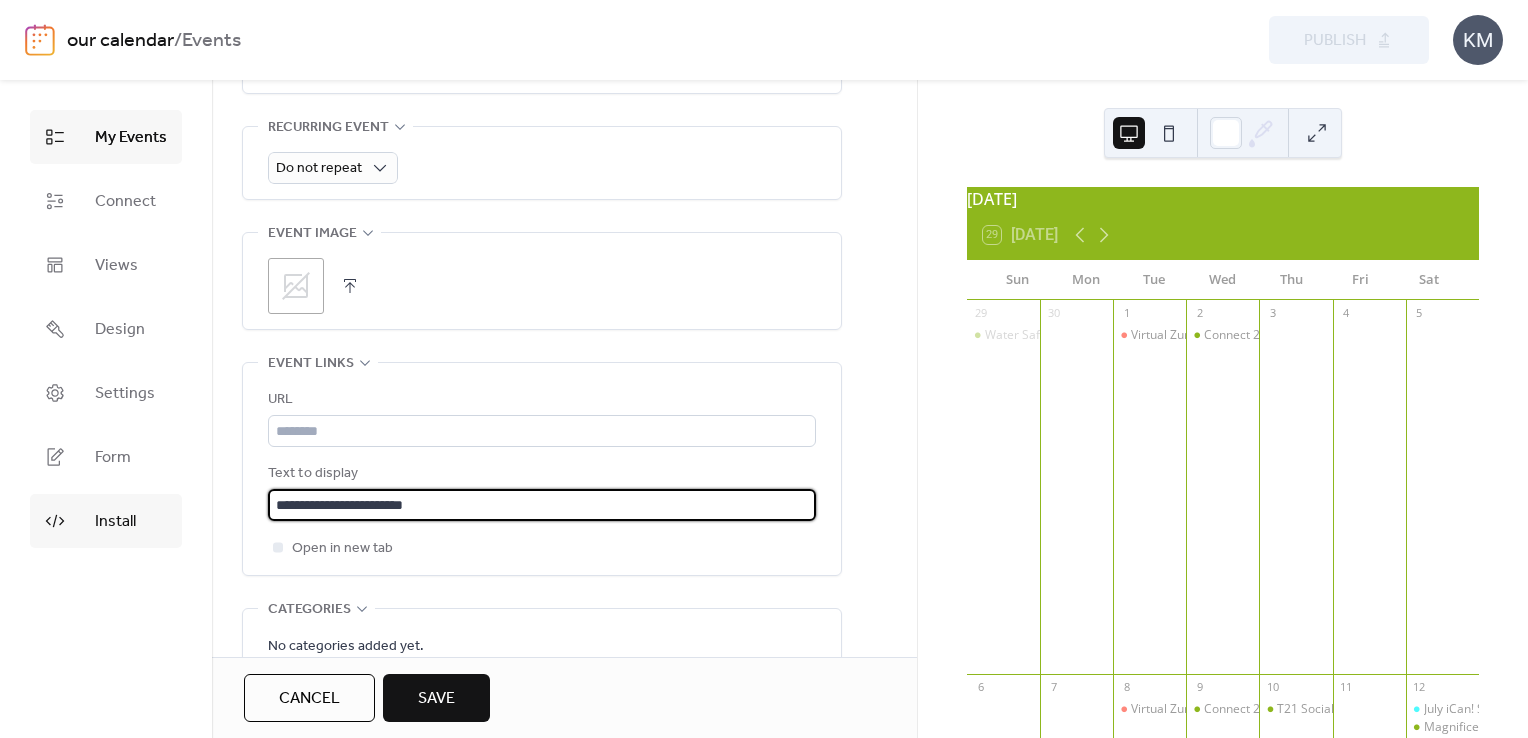 drag, startPoint x: 446, startPoint y: 511, endPoint x: 145, endPoint y: 523, distance: 301.2391 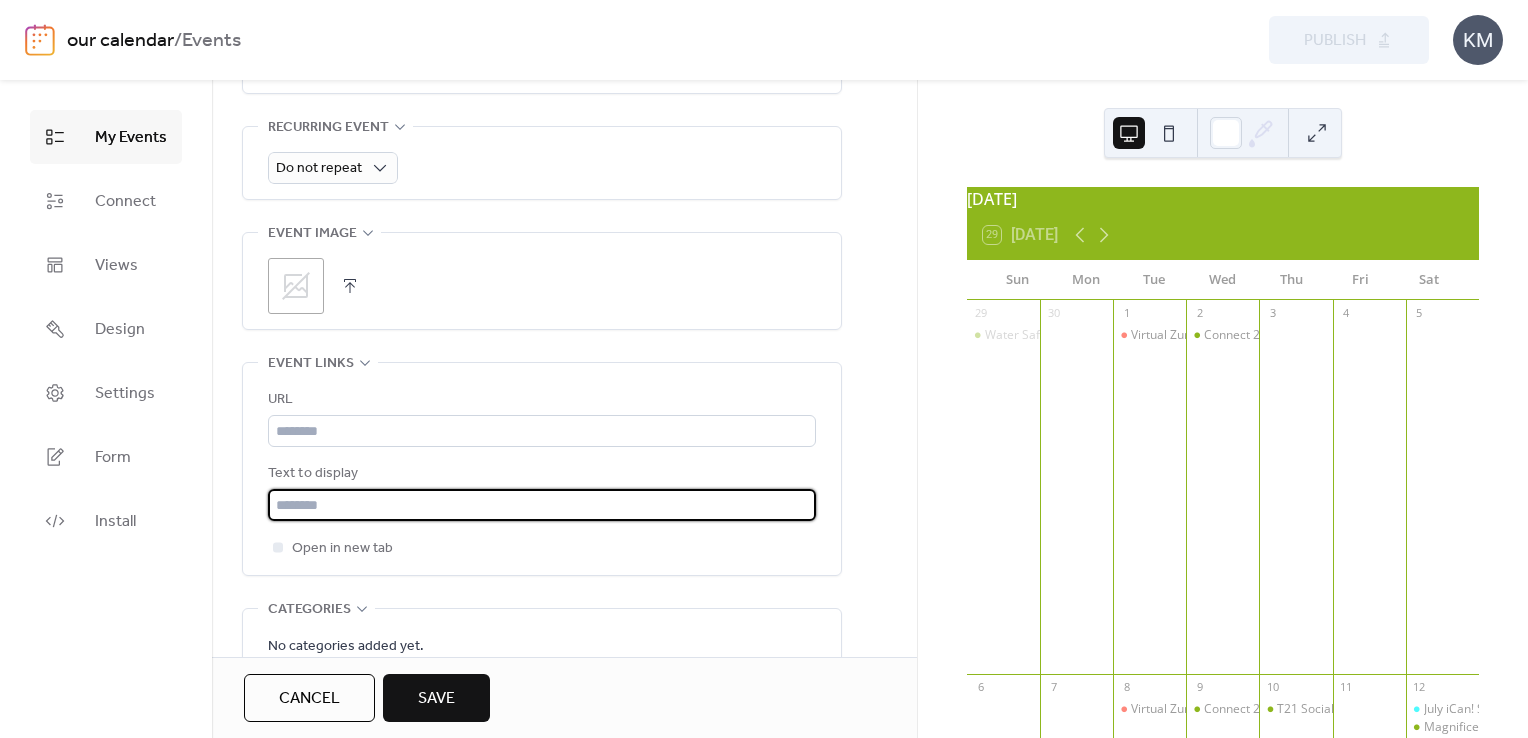 scroll, scrollTop: 0, scrollLeft: 0, axis: both 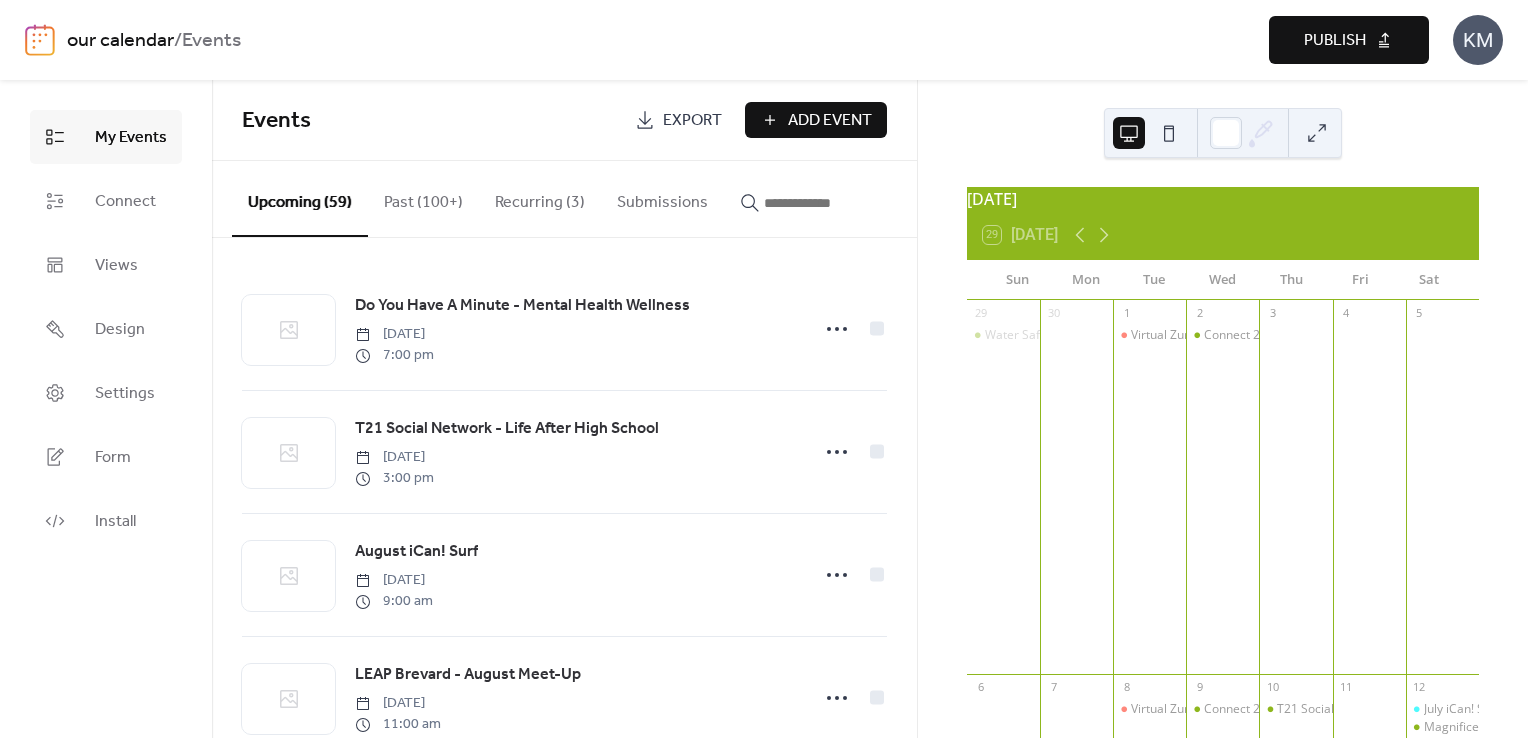 click on "Publish" at bounding box center (1335, 41) 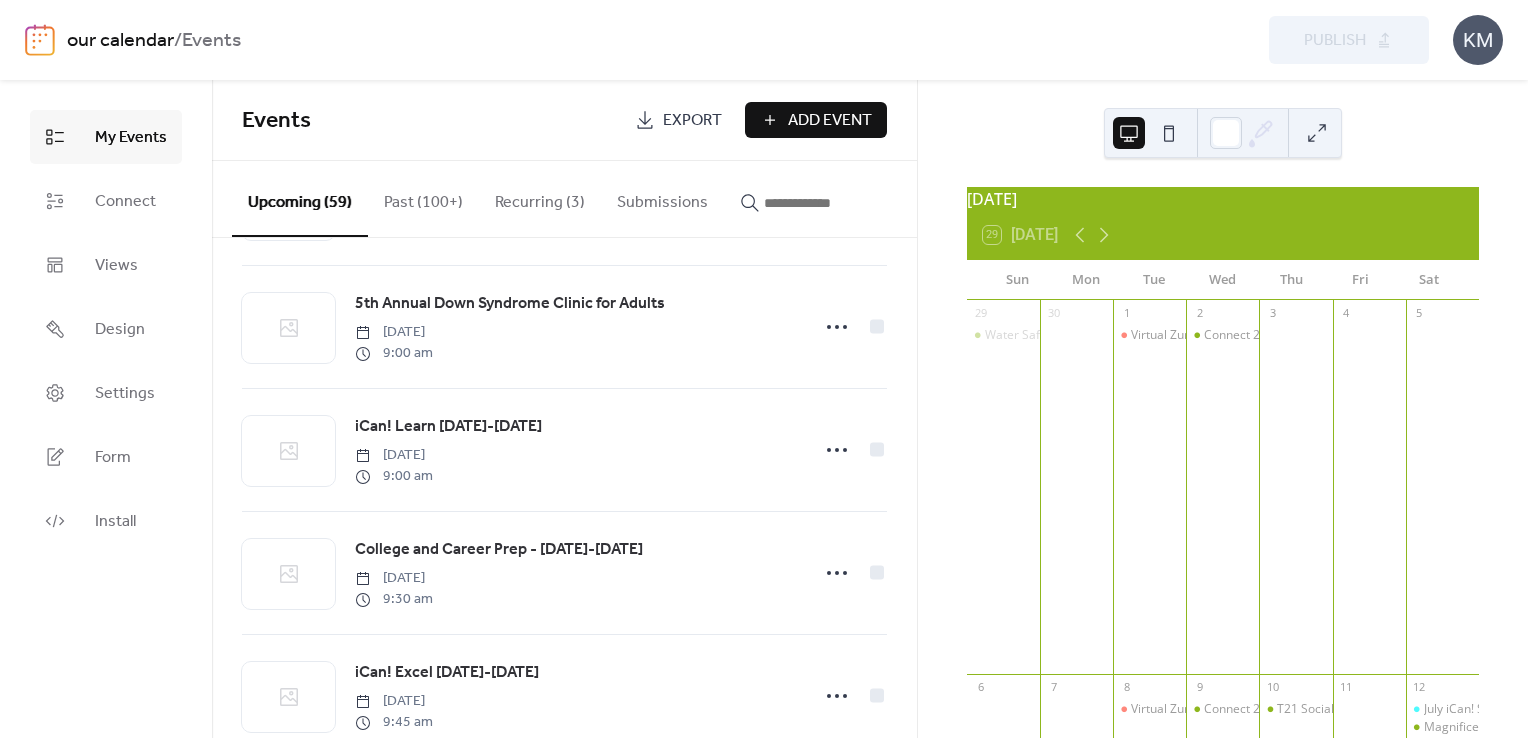 scroll, scrollTop: 3984, scrollLeft: 0, axis: vertical 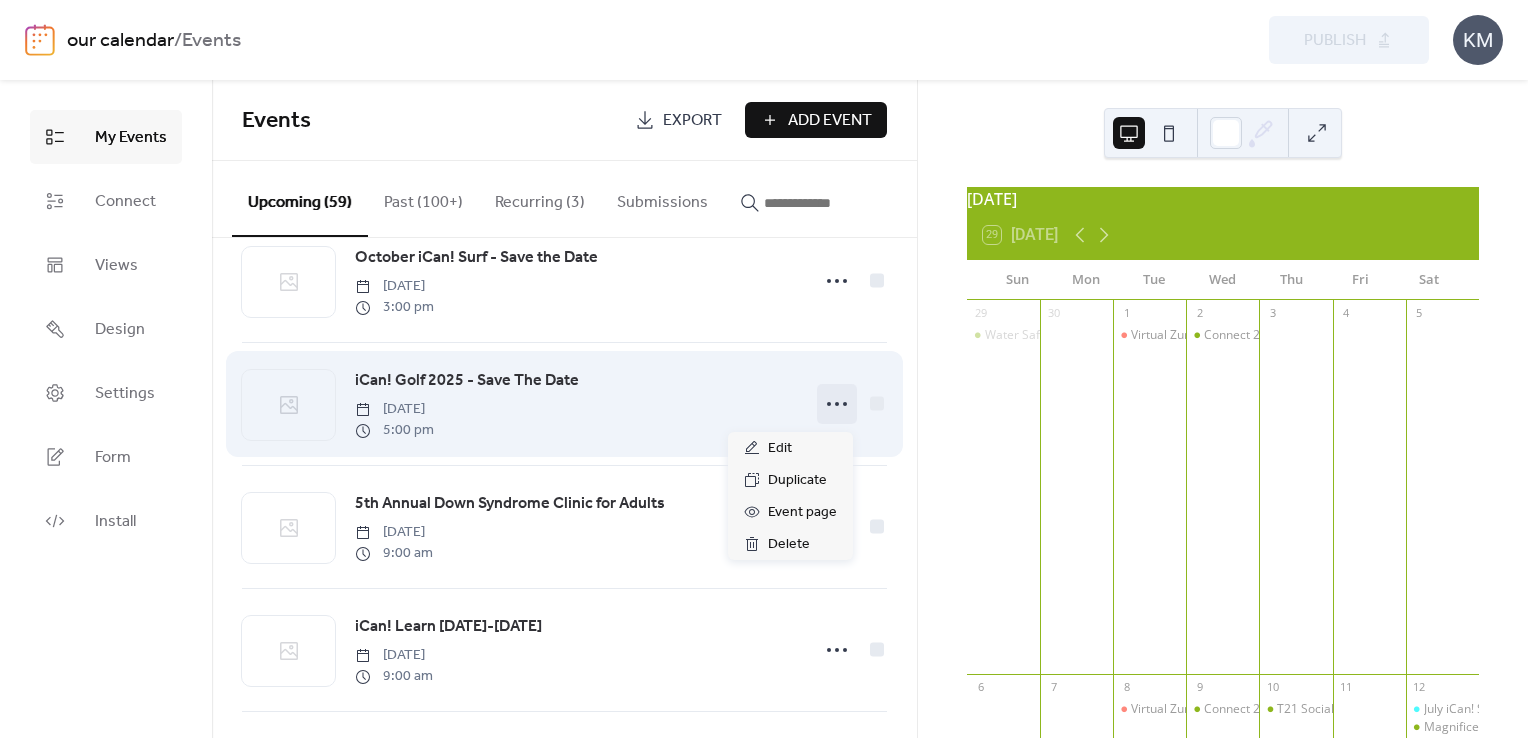 click 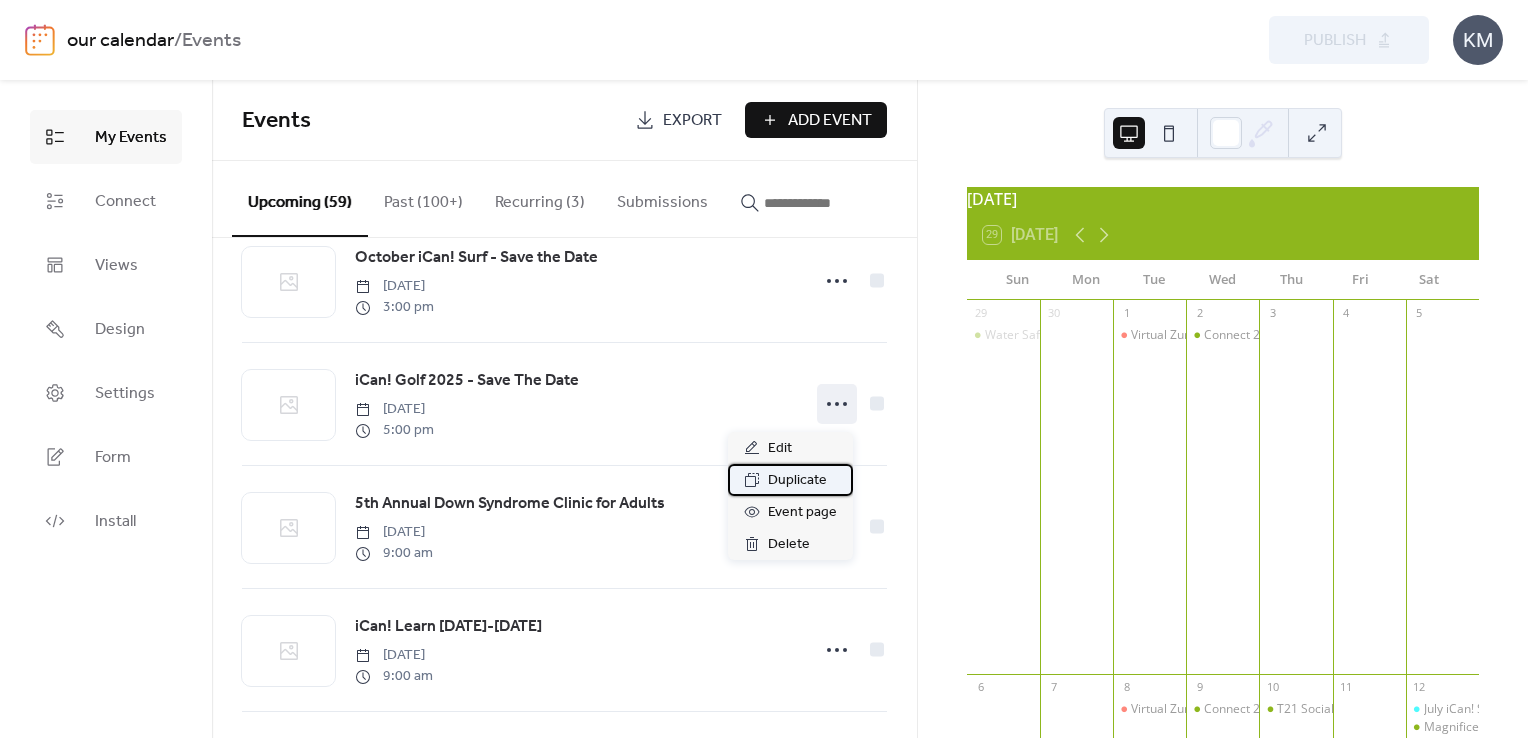 click on "Duplicate" at bounding box center [797, 481] 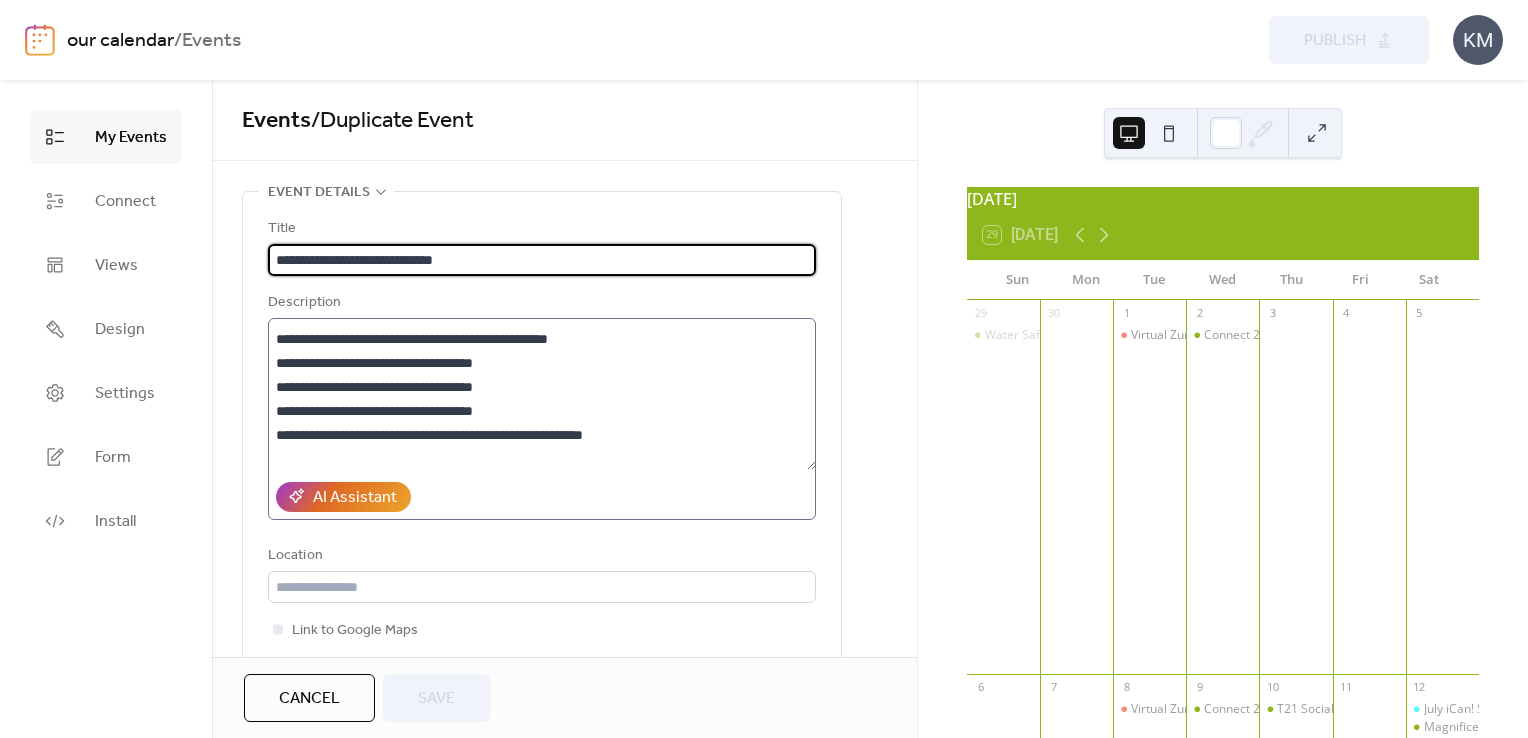 scroll, scrollTop: 300, scrollLeft: 0, axis: vertical 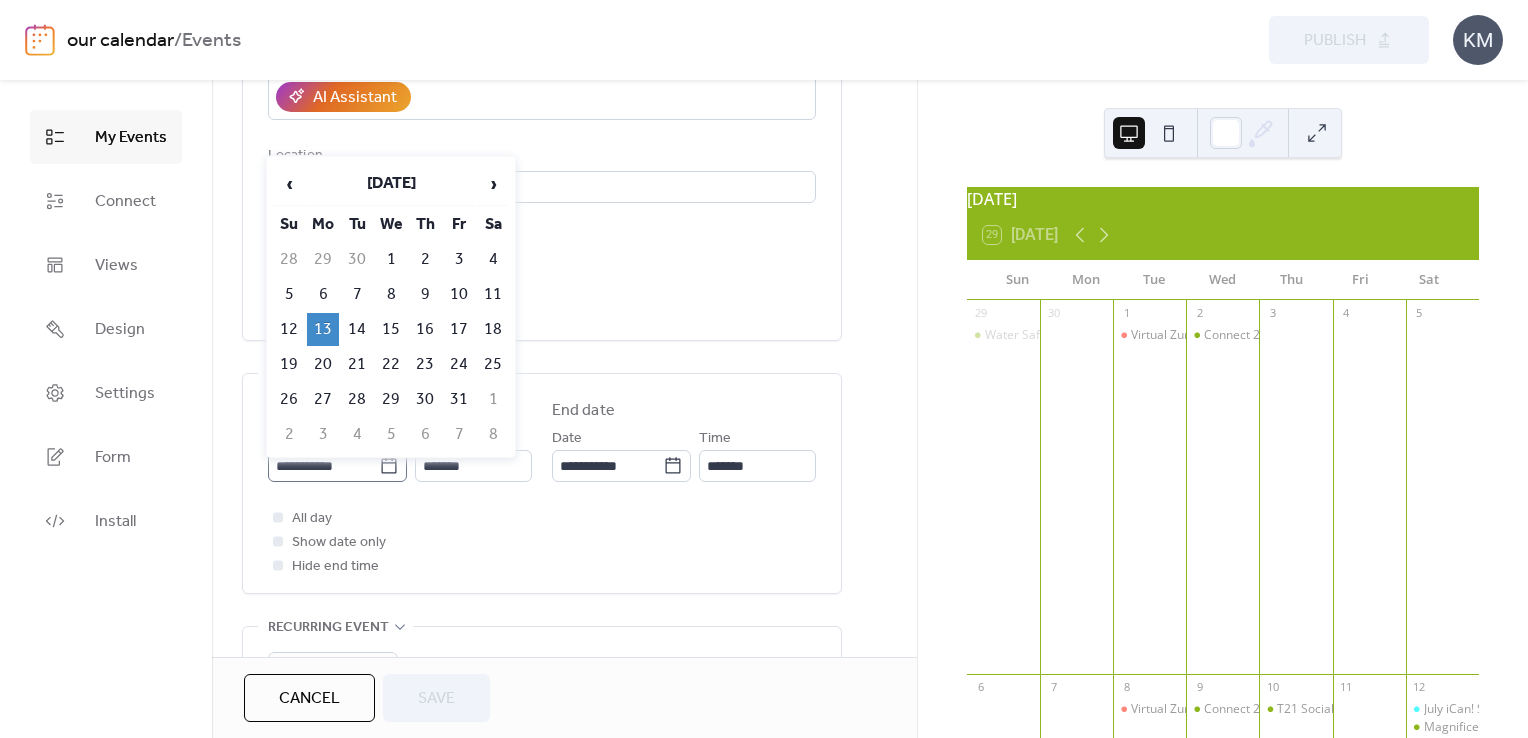 click 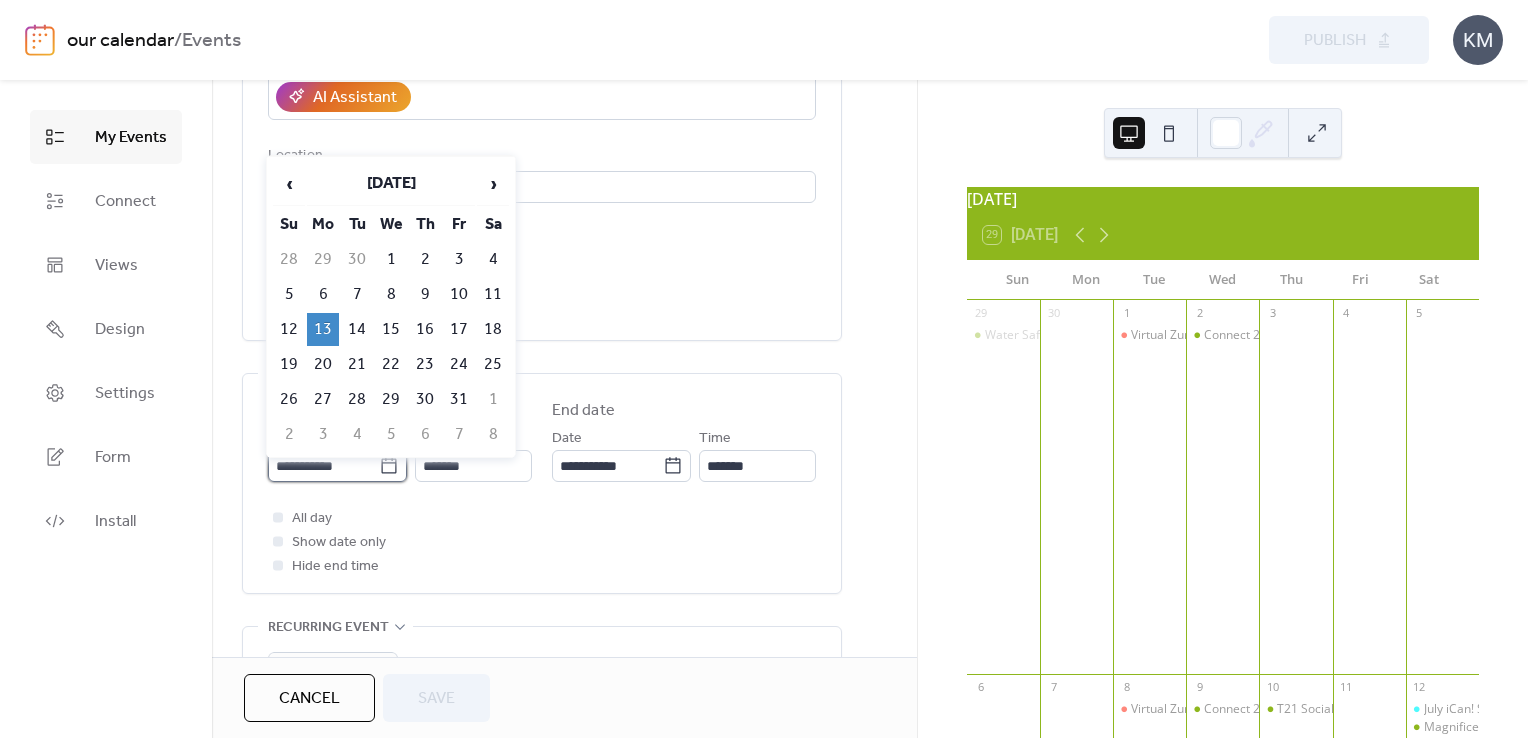 click on "**********" at bounding box center [323, 466] 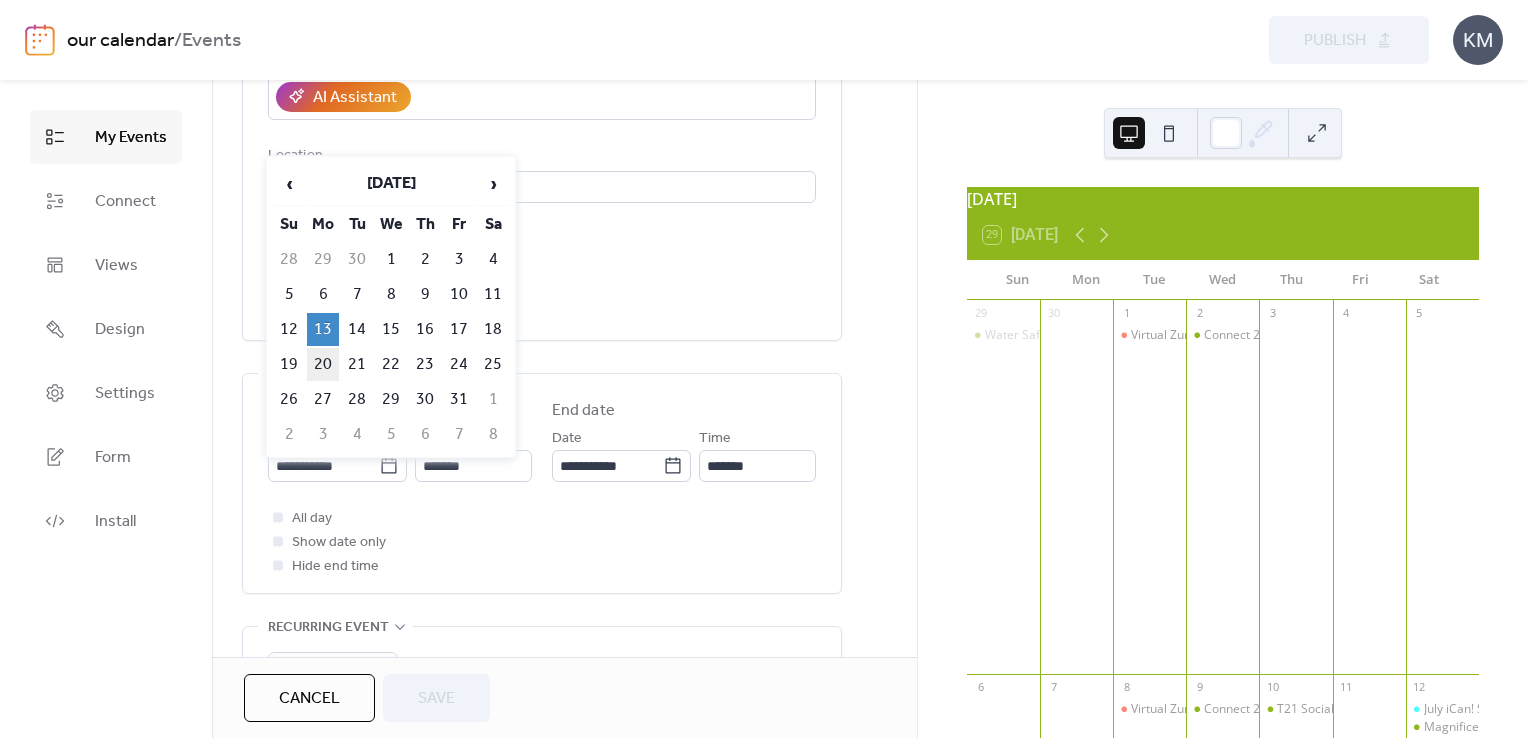 click on "20" at bounding box center (323, 364) 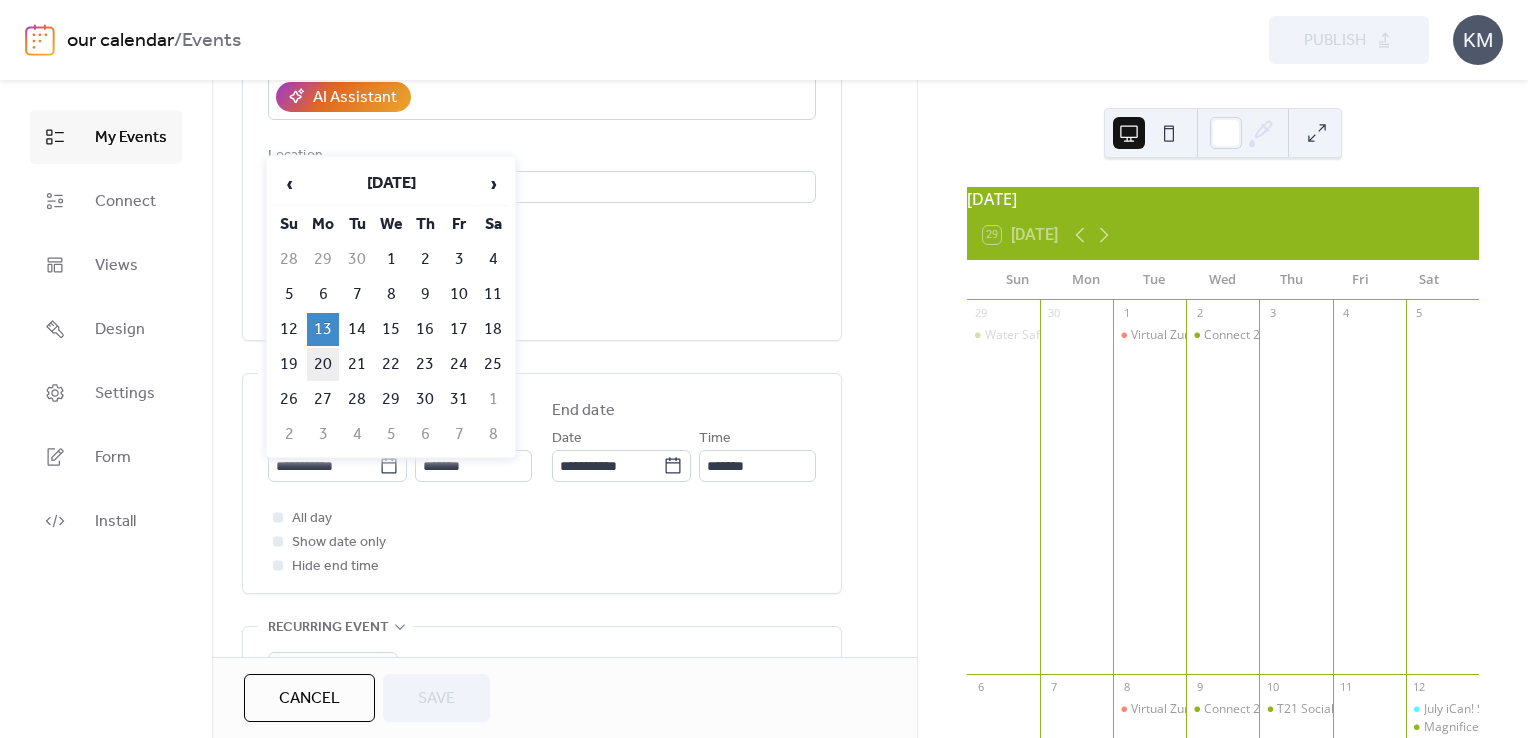 type on "**********" 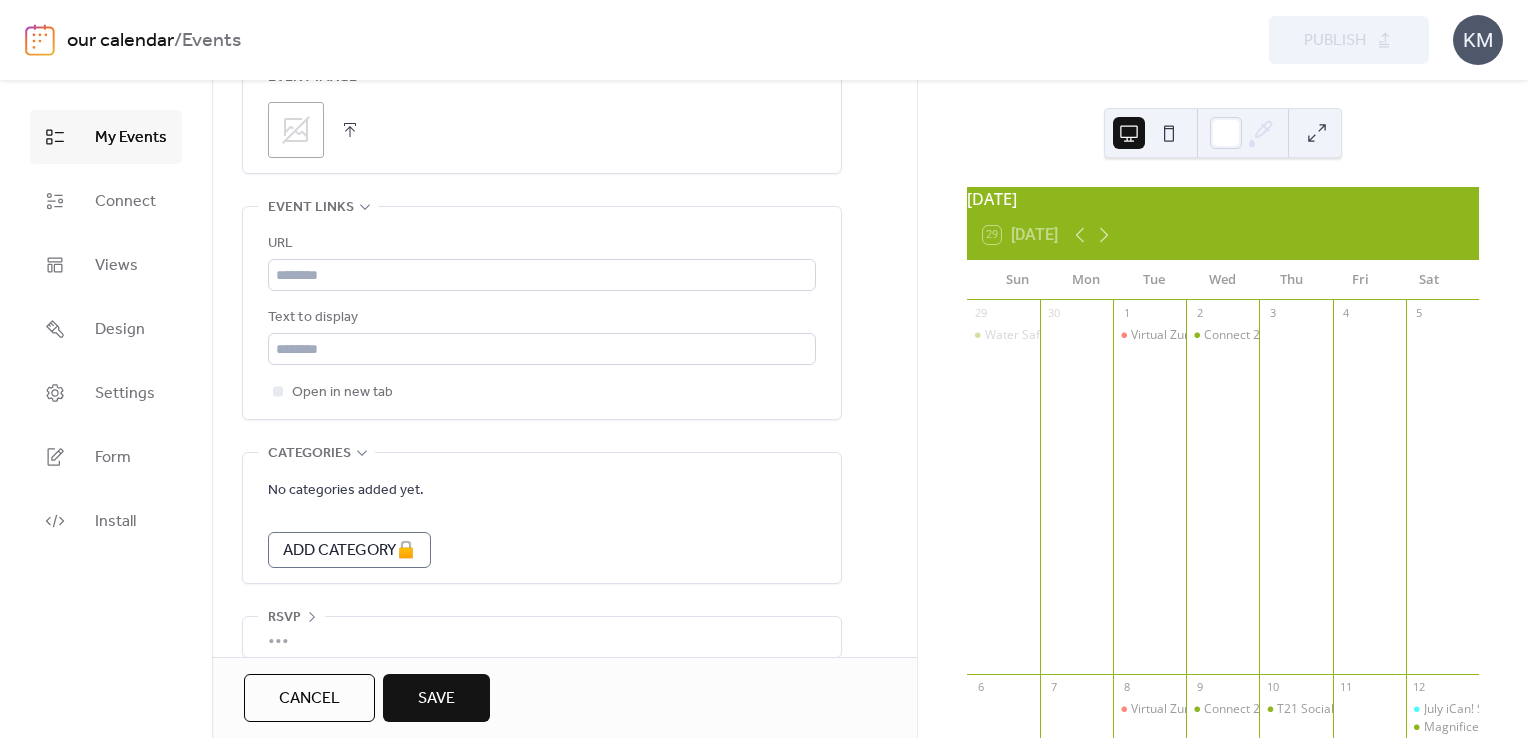 scroll, scrollTop: 1077, scrollLeft: 0, axis: vertical 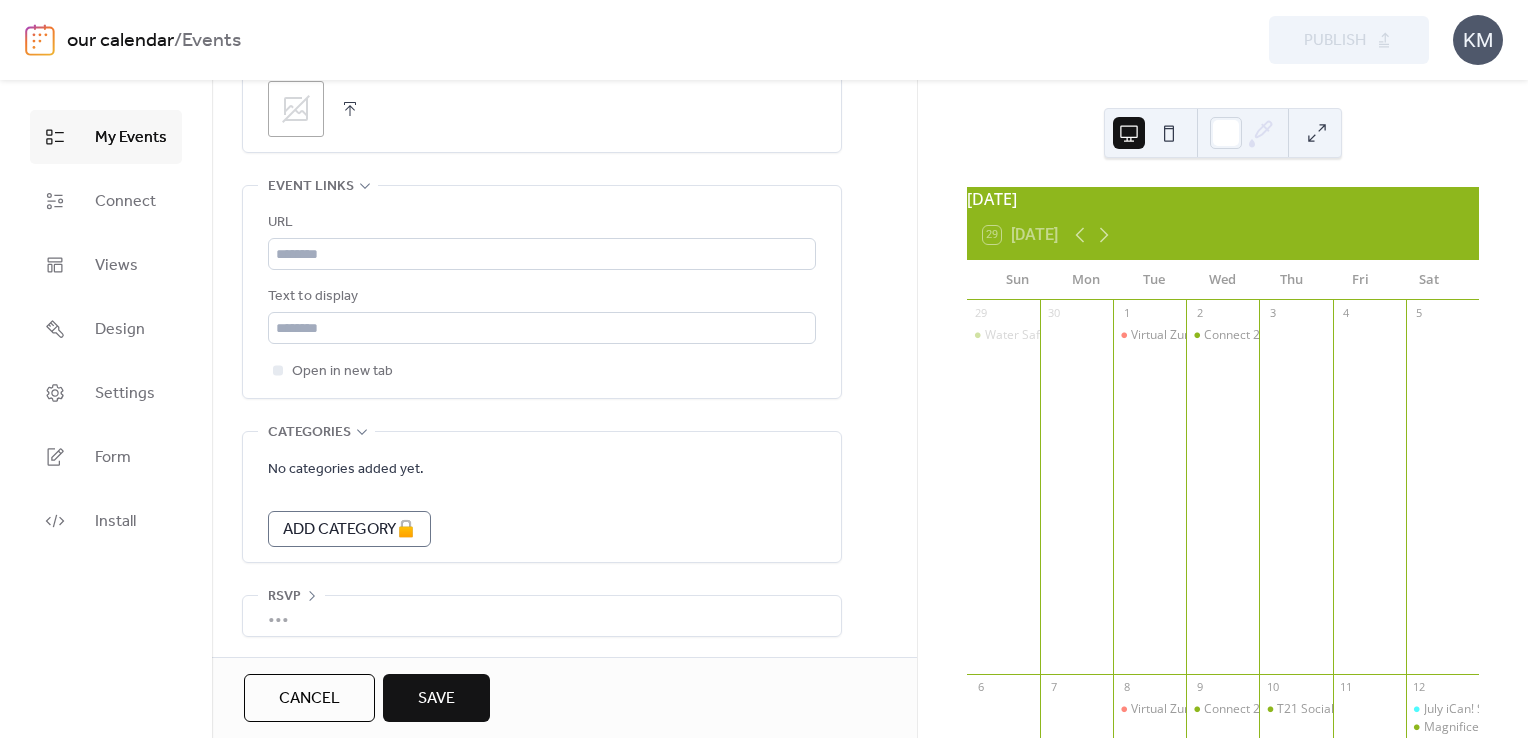 click on "Save" at bounding box center (436, 699) 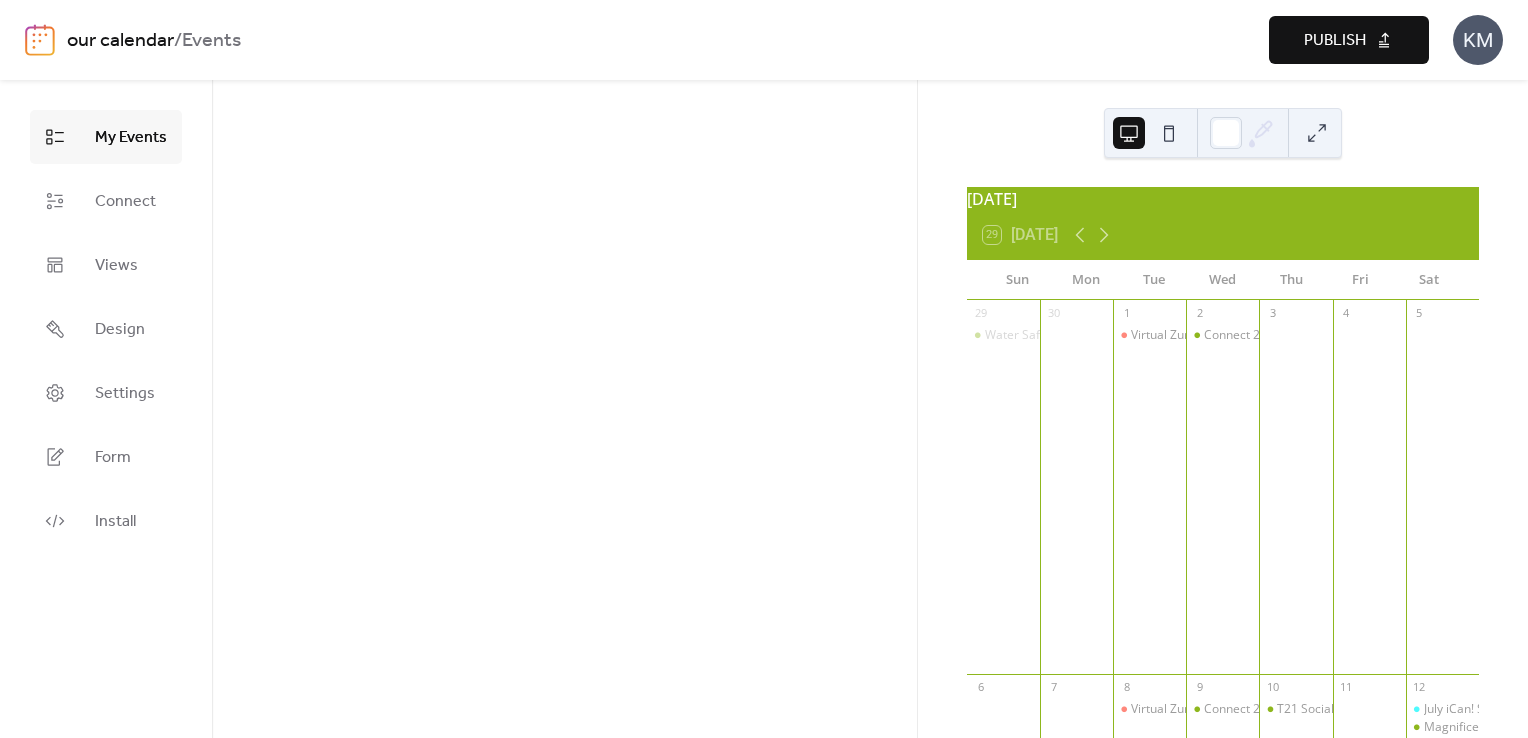 click on "Publish" at bounding box center [1335, 41] 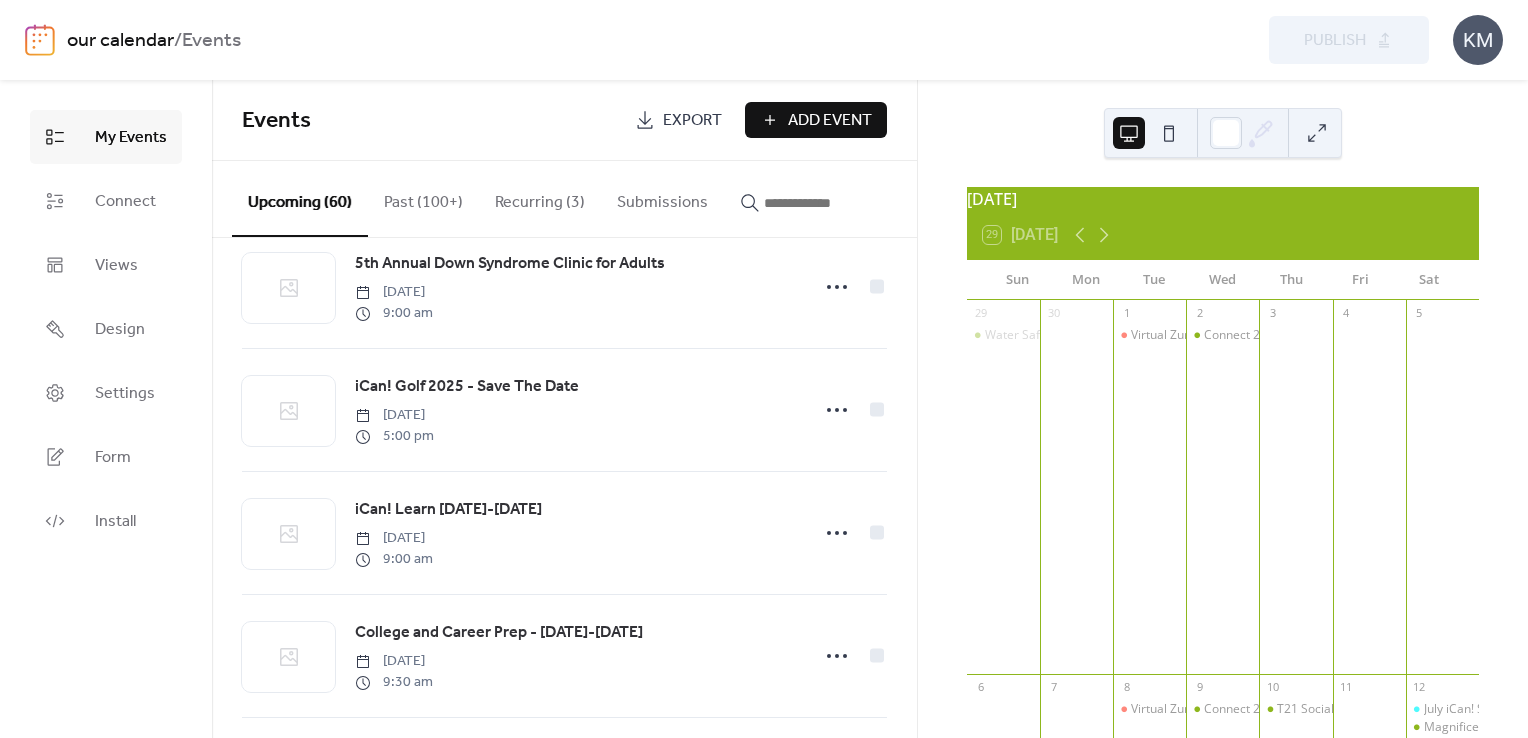 scroll, scrollTop: 4185, scrollLeft: 0, axis: vertical 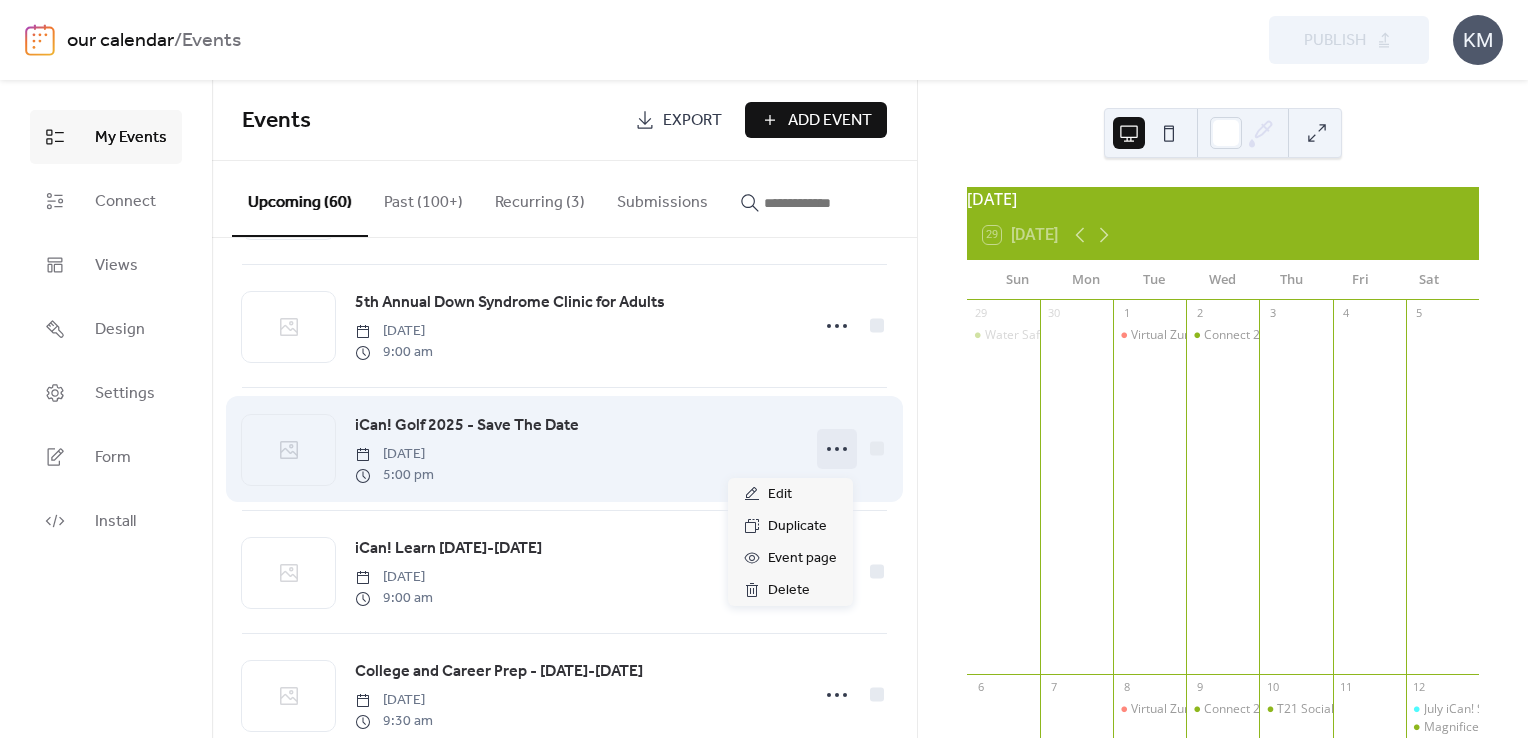click 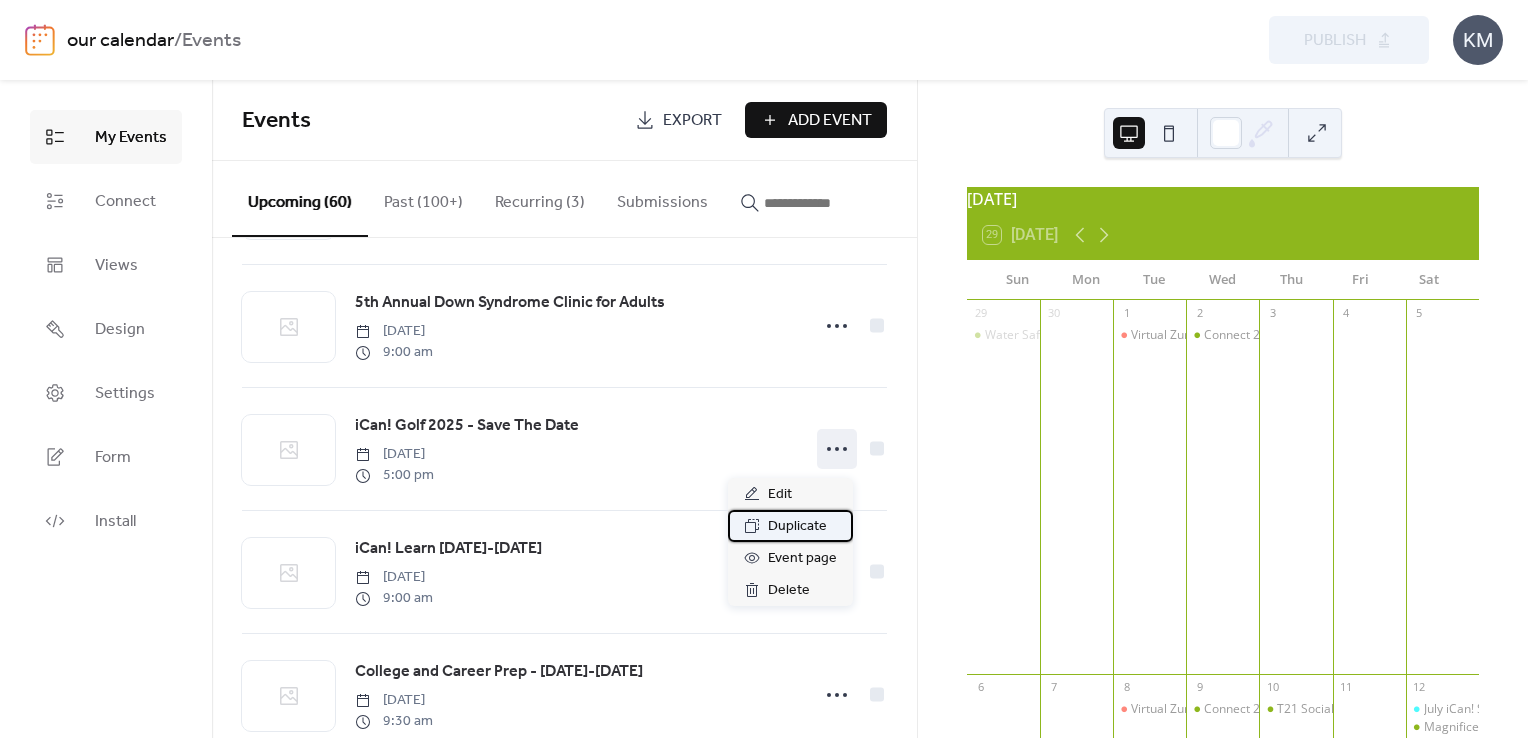 click on "Duplicate" at bounding box center [797, 527] 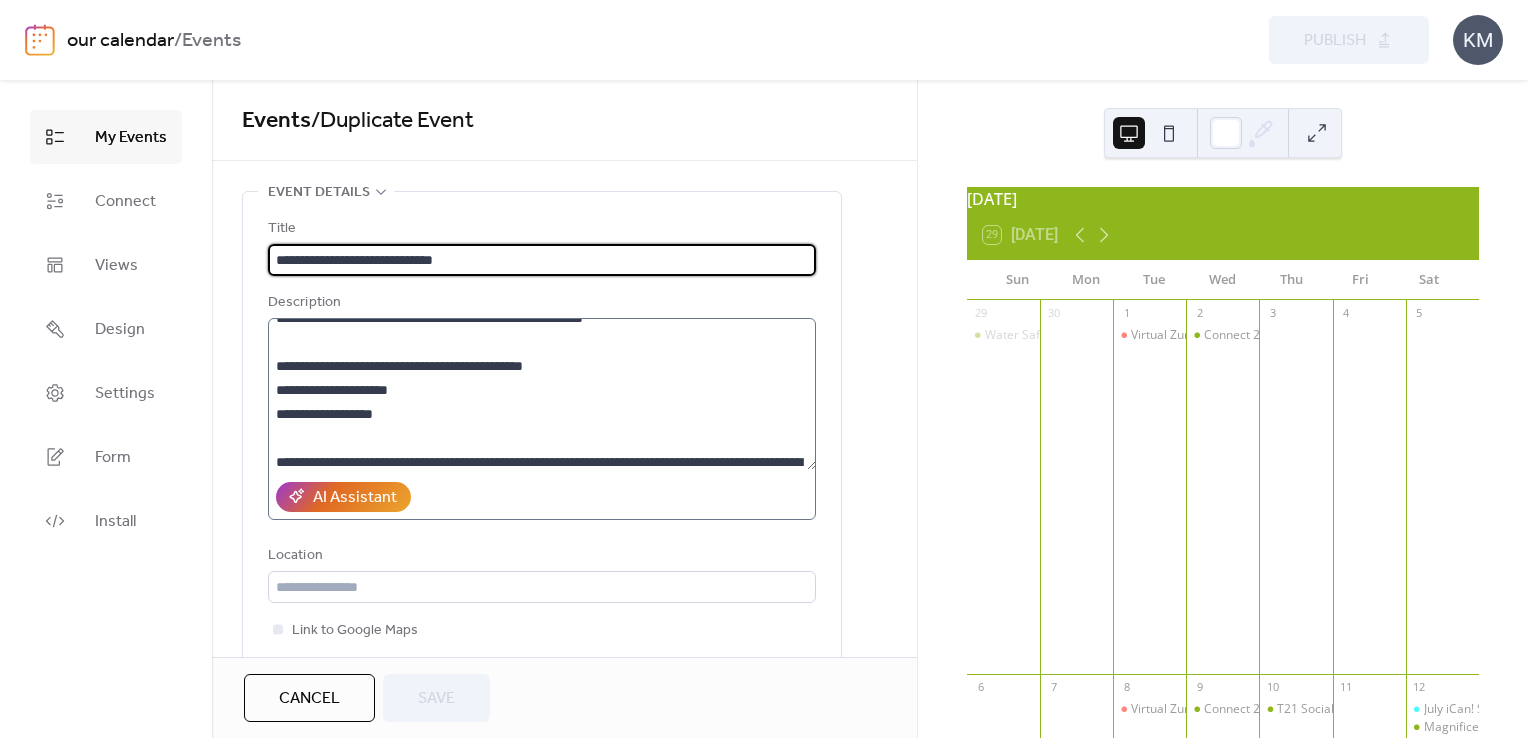 scroll, scrollTop: 300, scrollLeft: 0, axis: vertical 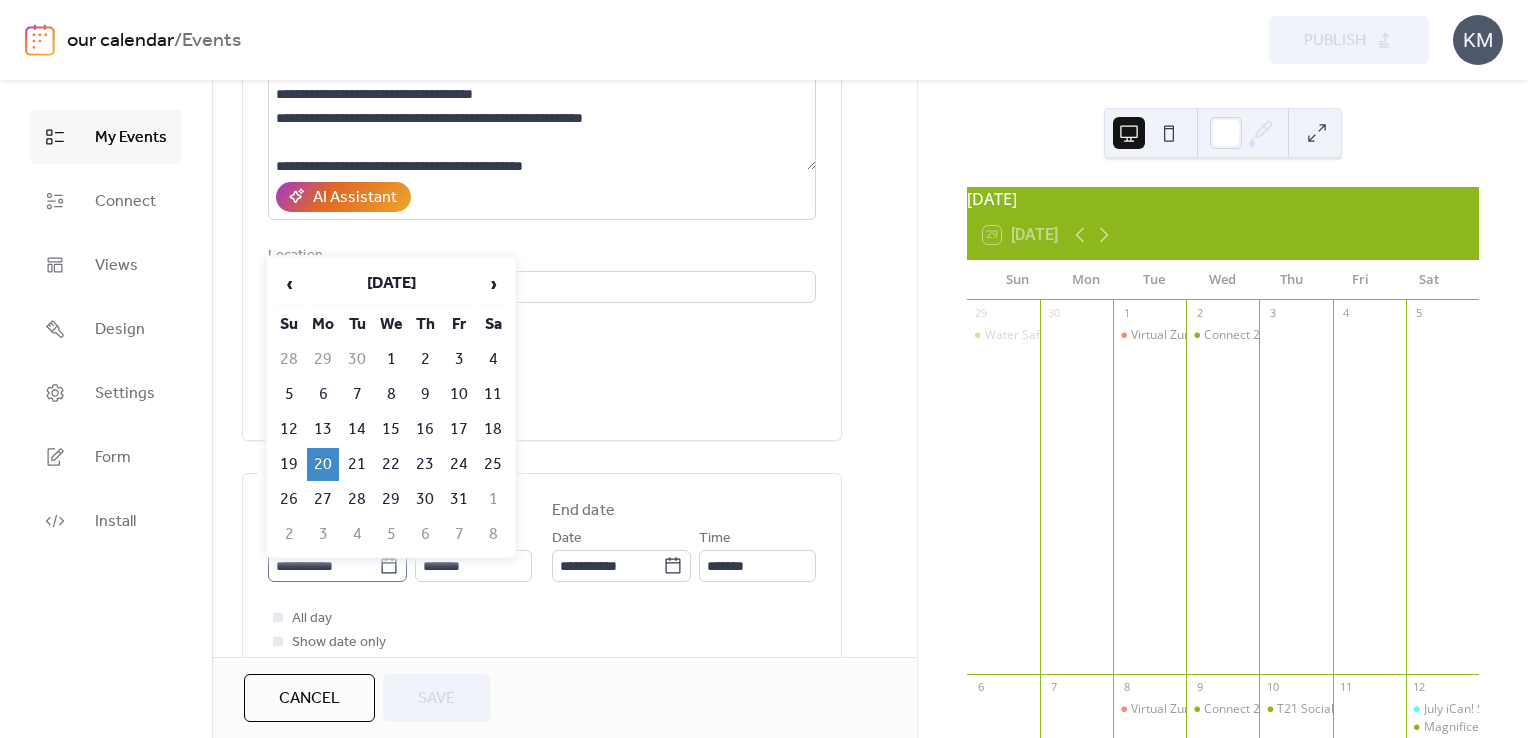 click 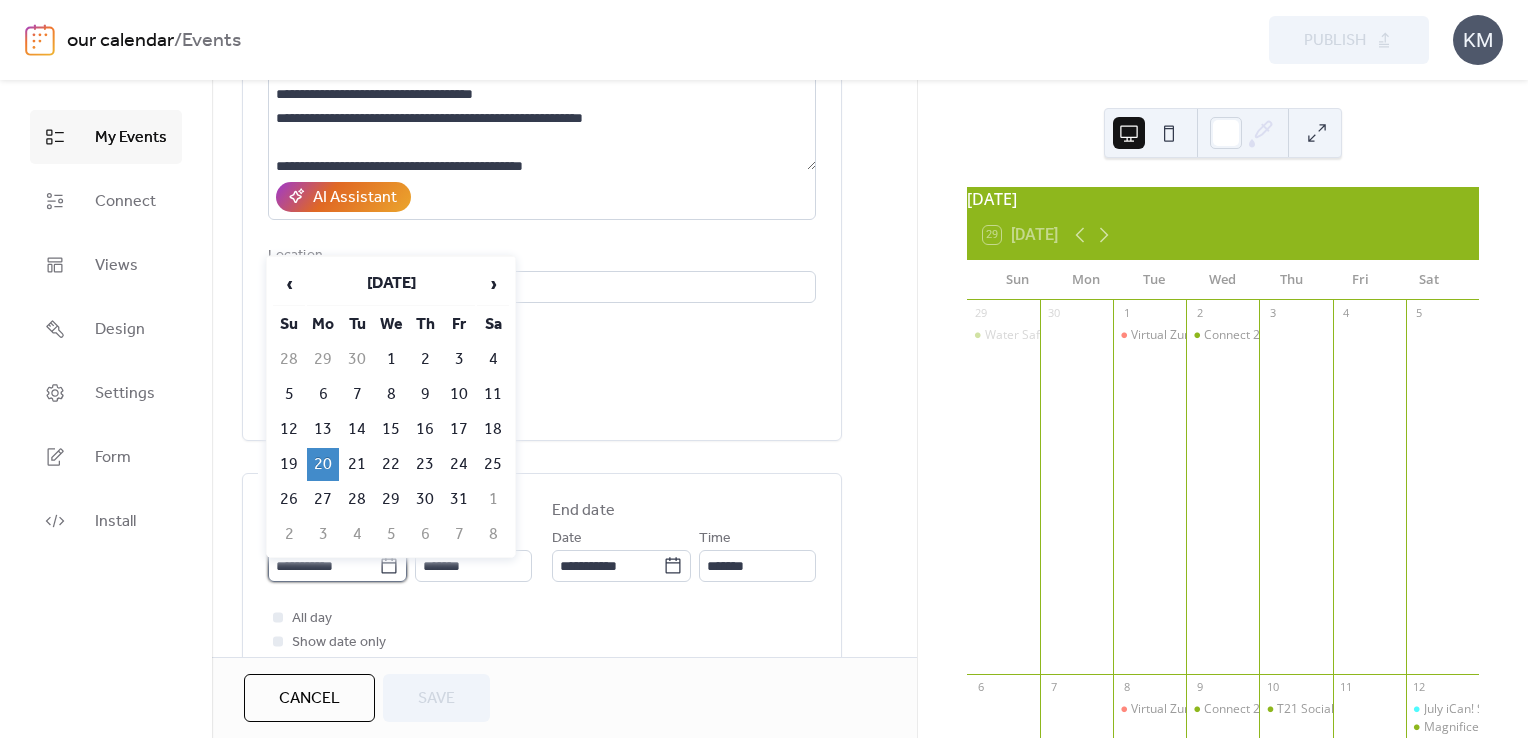 click on "**********" at bounding box center [323, 566] 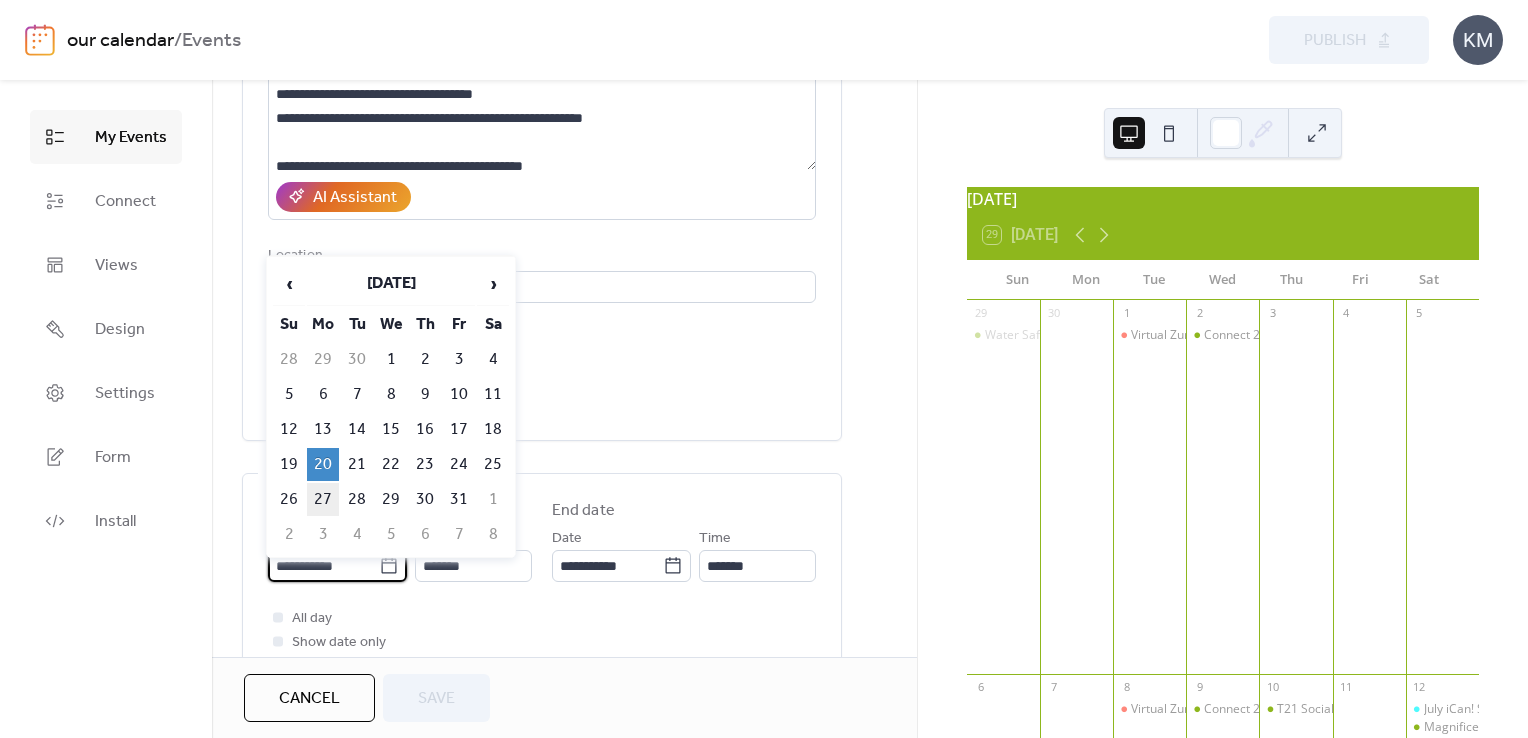 click on "27" at bounding box center (323, 499) 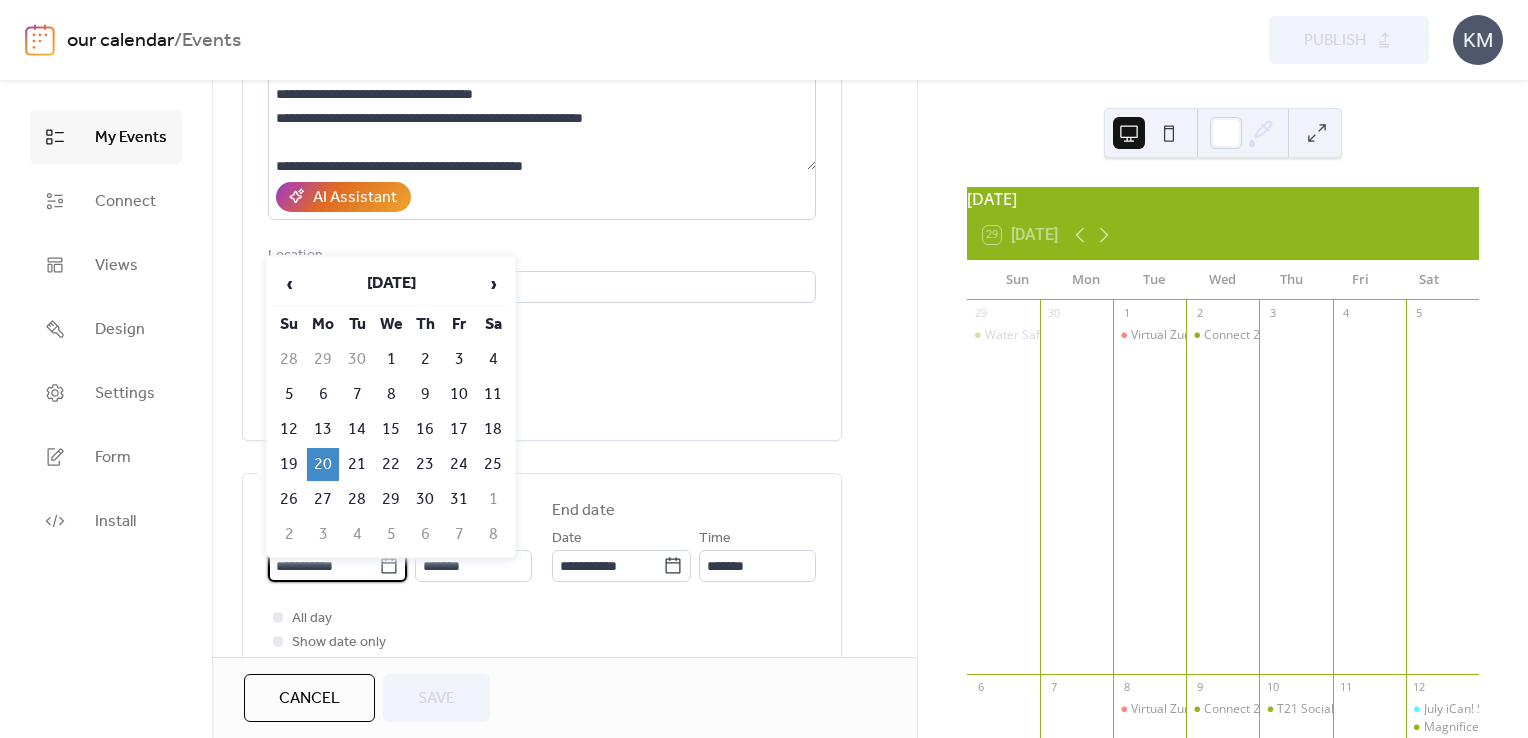 type on "**********" 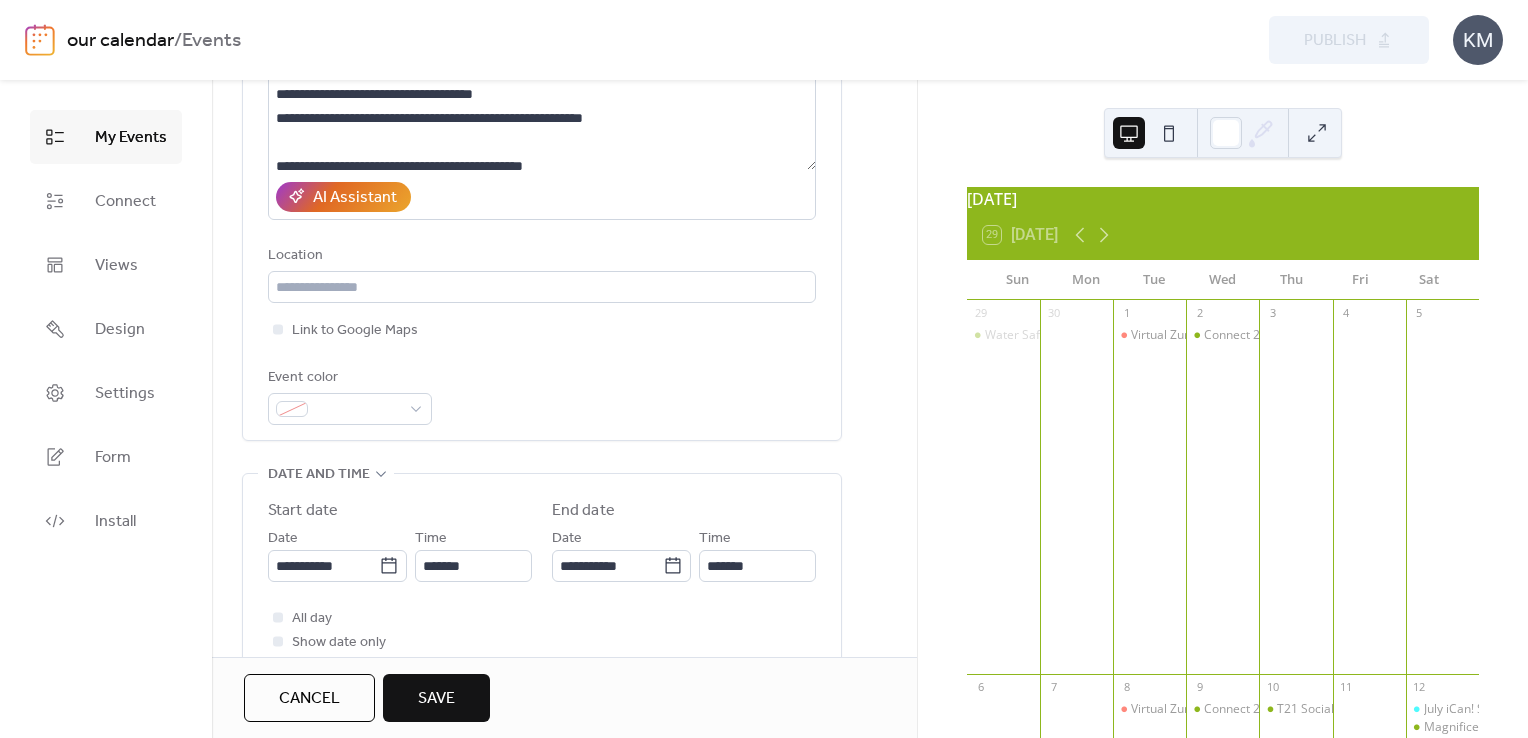 scroll, scrollTop: 500, scrollLeft: 0, axis: vertical 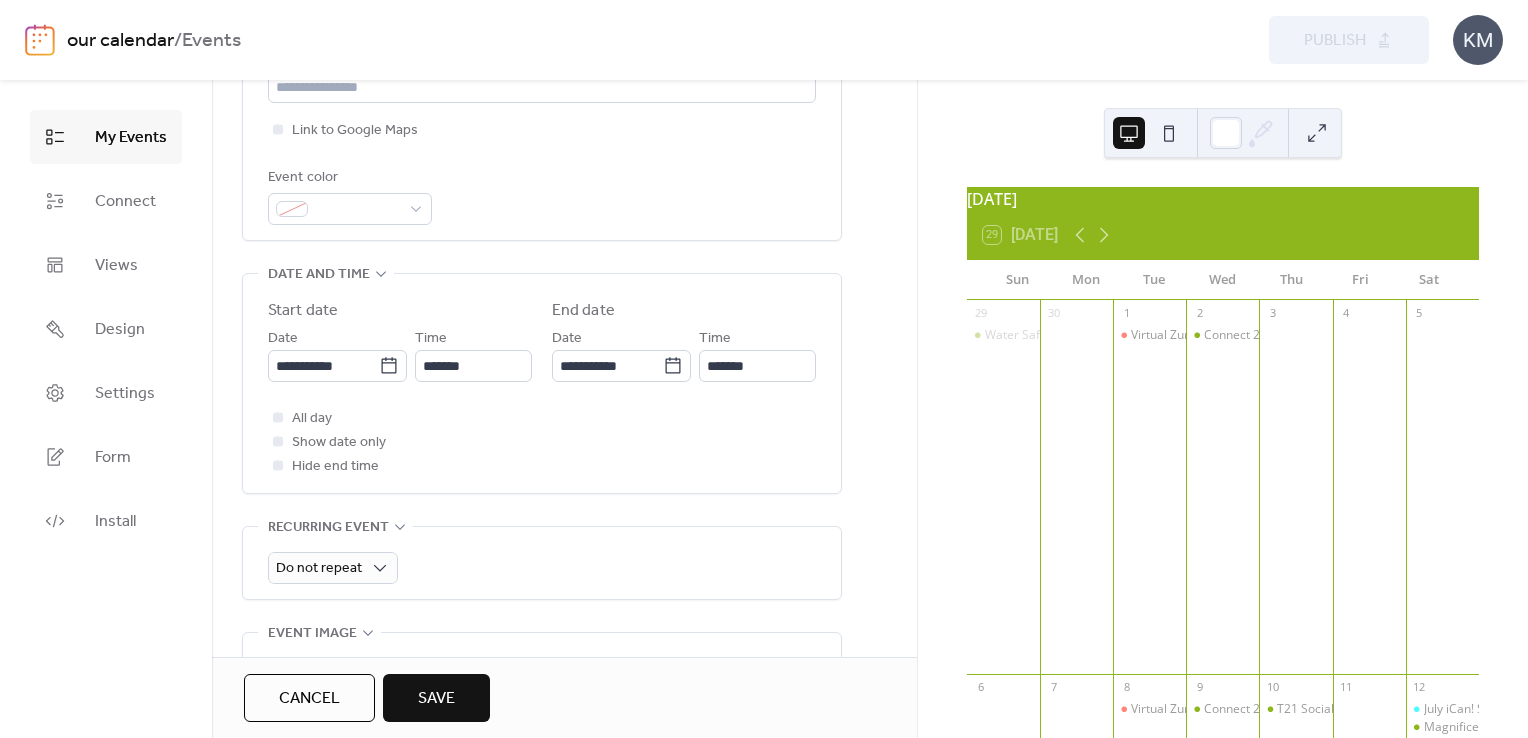 click on "Save" at bounding box center (436, 698) 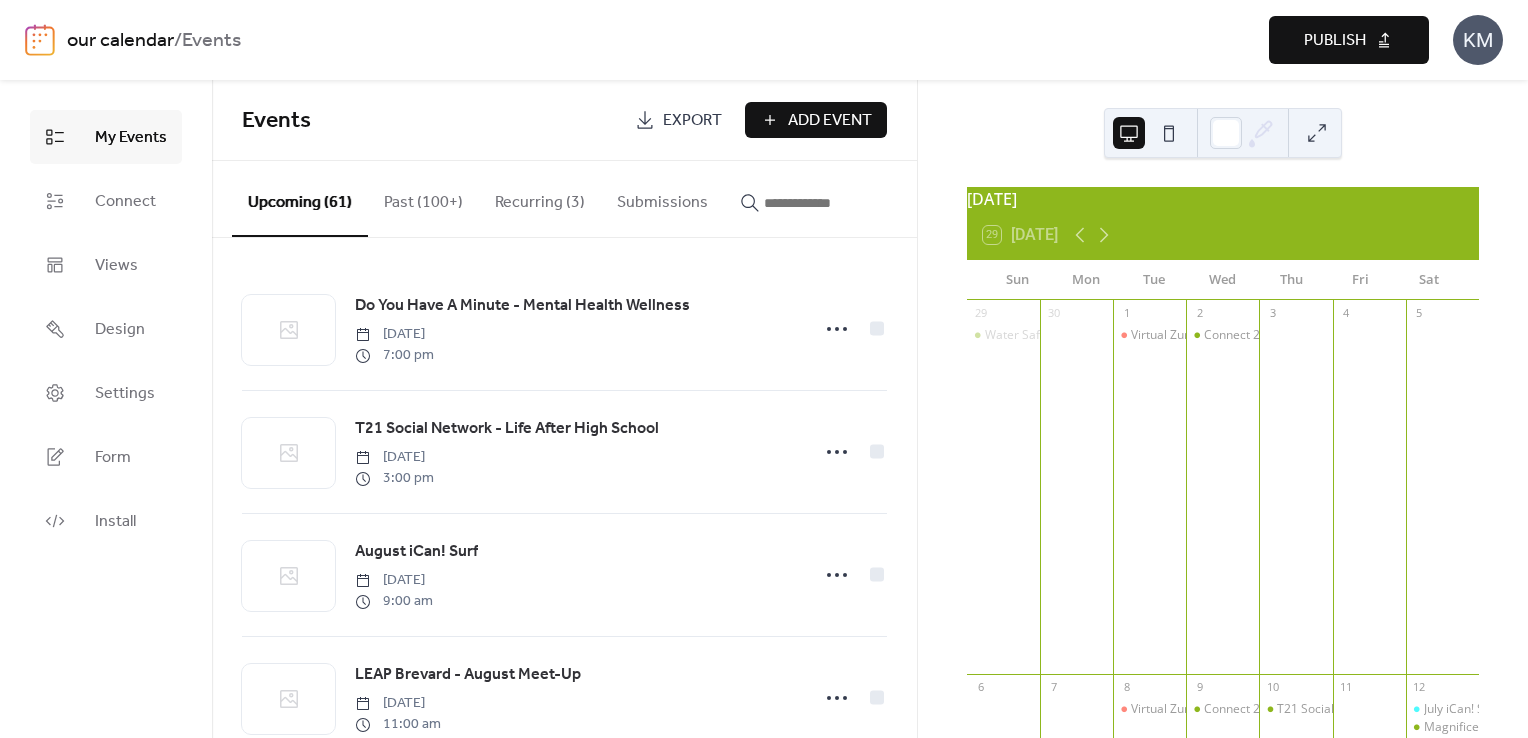 click on "our calendar  /  Events Preview Publish   KM" at bounding box center (764, 40) 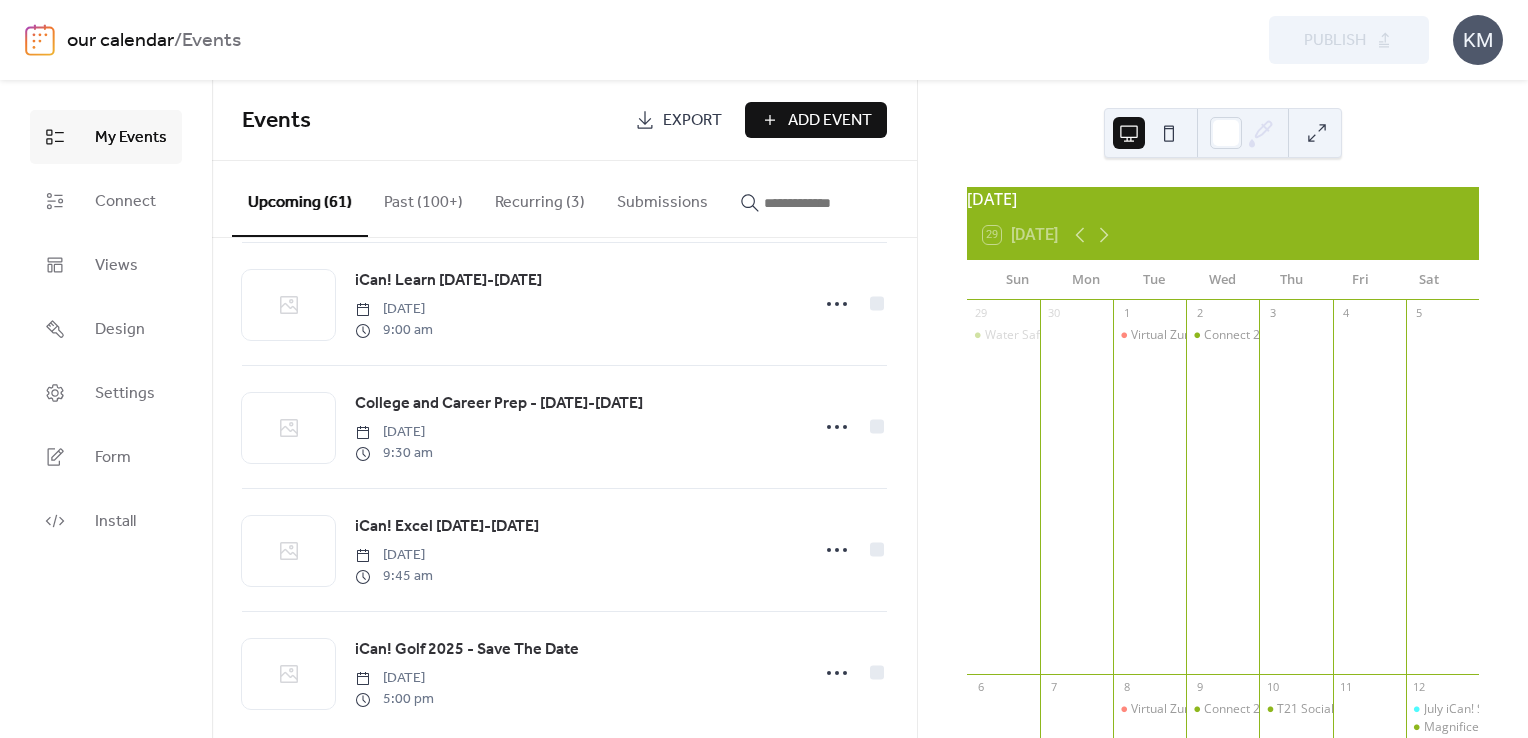 scroll, scrollTop: 4485, scrollLeft: 0, axis: vertical 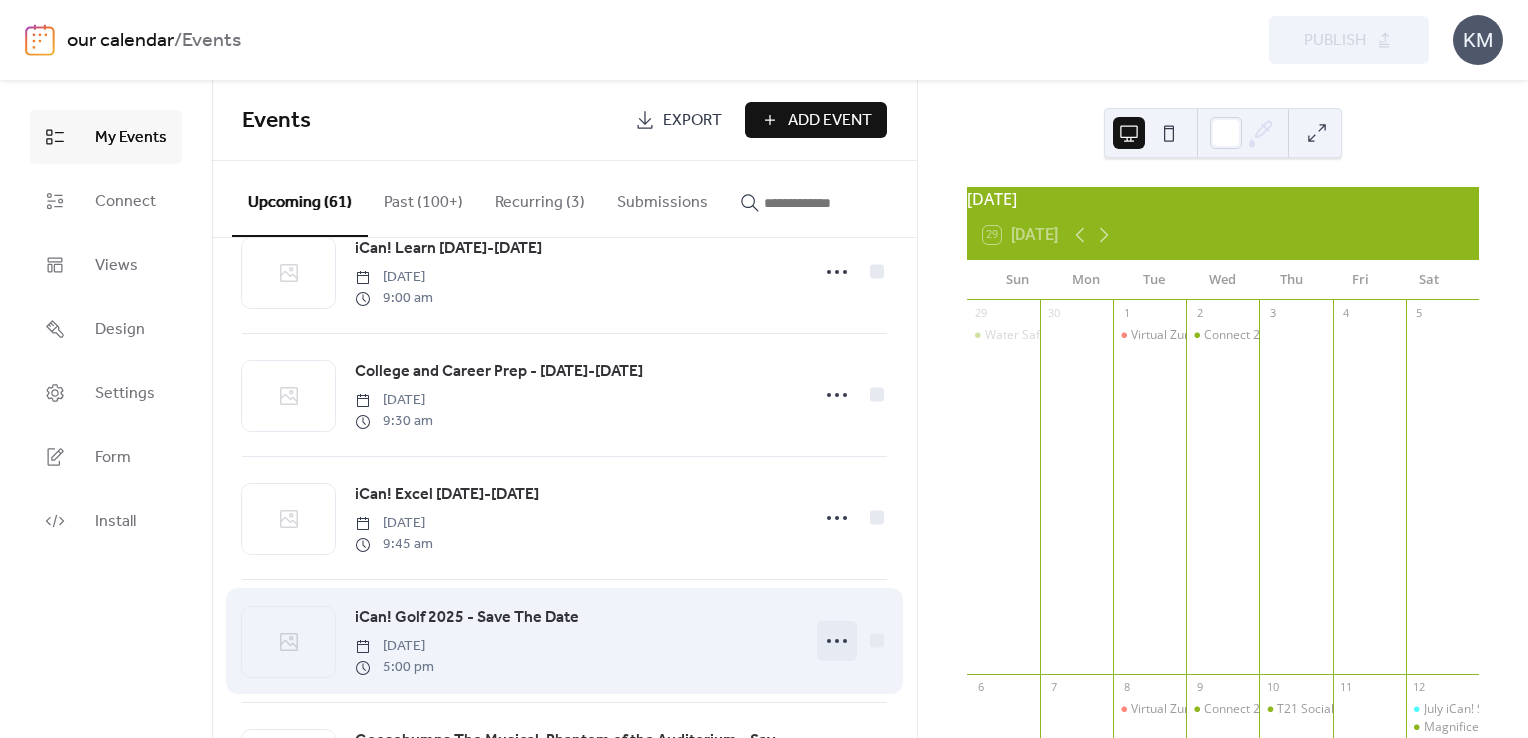 click 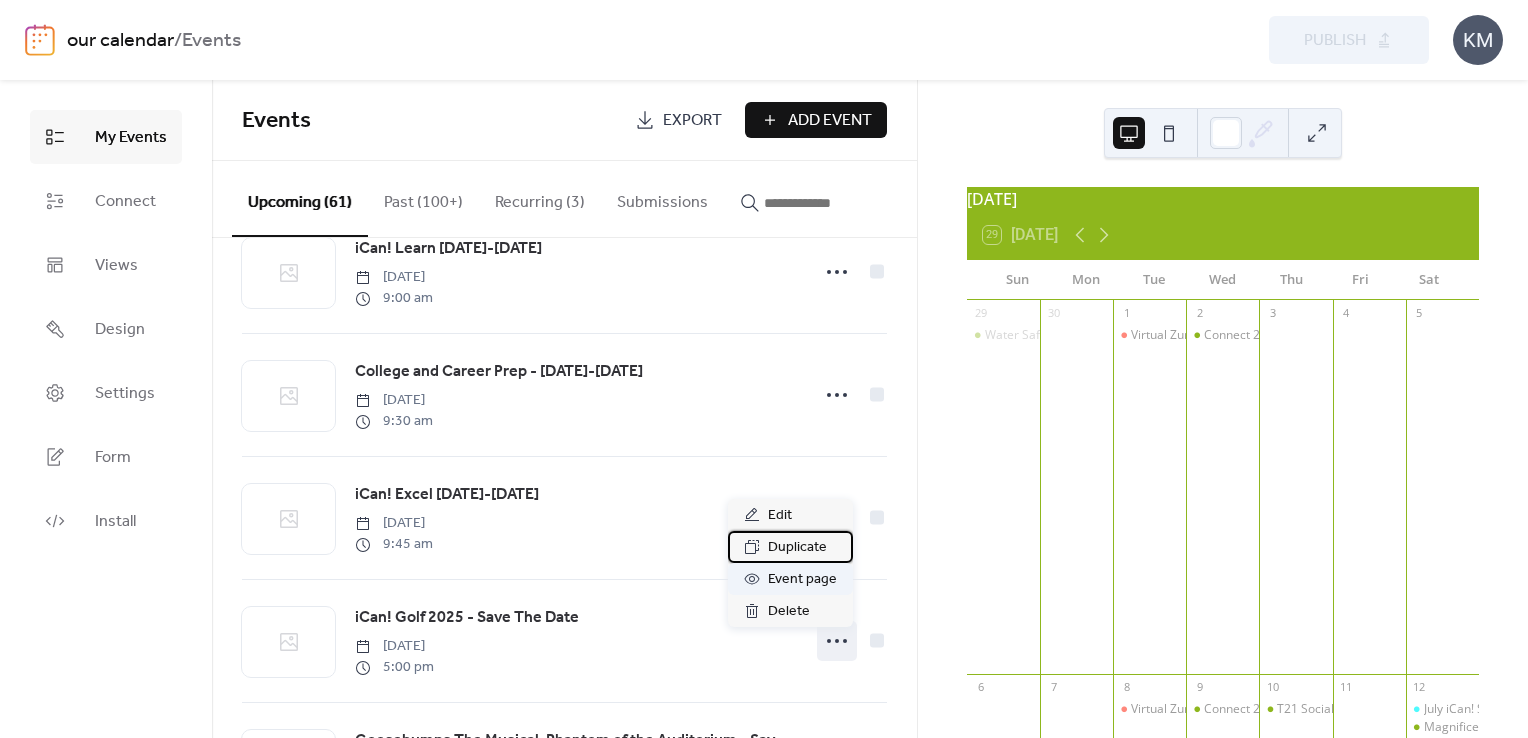 click on "Duplicate" at bounding box center (790, 547) 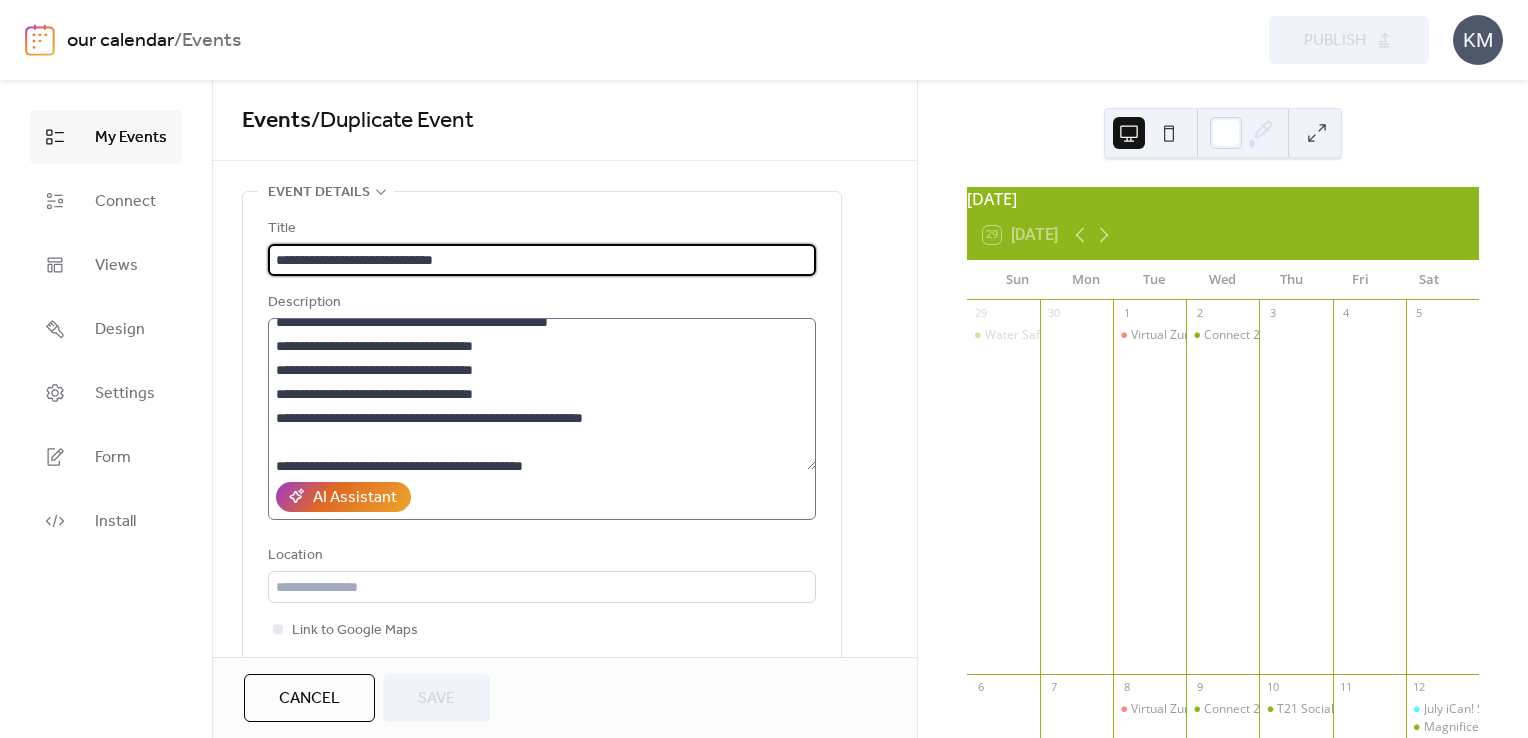 scroll, scrollTop: 400, scrollLeft: 0, axis: vertical 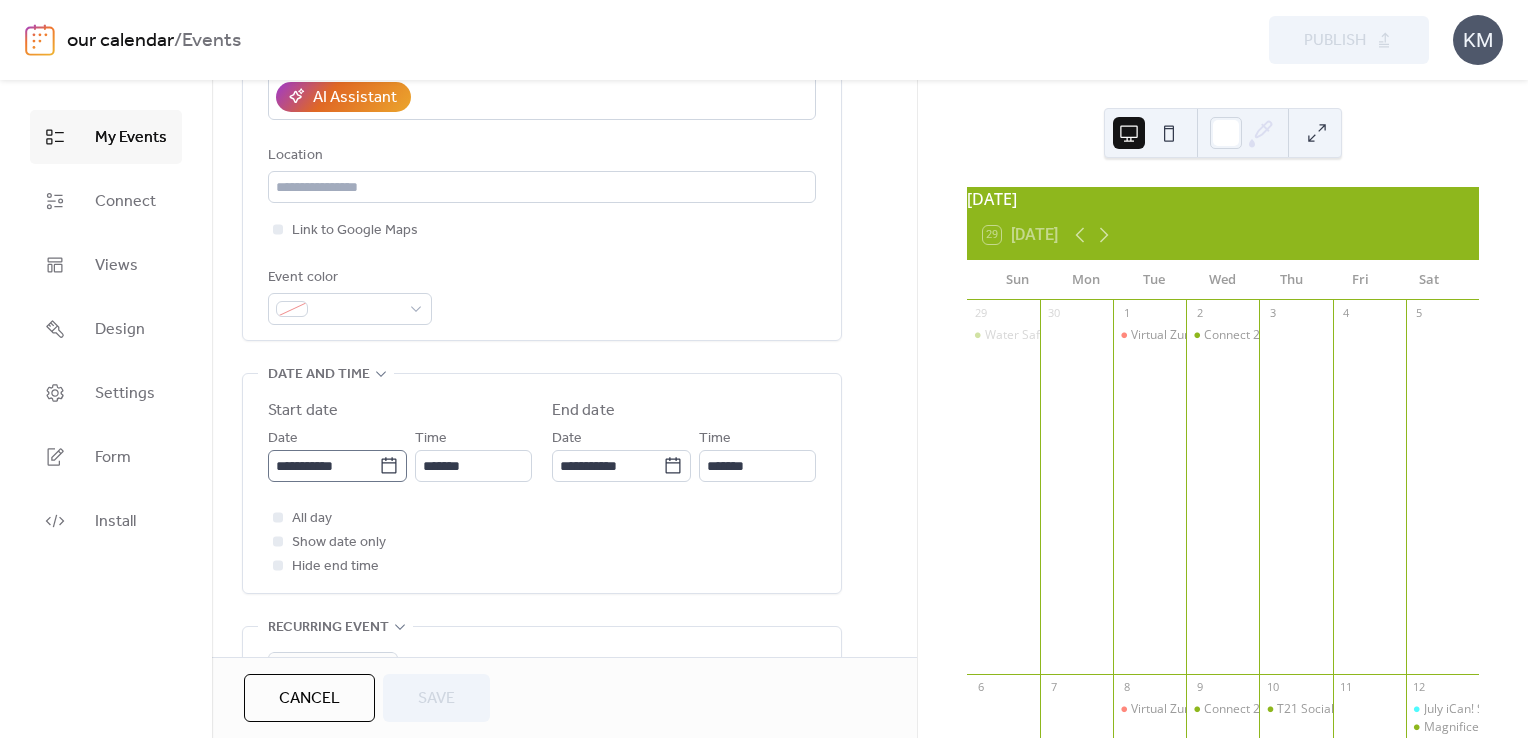 click 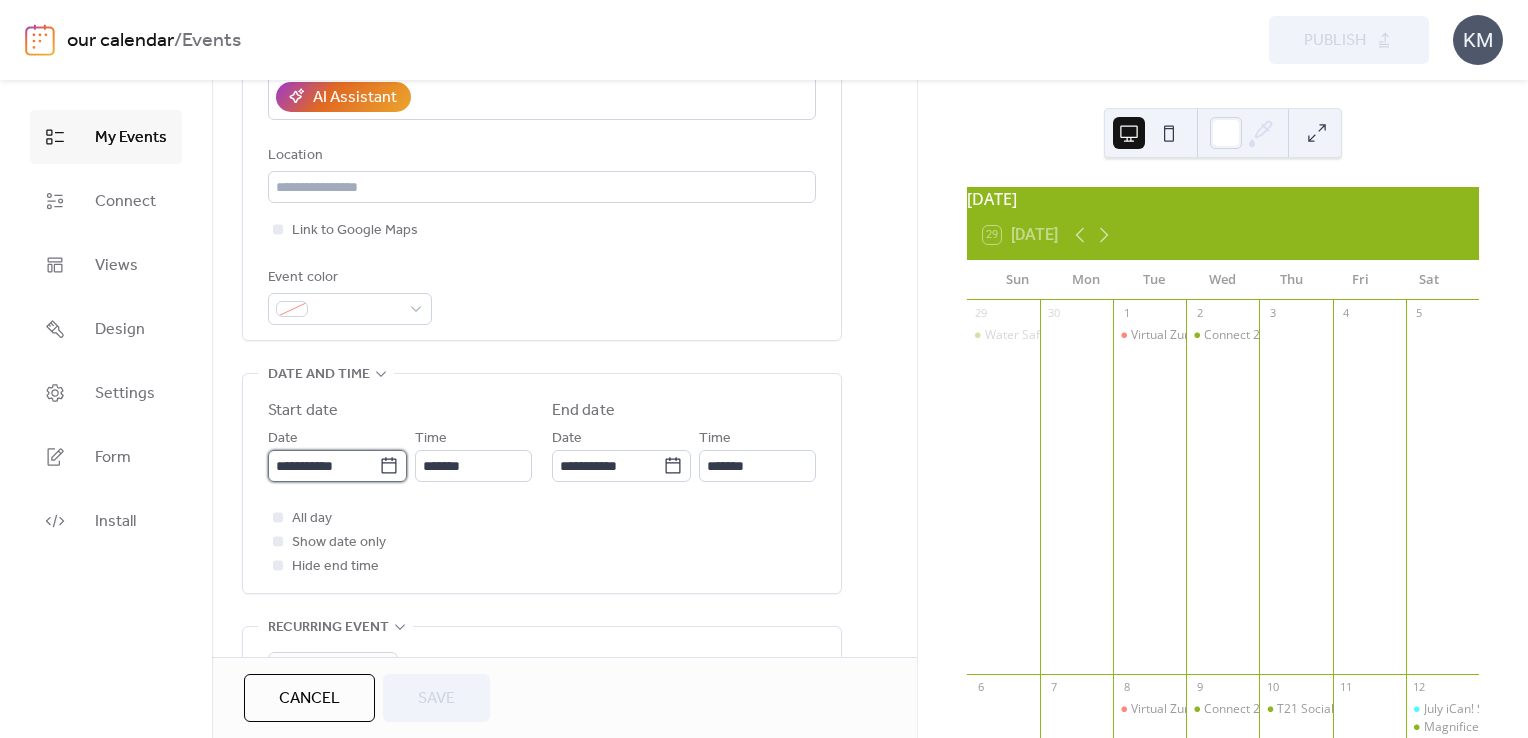 click on "**********" at bounding box center [323, 466] 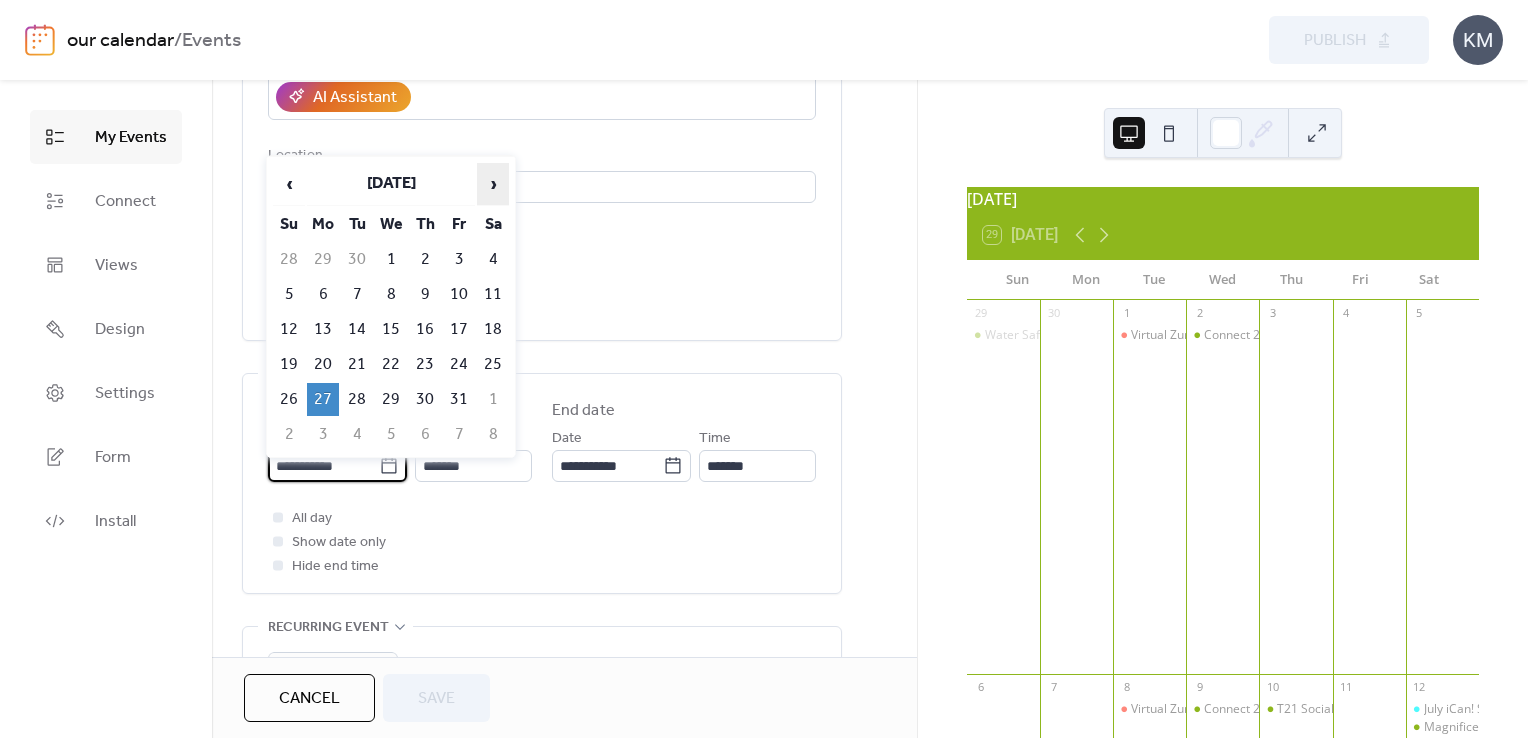 click on "›" at bounding box center (493, 184) 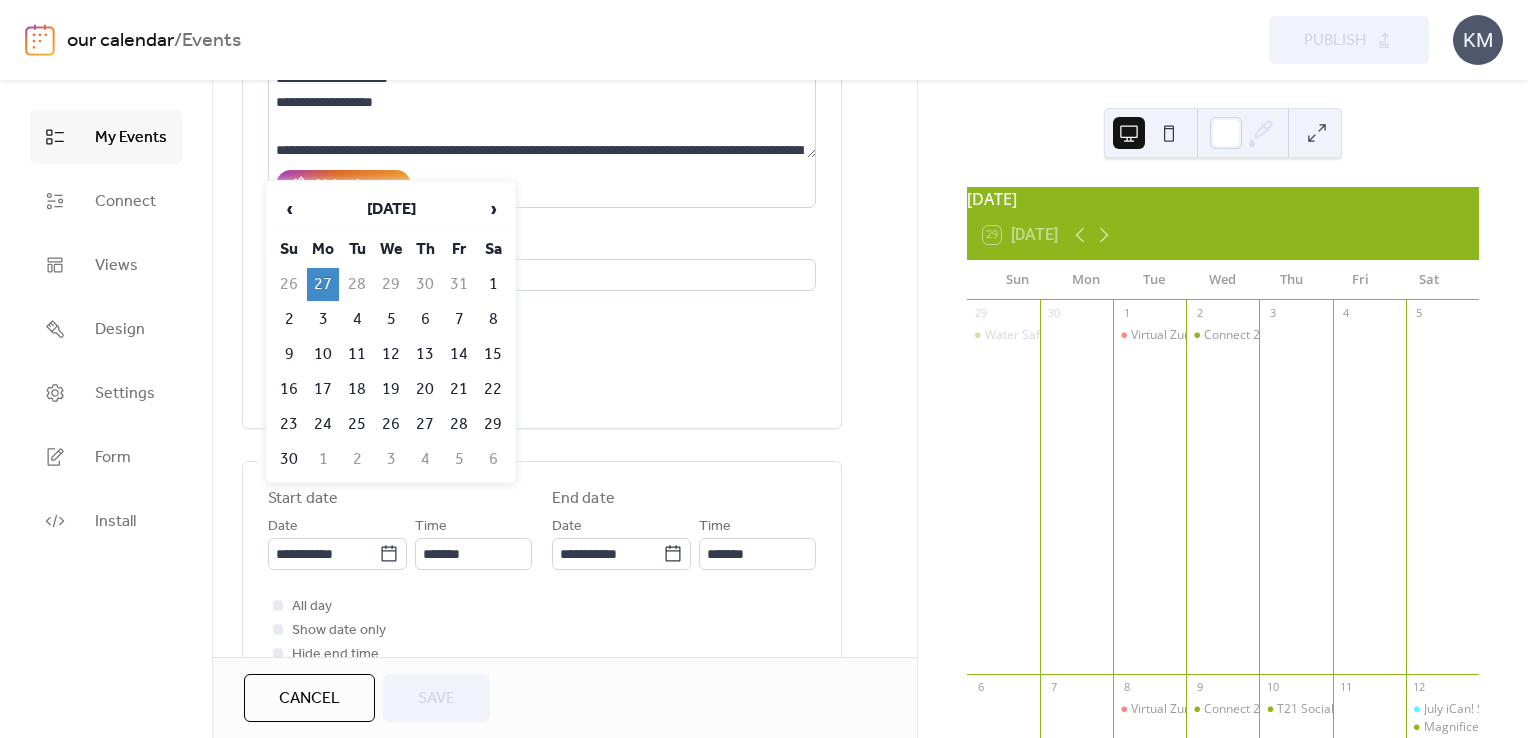 scroll, scrollTop: 200, scrollLeft: 0, axis: vertical 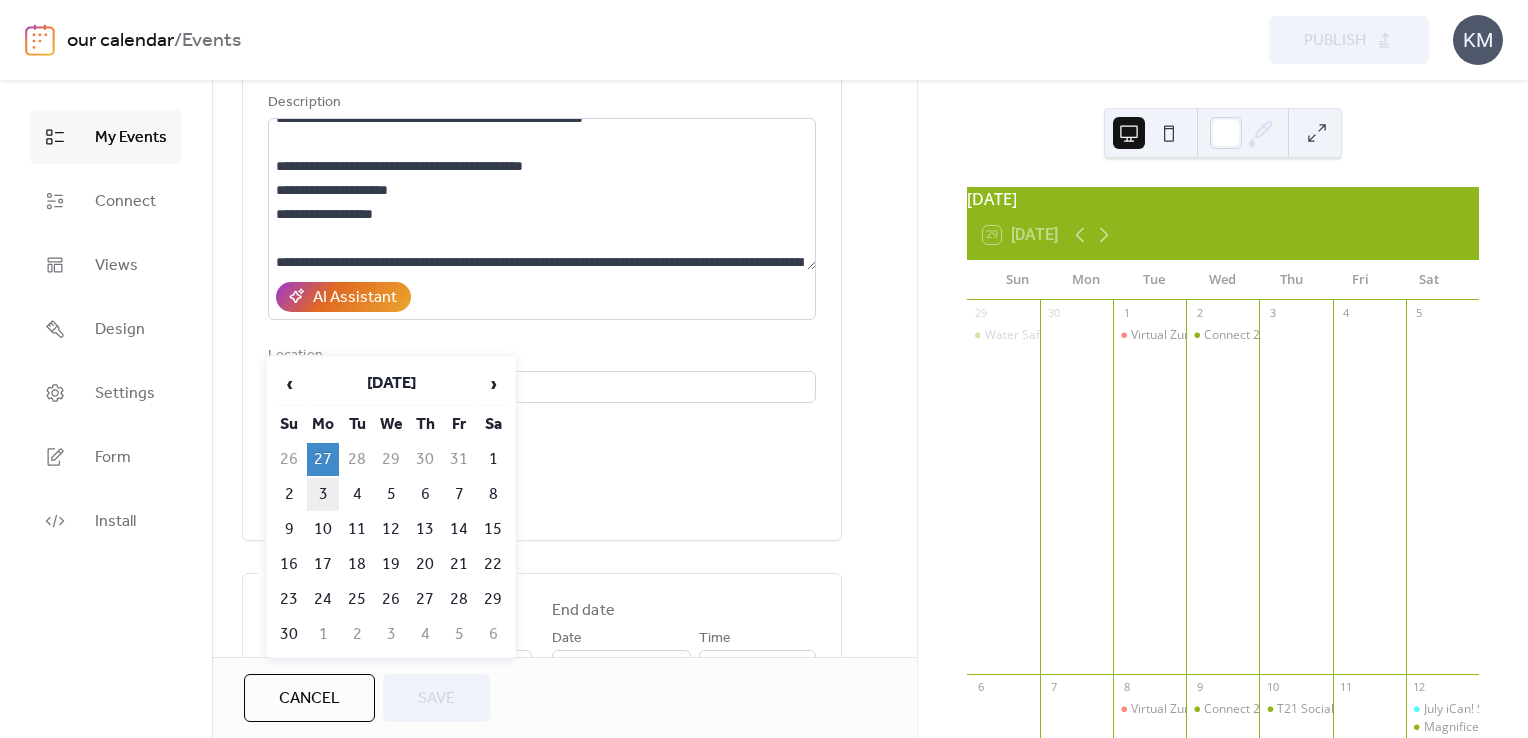 click on "3" at bounding box center [323, 494] 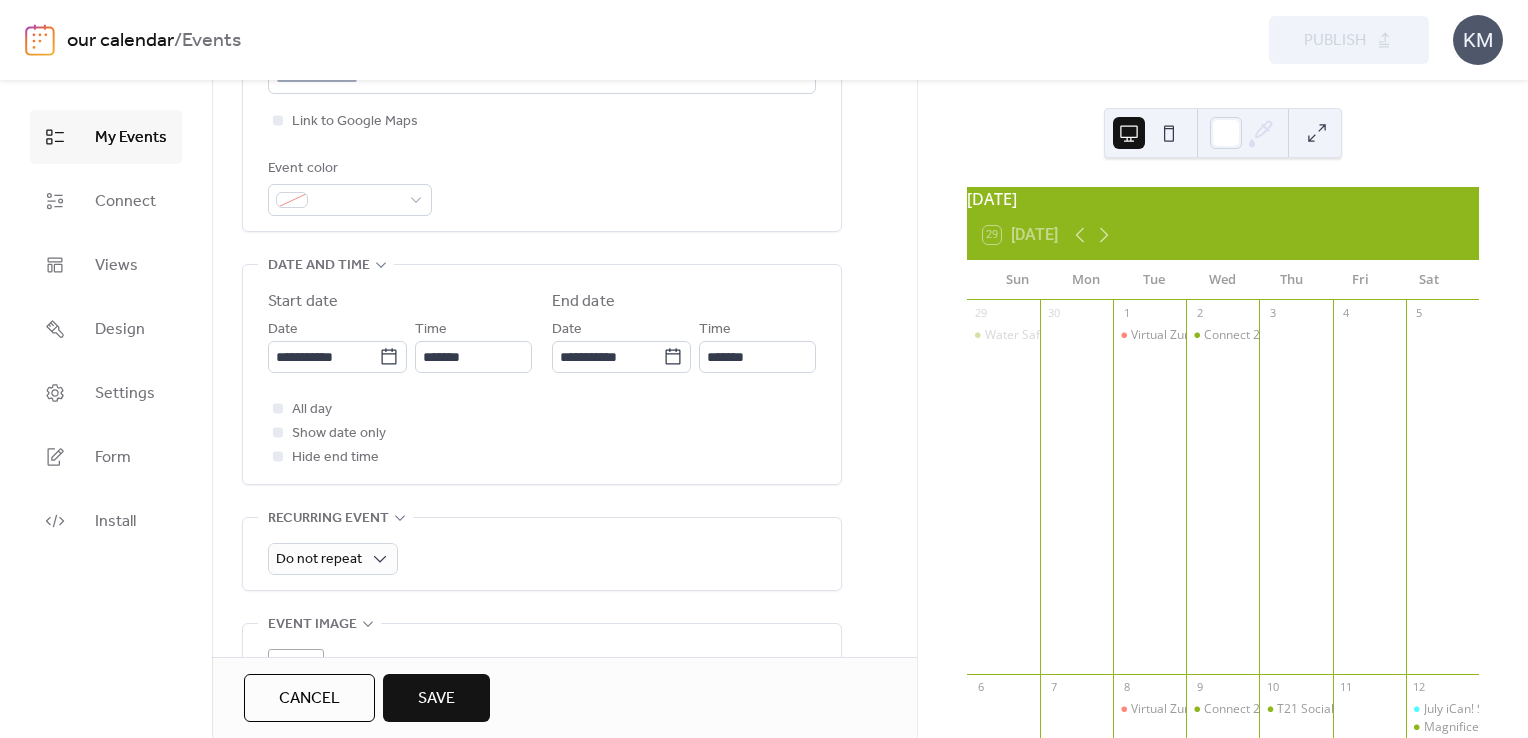 scroll, scrollTop: 600, scrollLeft: 0, axis: vertical 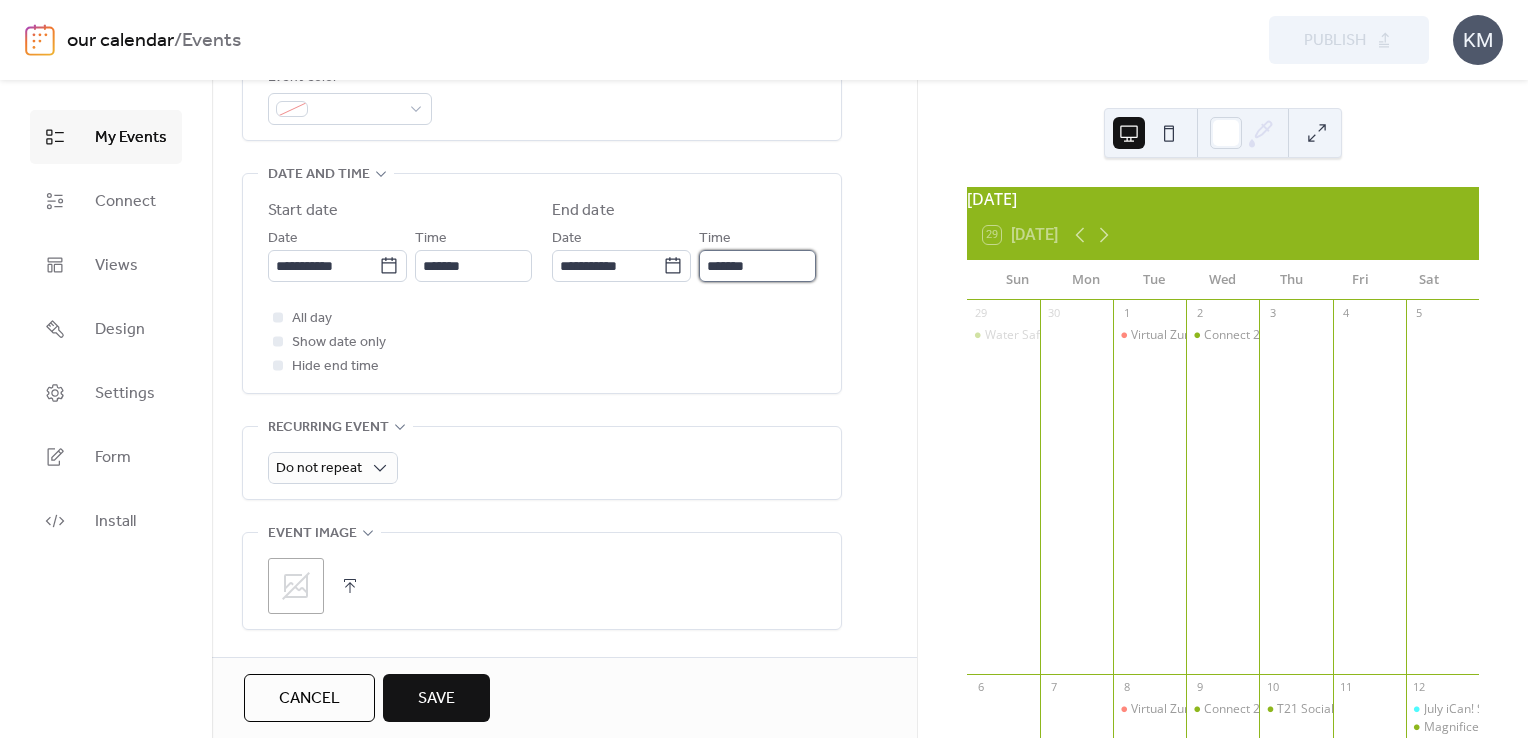 click on "*******" at bounding box center [757, 266] 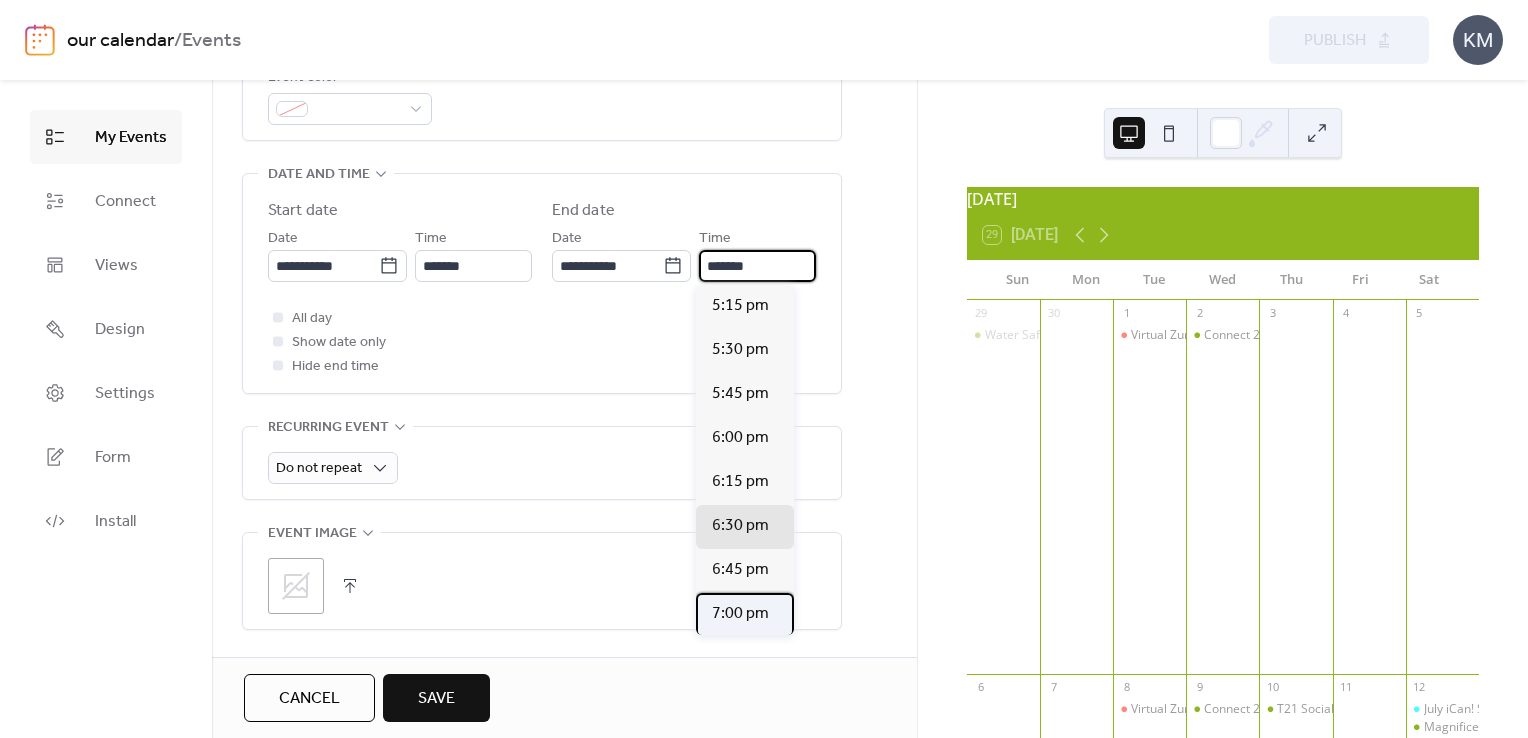 click on "7:00 pm" at bounding box center [740, 614] 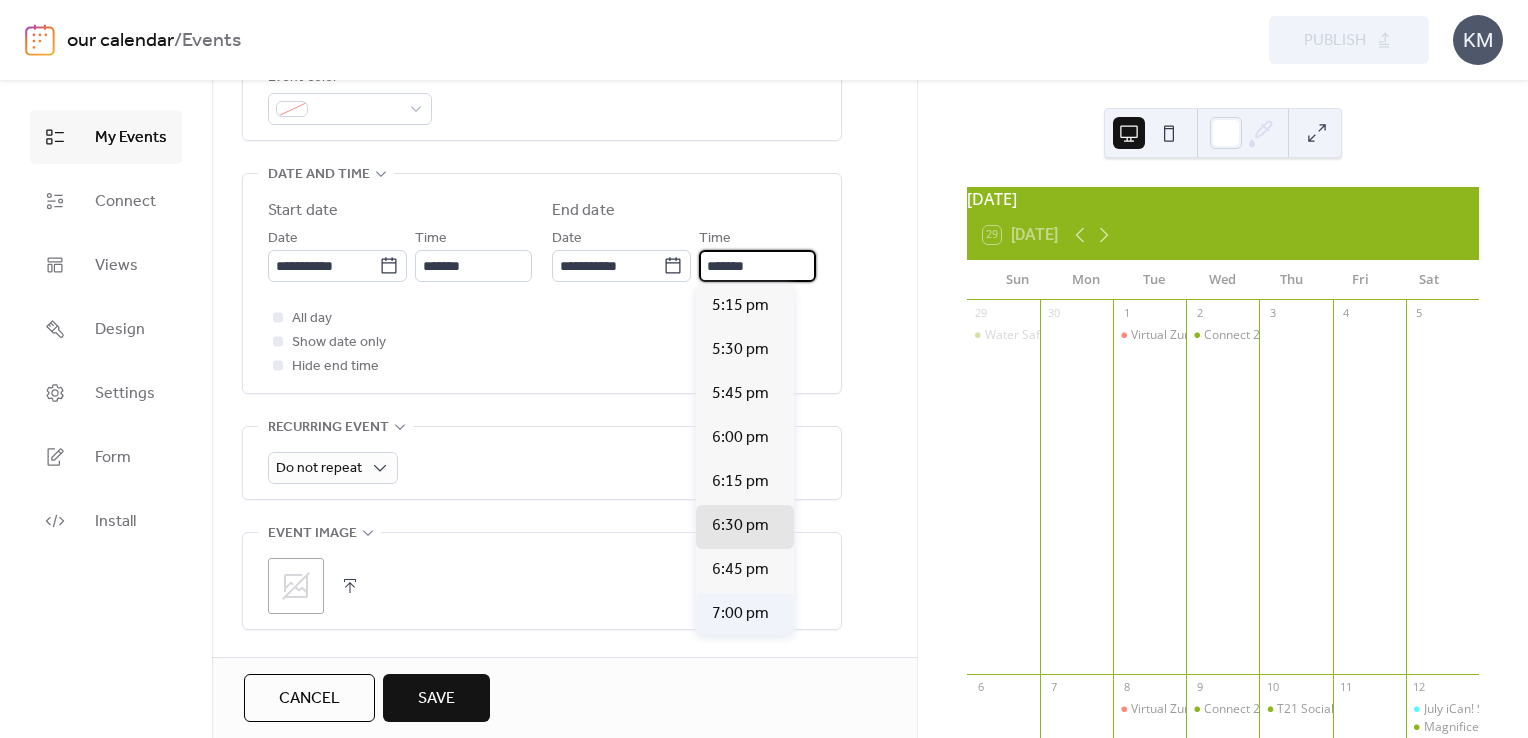 type on "*******" 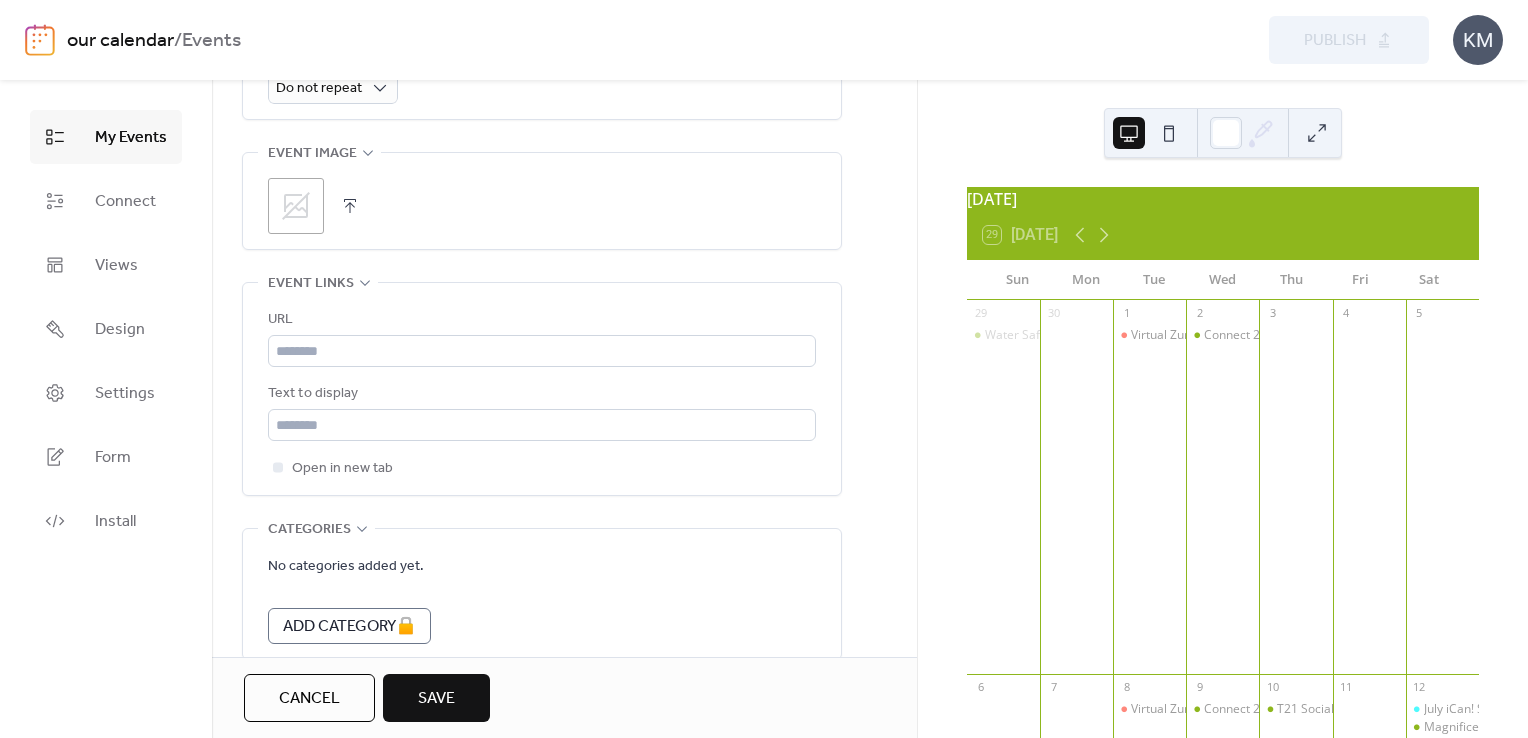 scroll, scrollTop: 1000, scrollLeft: 0, axis: vertical 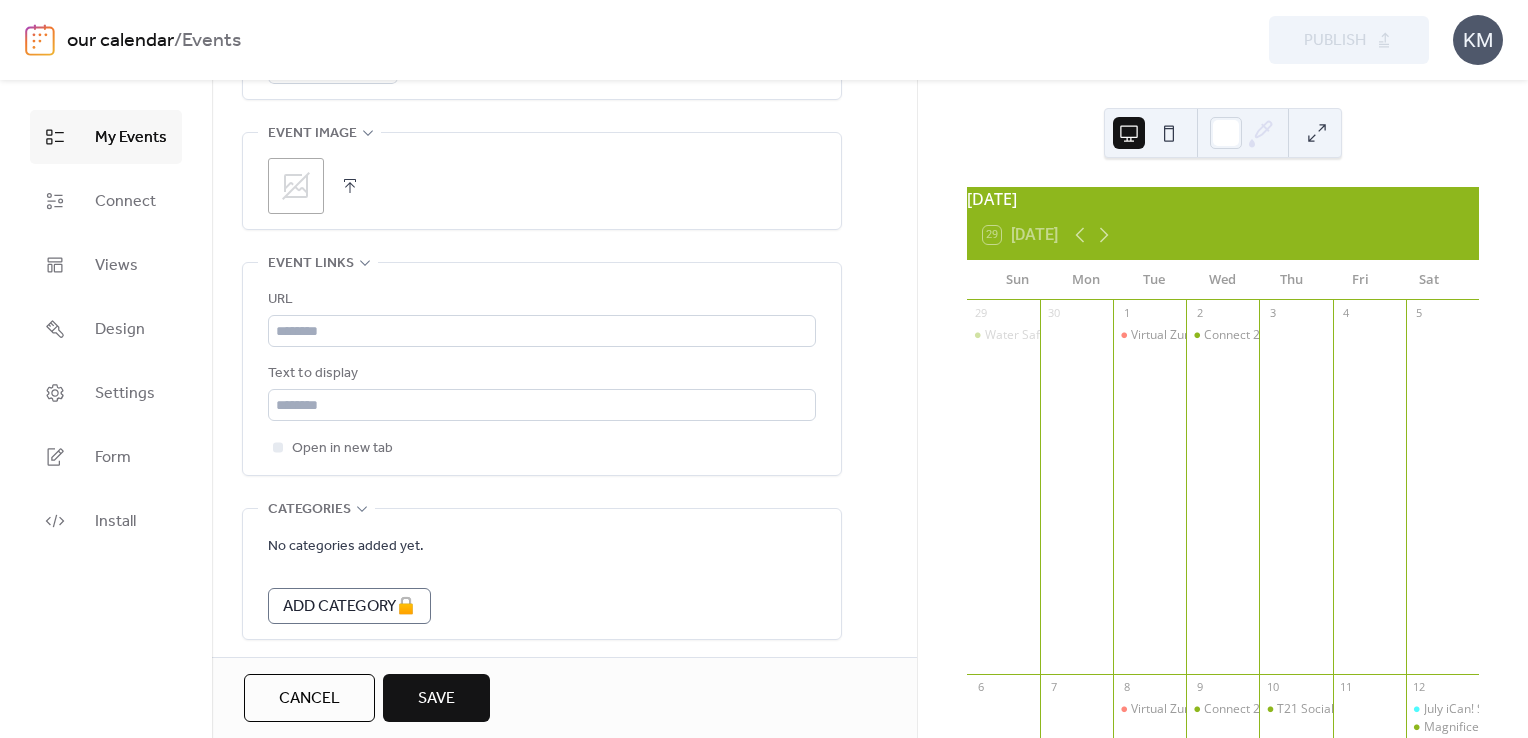click on "Save" at bounding box center [436, 698] 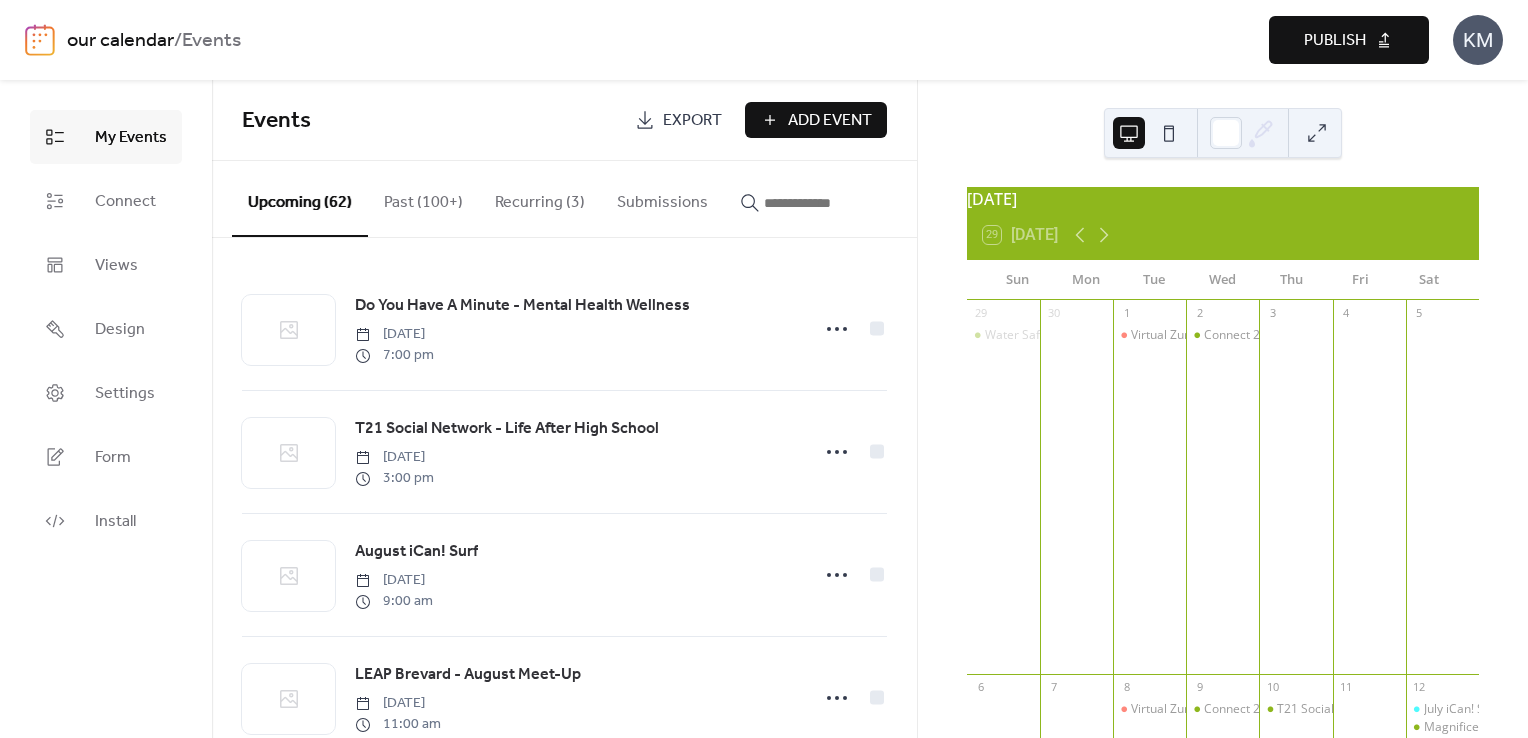 click on "Publish" at bounding box center [1335, 41] 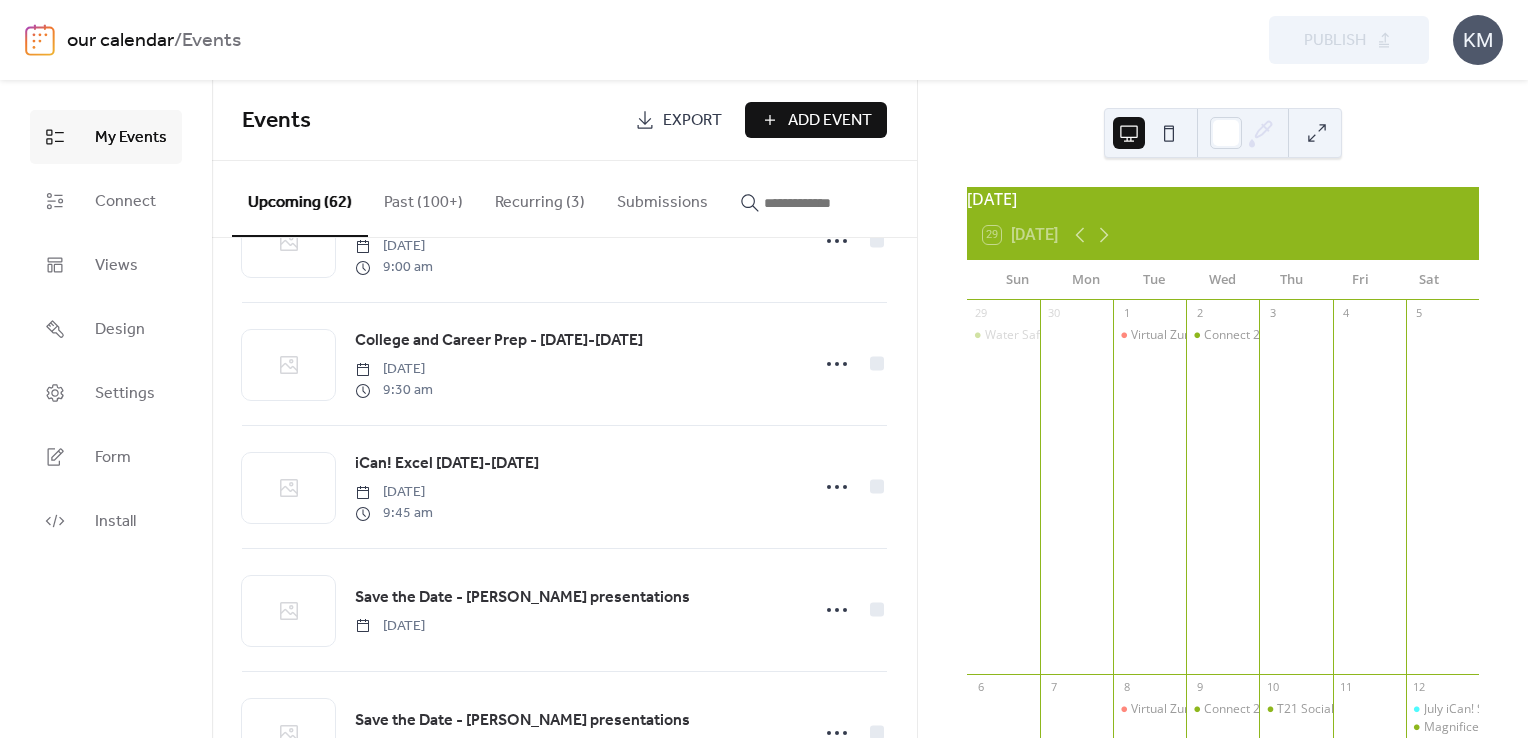 scroll, scrollTop: 2952, scrollLeft: 0, axis: vertical 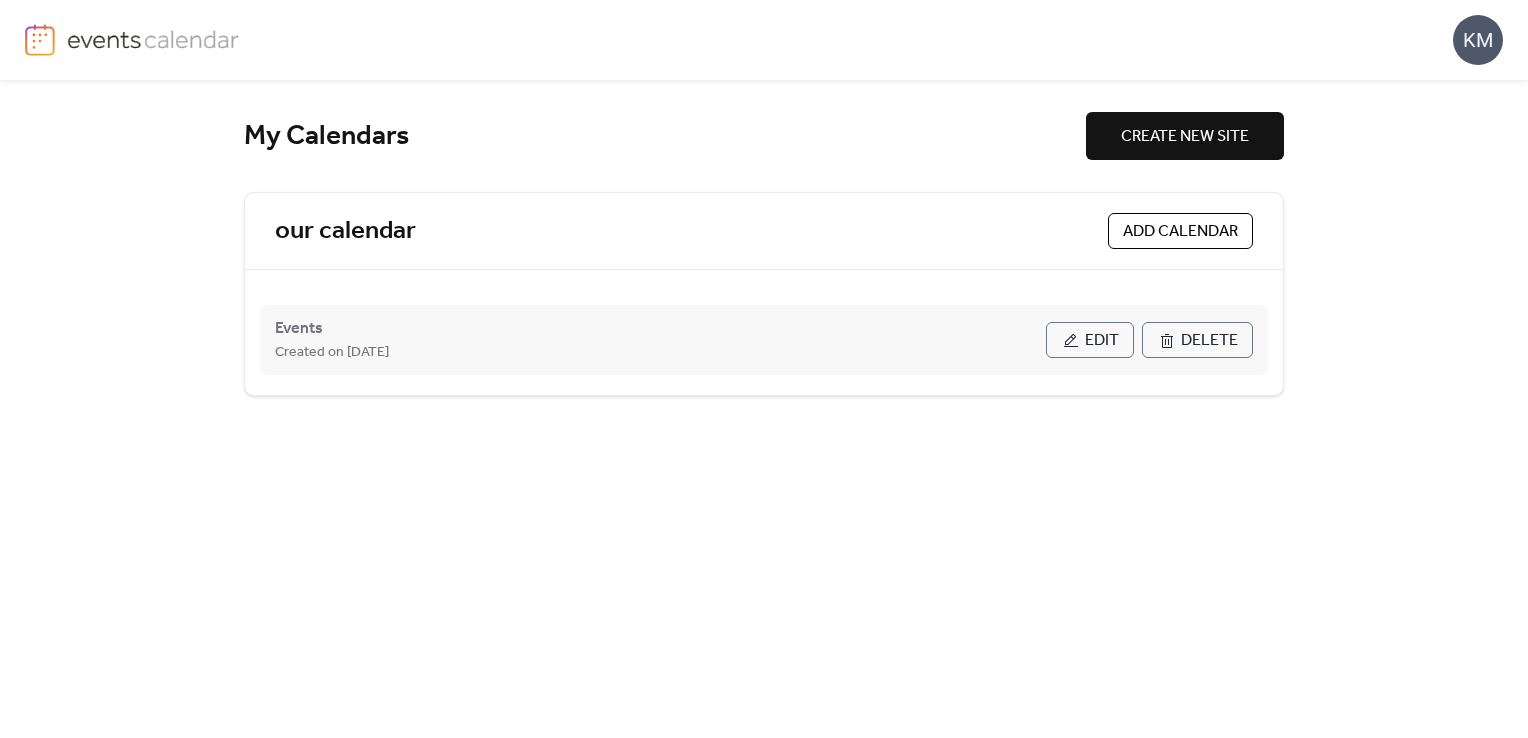 click on "Edit" at bounding box center (1090, 340) 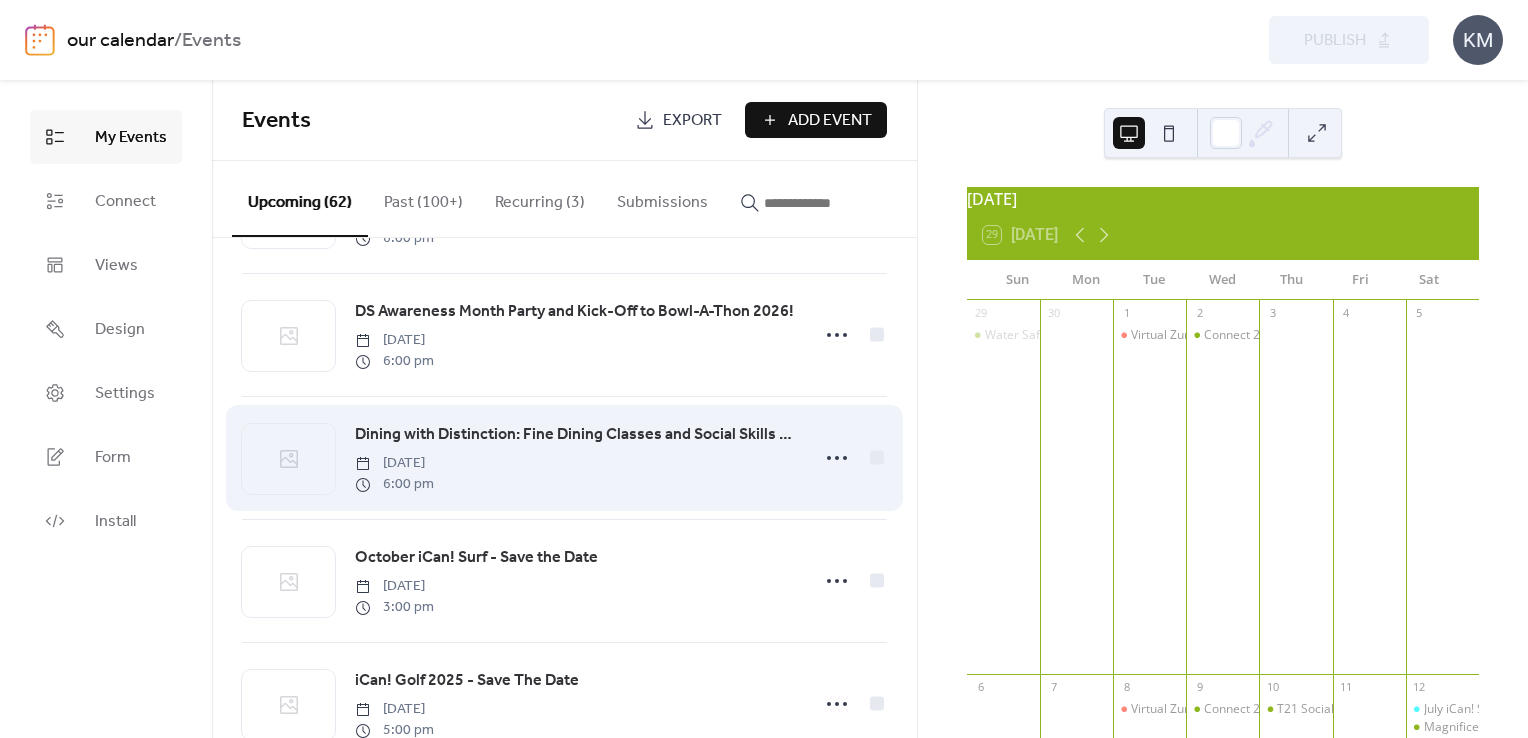 scroll, scrollTop: 3484, scrollLeft: 0, axis: vertical 